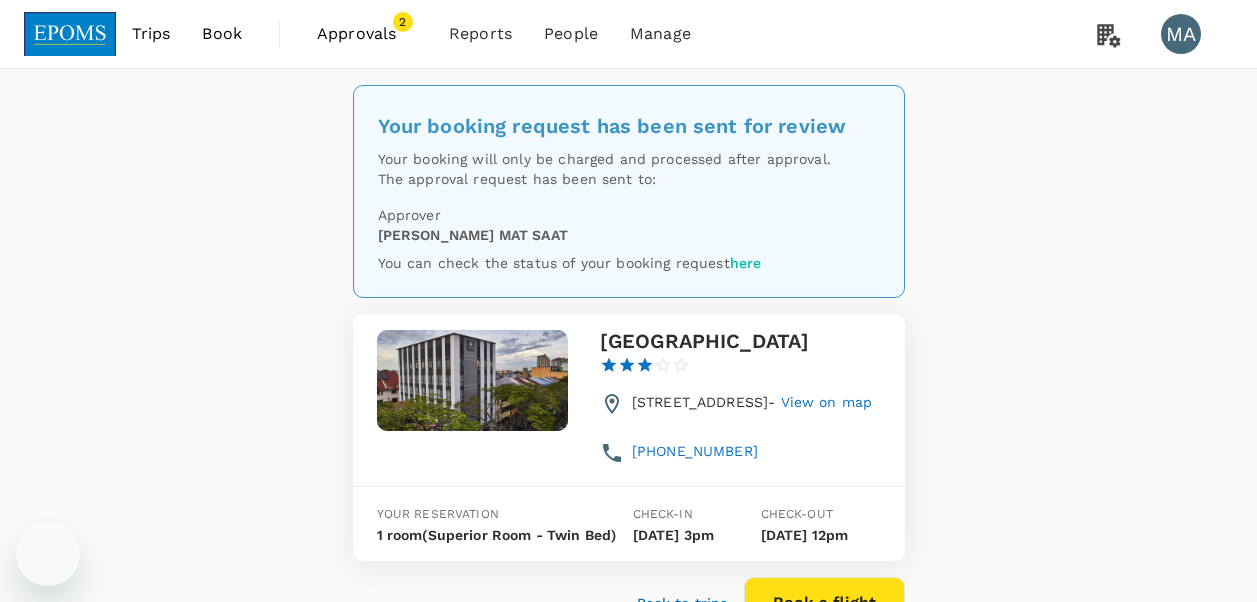 scroll, scrollTop: 0, scrollLeft: 0, axis: both 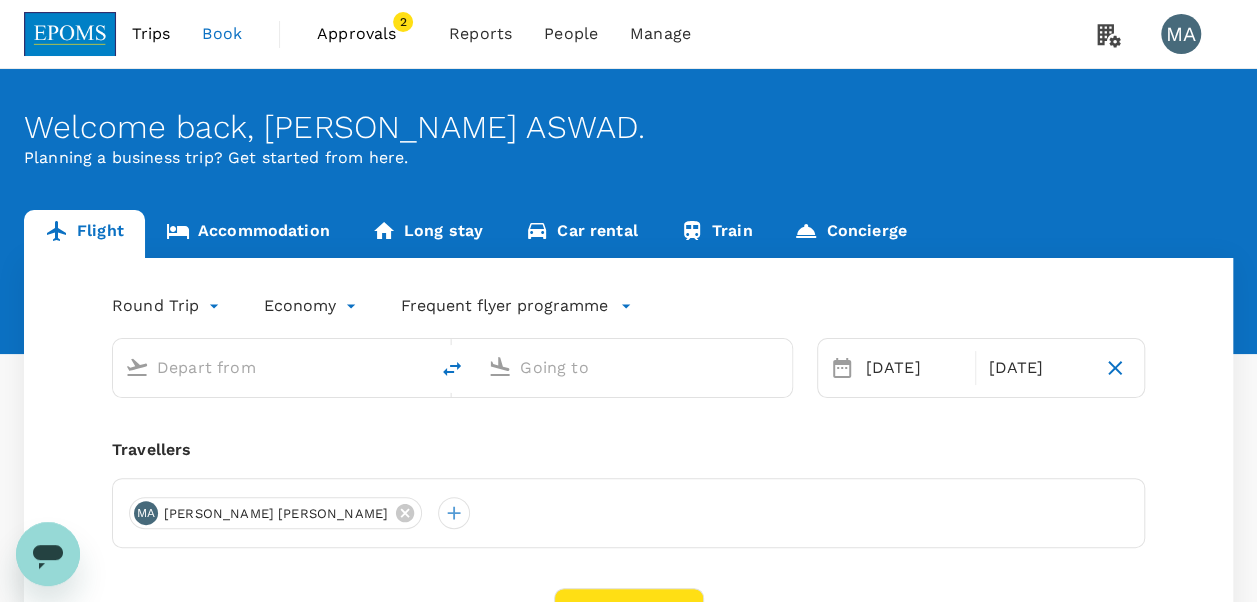 click at bounding box center (271, 367) 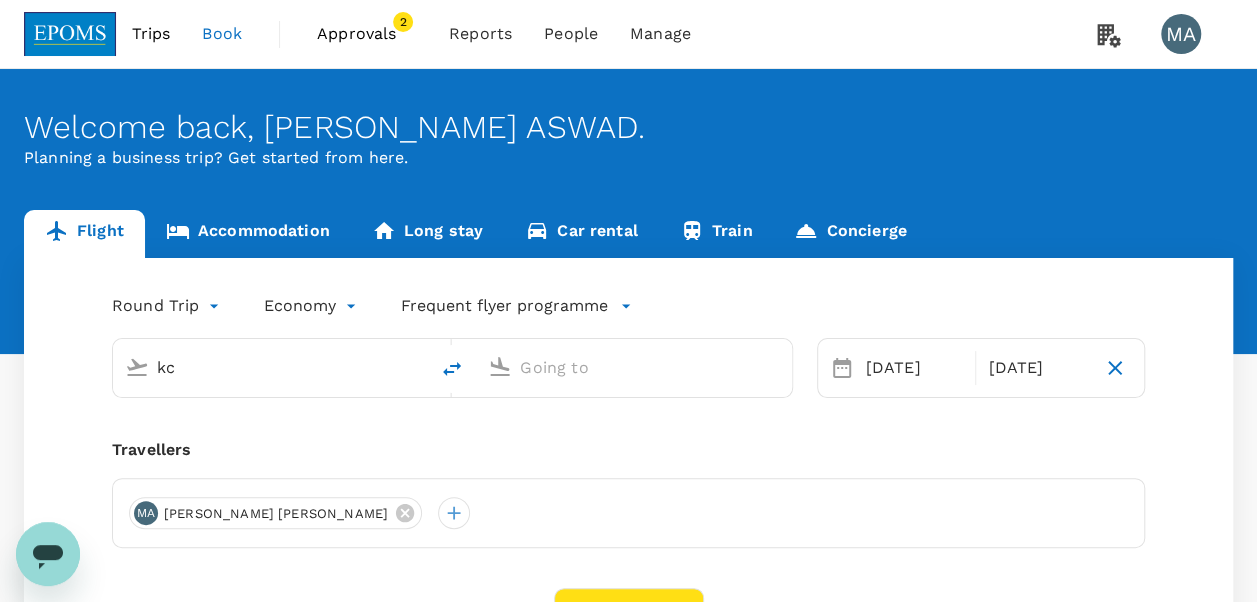 type on "kch" 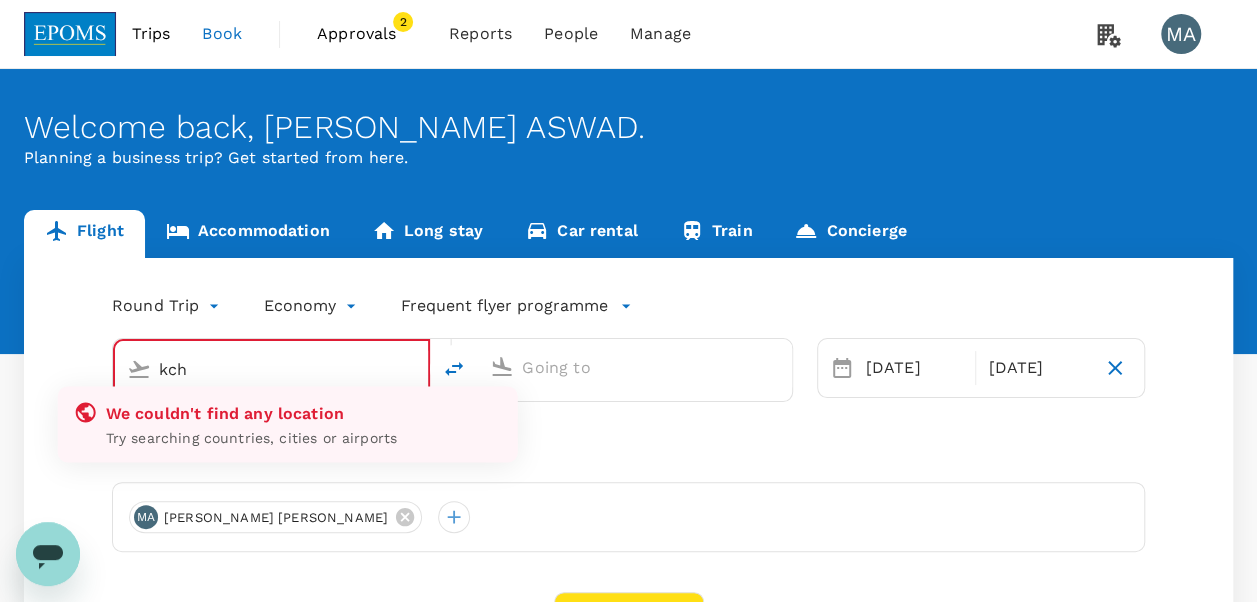 type on "oneway" 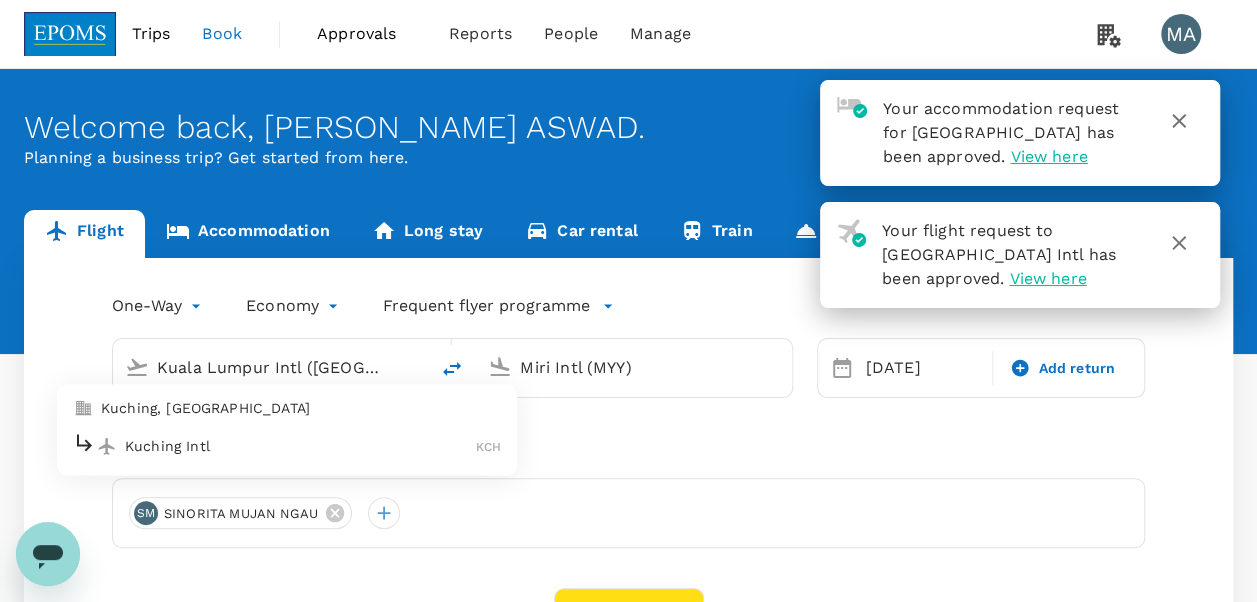type 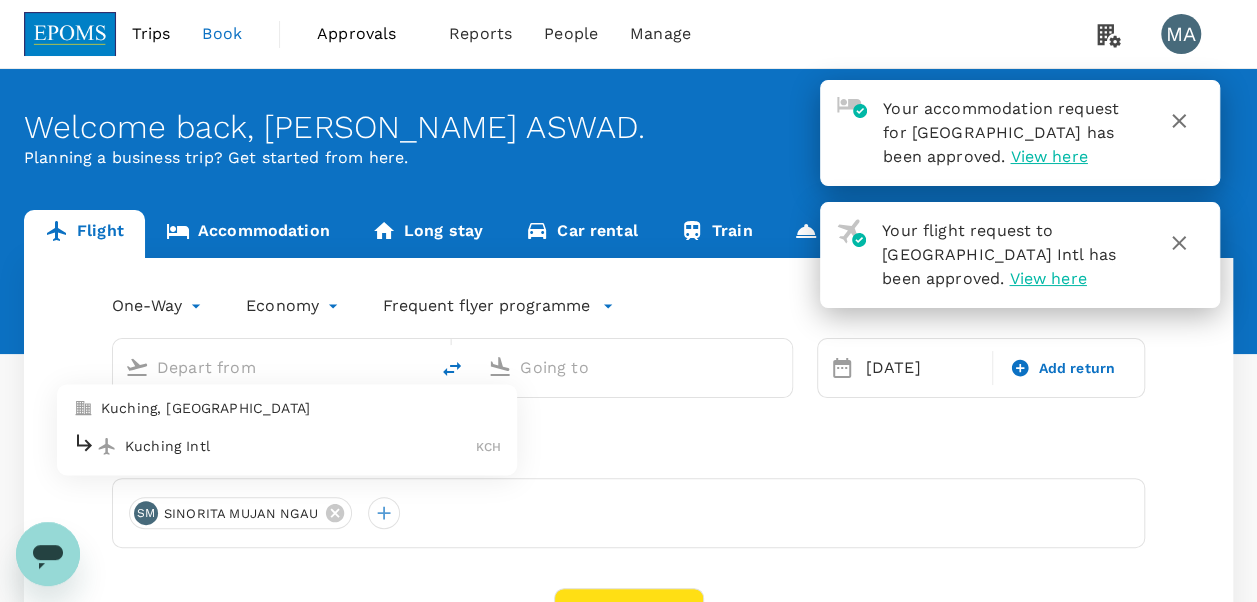 click on "Kuching Intl" at bounding box center (300, 446) 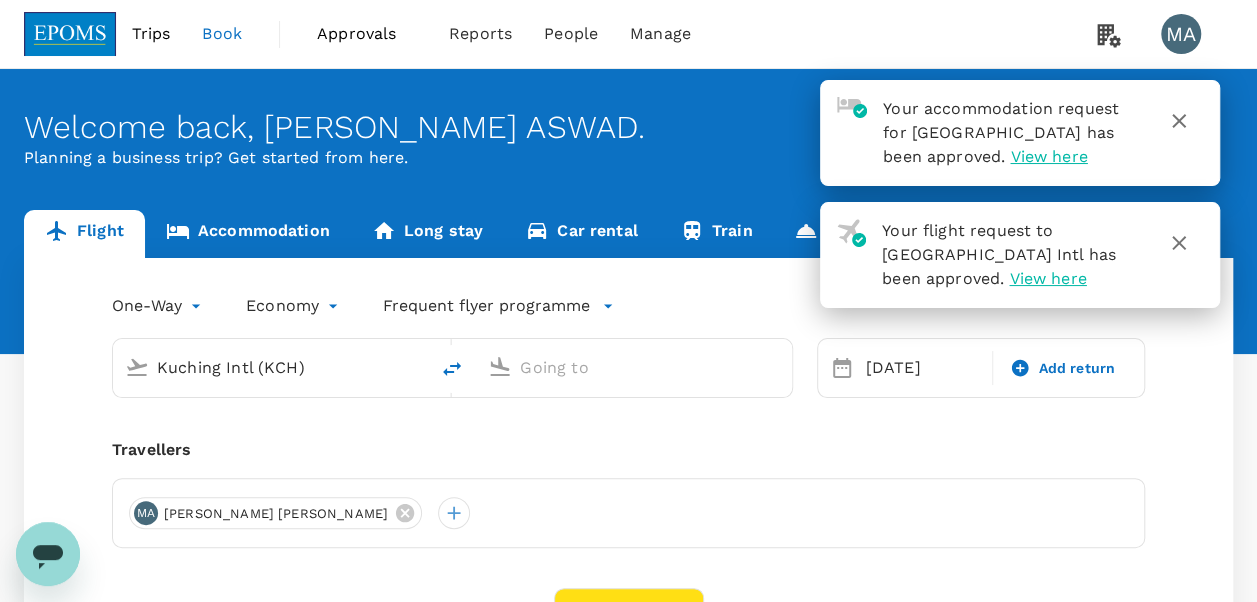 type on "Kuala Lumpur Intl (KUL)" 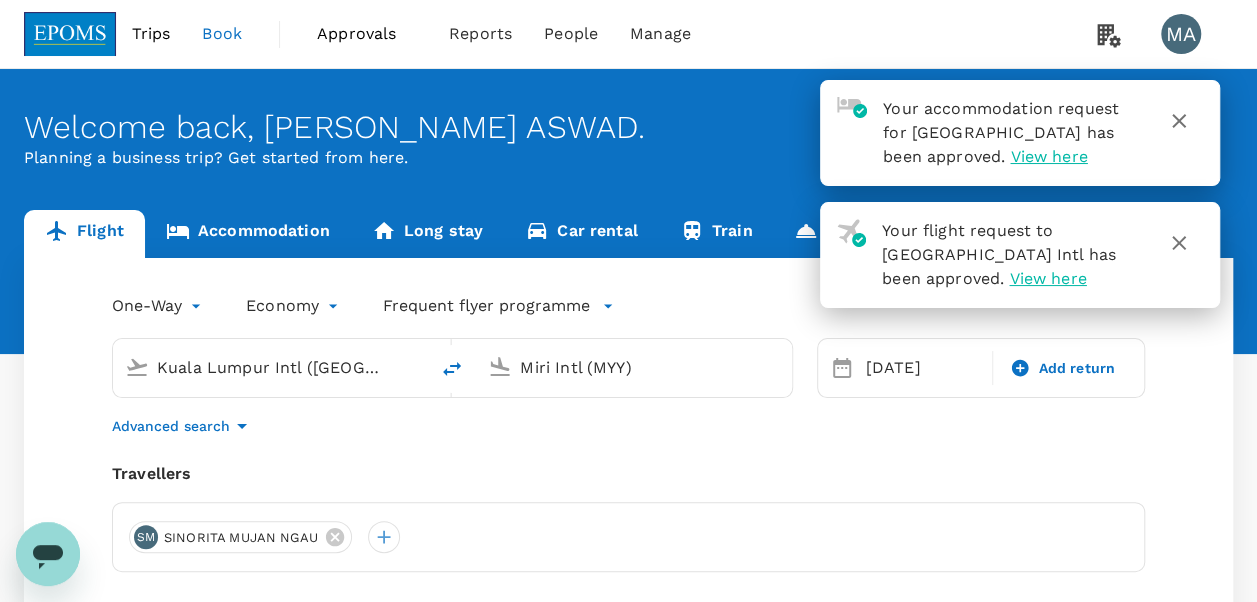 click on "Miri Intl (MYY)" at bounding box center (634, 367) 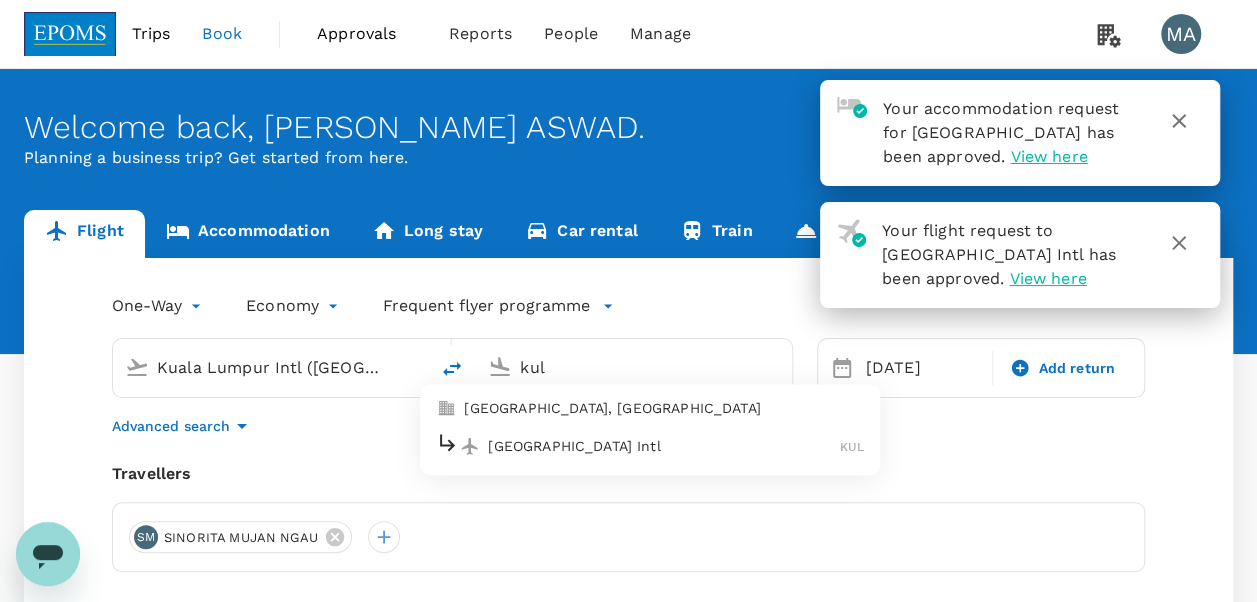 click on "Kuala Lumpur Intl" at bounding box center (664, 446) 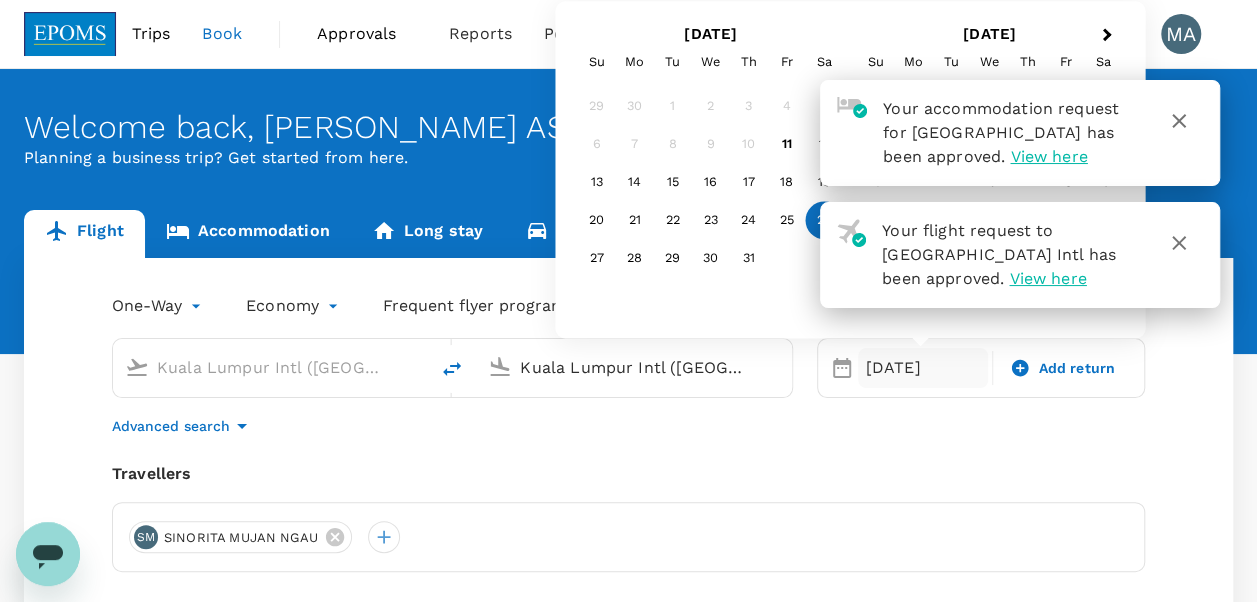 type on "Kuala Lumpur Intl (KUL)" 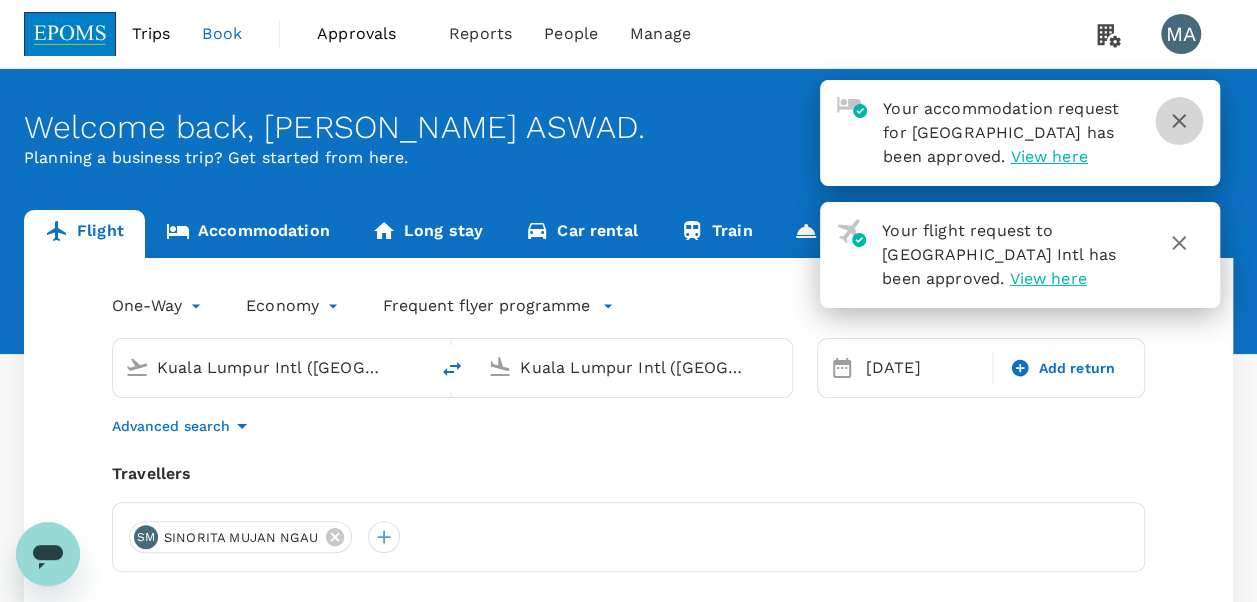 click 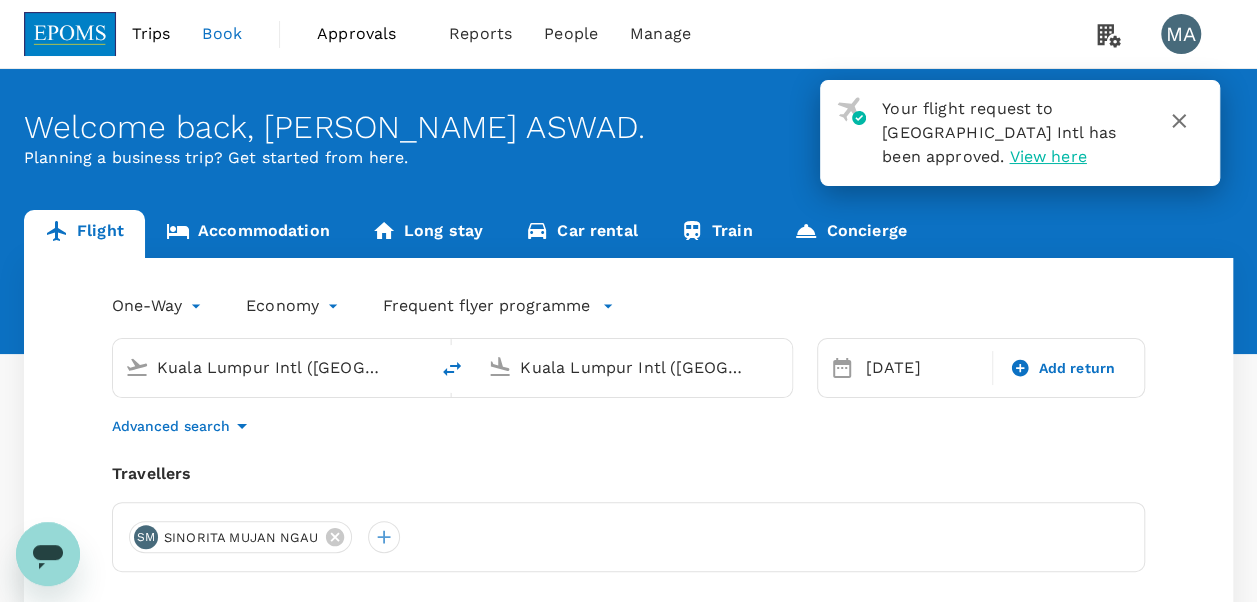 click on "Flight Accommodation Long stay Car rental Train Concierge" at bounding box center [628, 234] 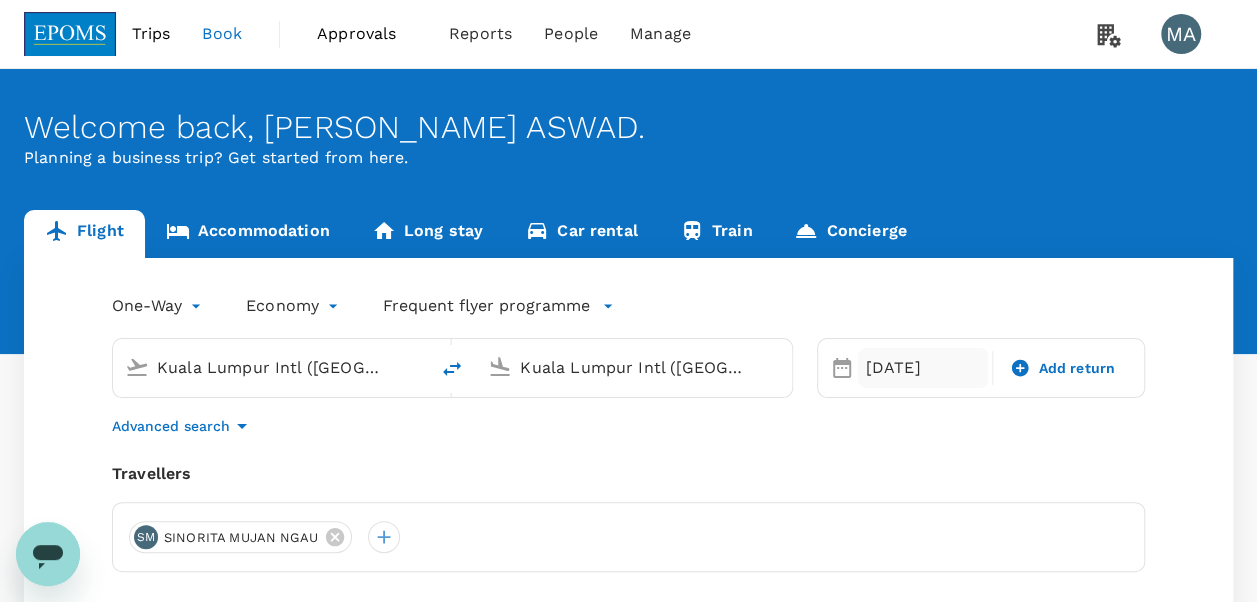 click on "26 Jul" at bounding box center (923, 368) 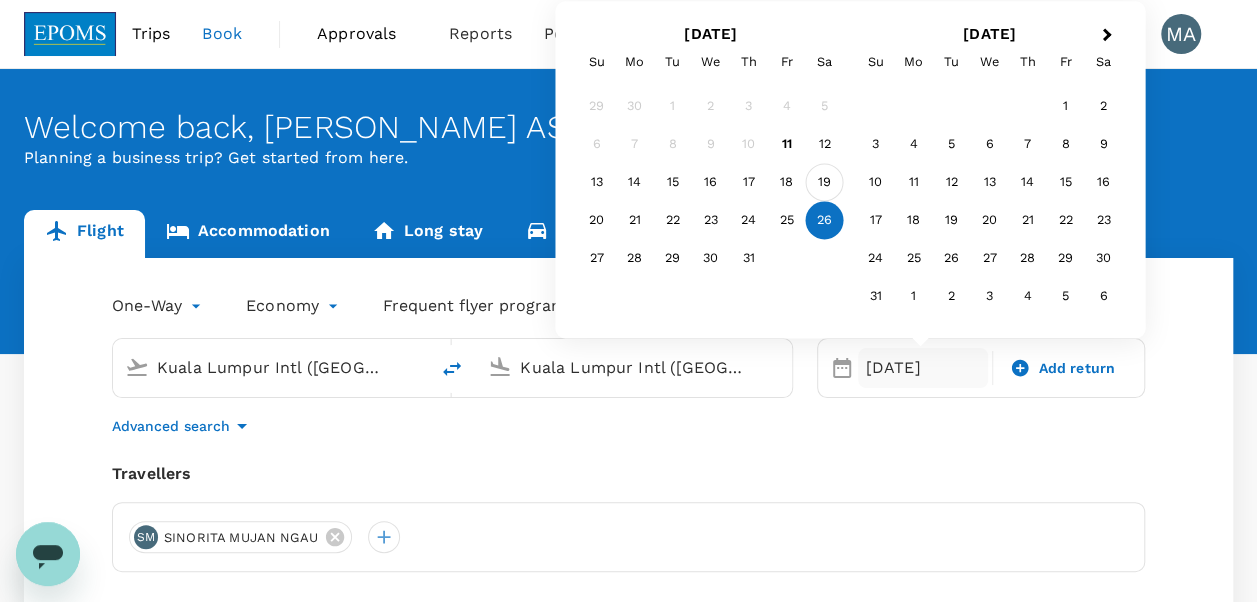 click on "19" at bounding box center (825, 183) 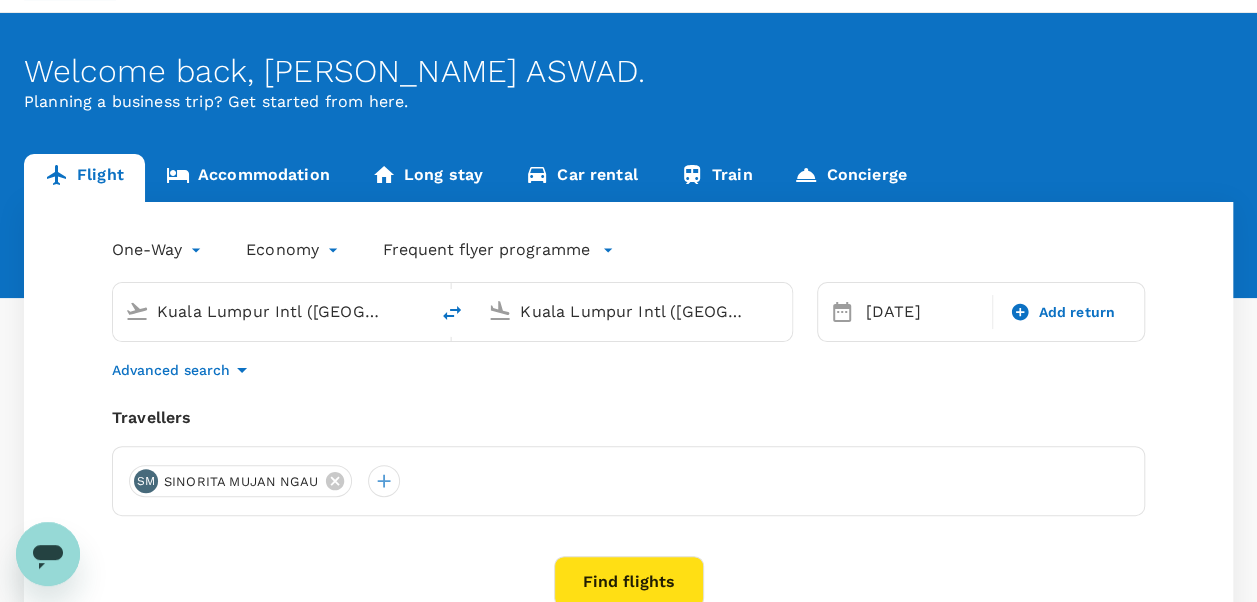 scroll, scrollTop: 100, scrollLeft: 0, axis: vertical 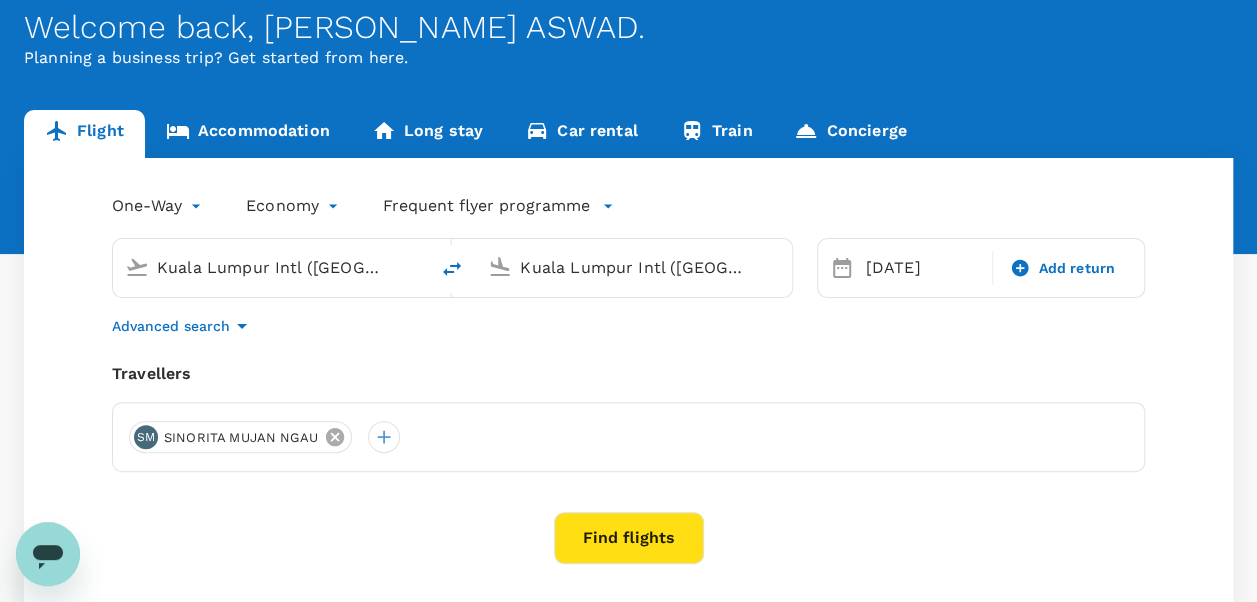click 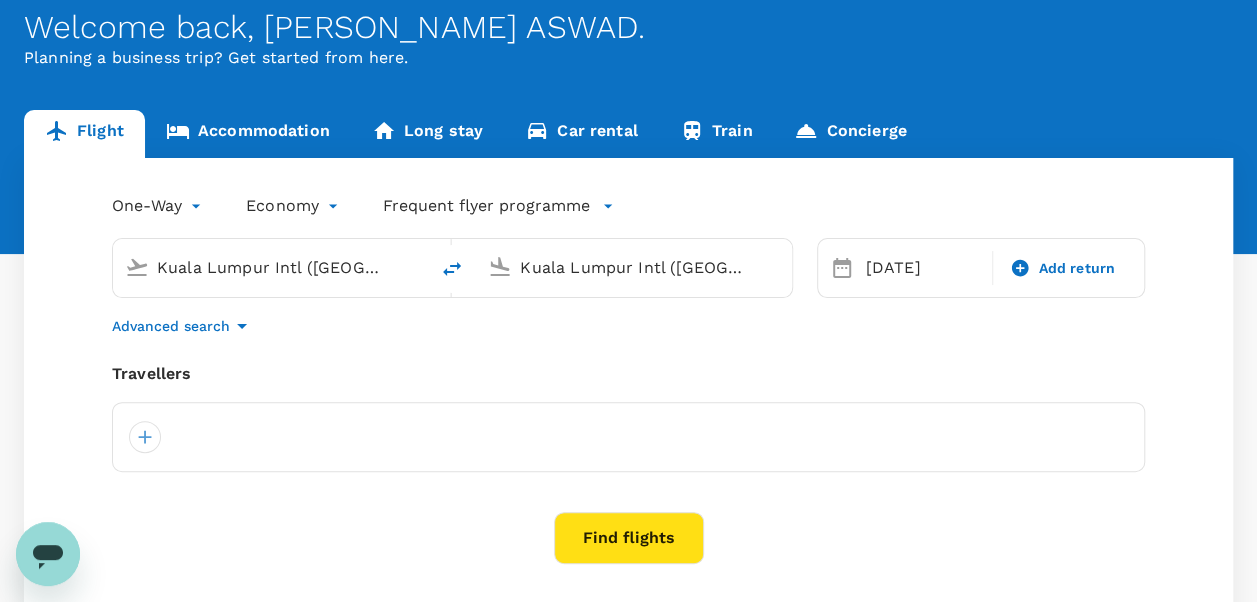 click at bounding box center [628, 437] 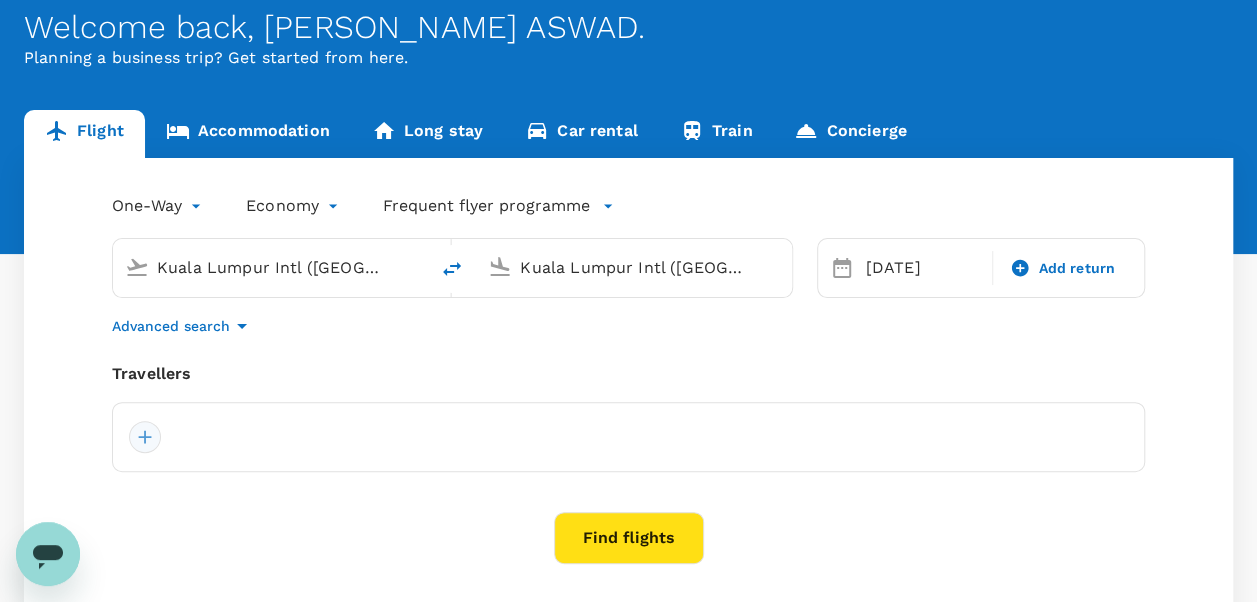 click at bounding box center (145, 437) 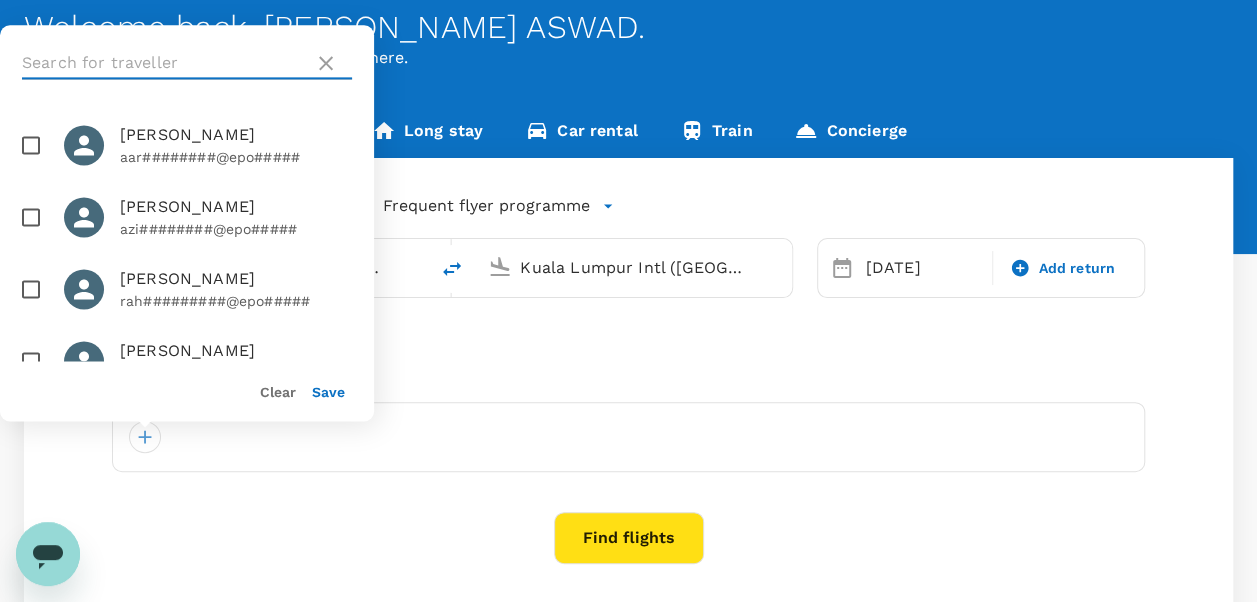 click at bounding box center [164, 63] 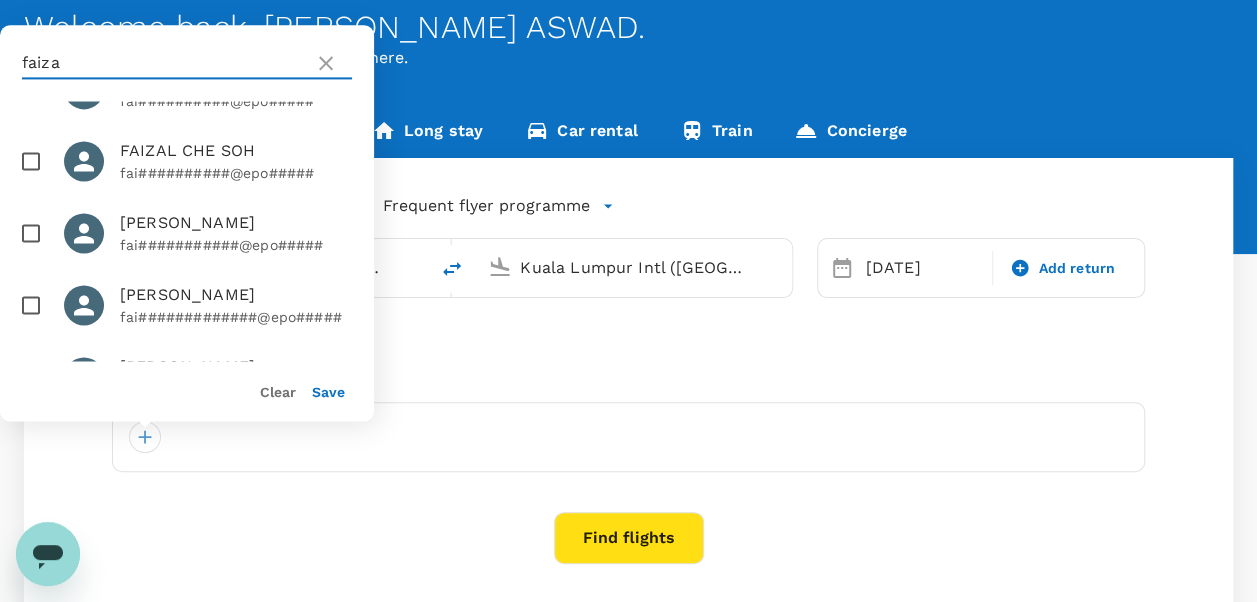 scroll, scrollTop: 100, scrollLeft: 0, axis: vertical 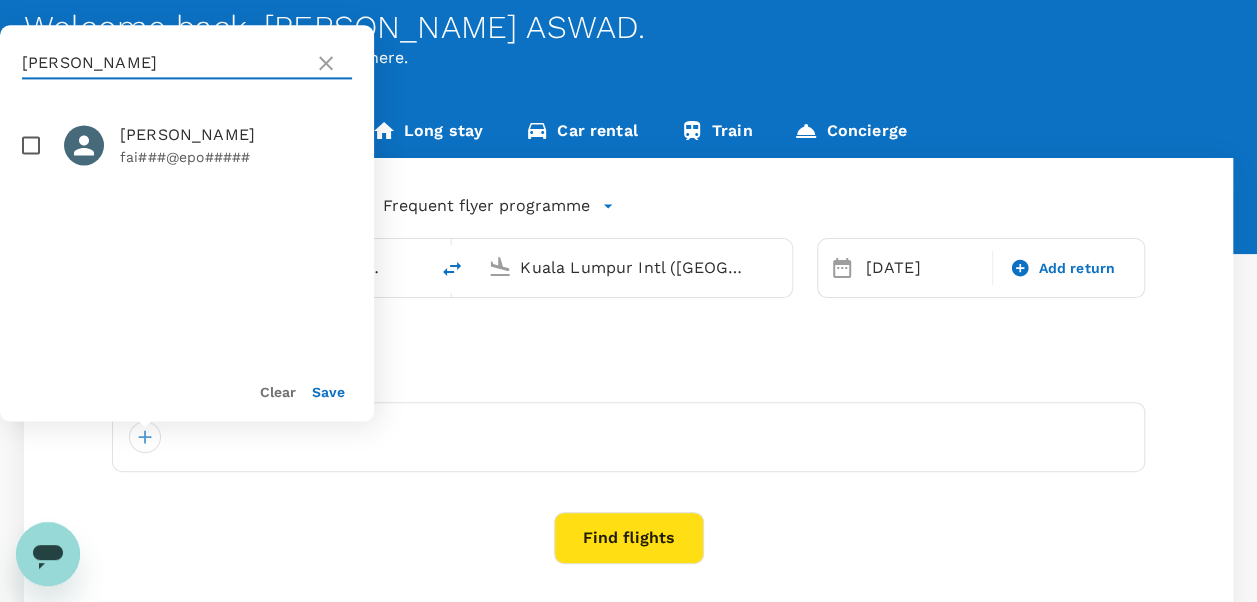 type on "faizal sai" 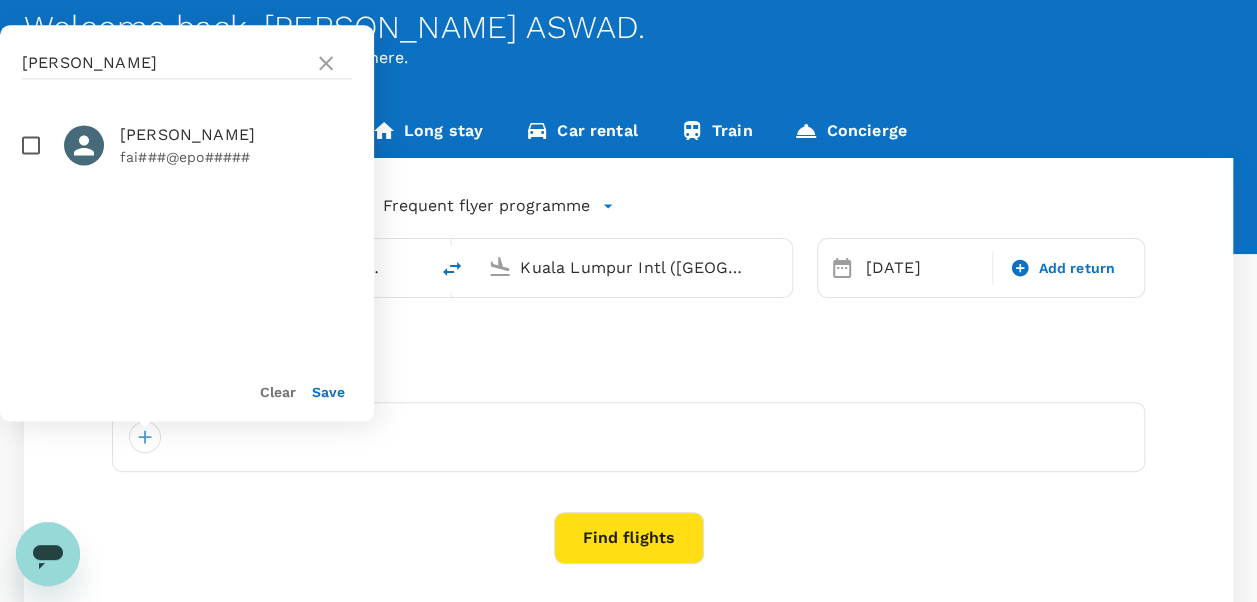 click at bounding box center [31, 145] 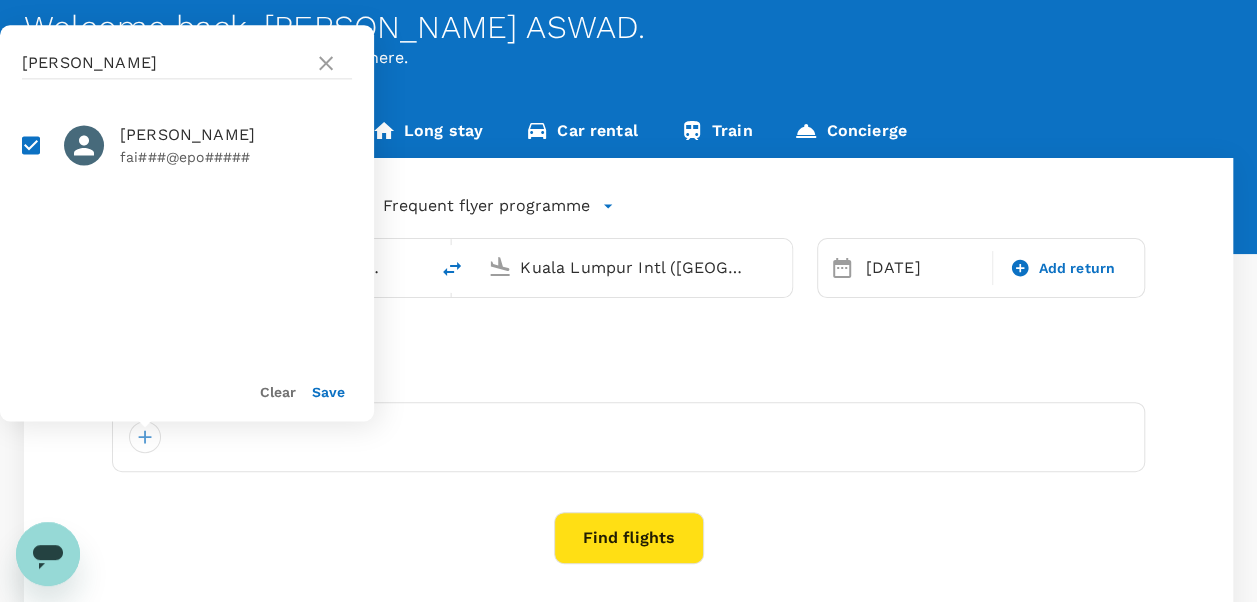 click on "Save" at bounding box center (328, 392) 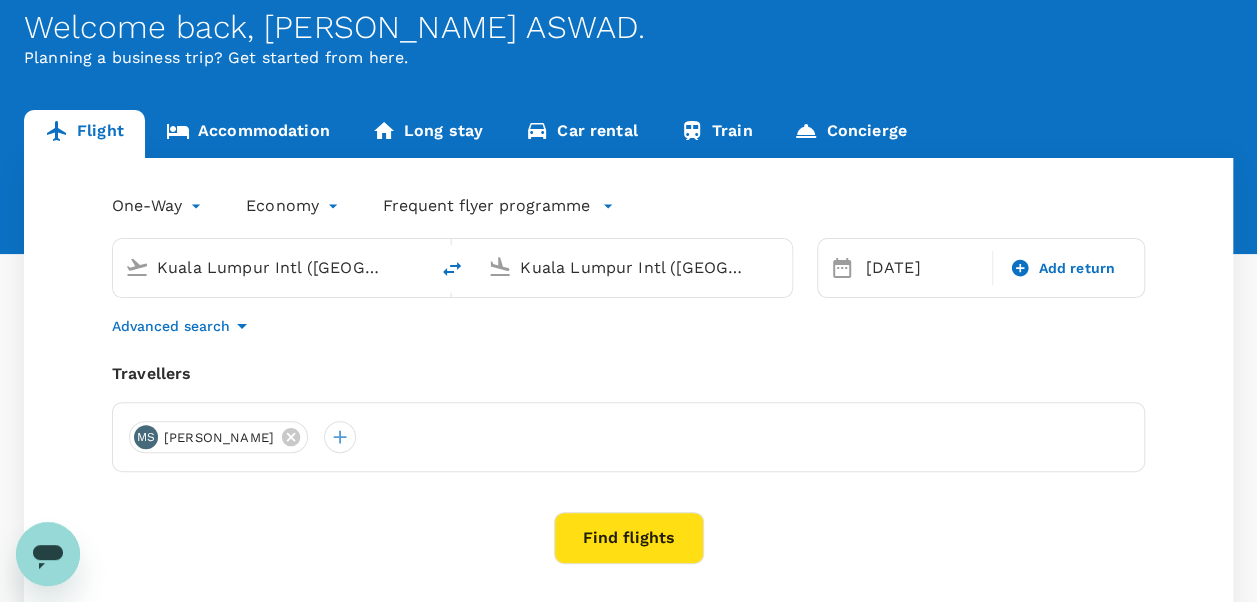 click on "Find flights" at bounding box center [629, 538] 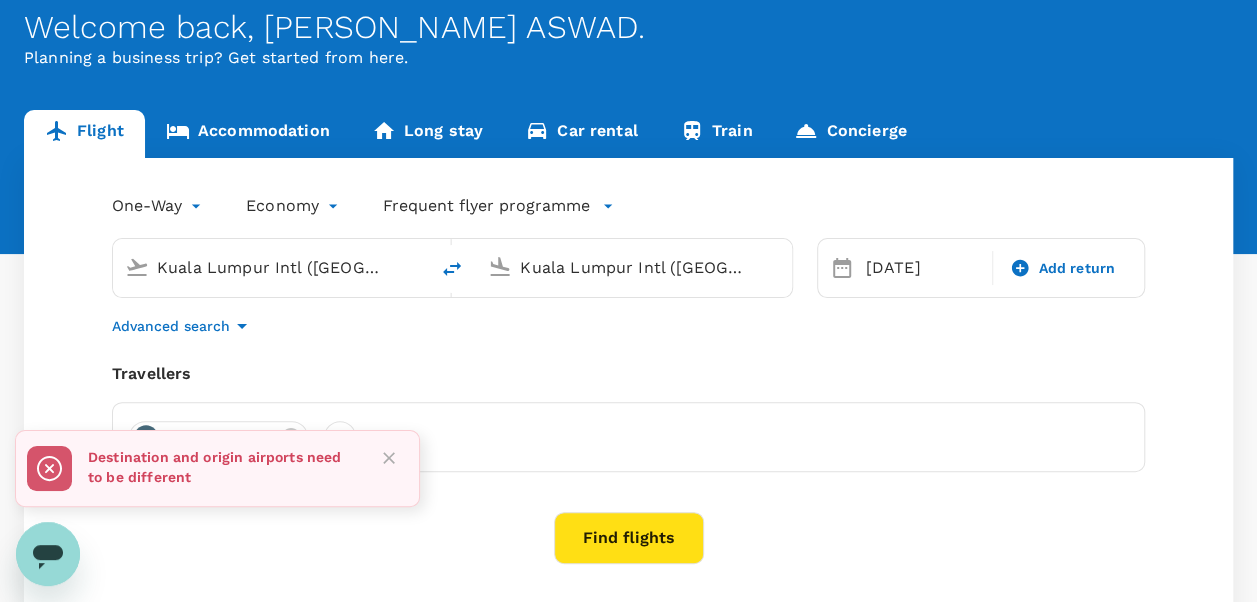 click on "Kuala Lumpur Intl (KUL)" at bounding box center [271, 267] 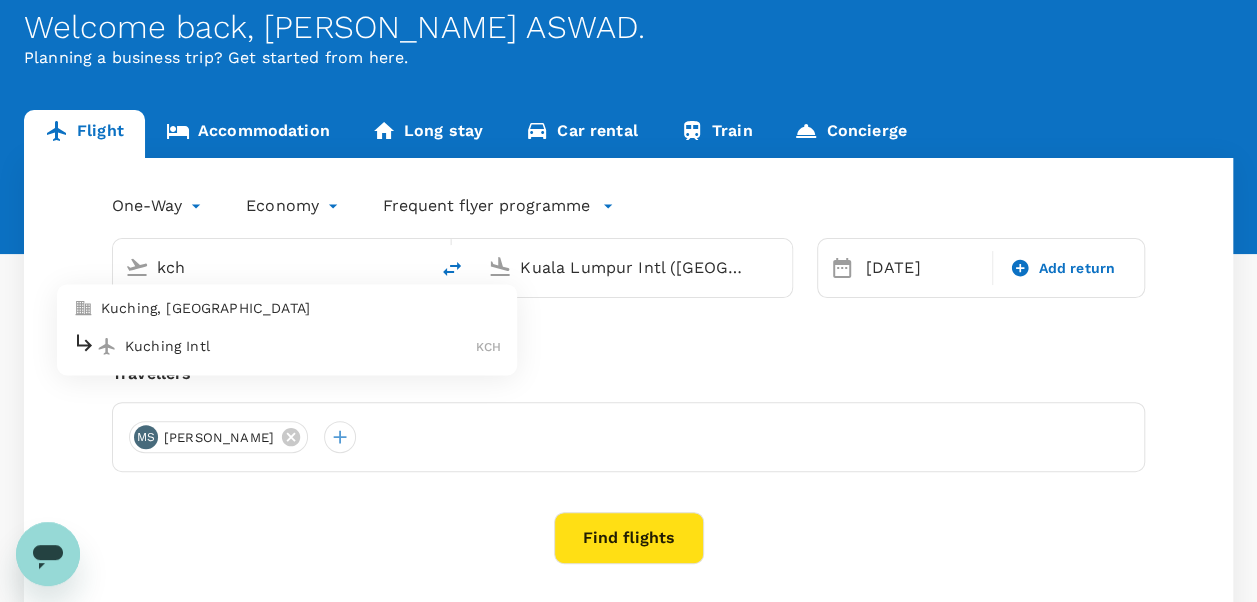 click on "Kuching Intl KCH" at bounding box center (287, 346) 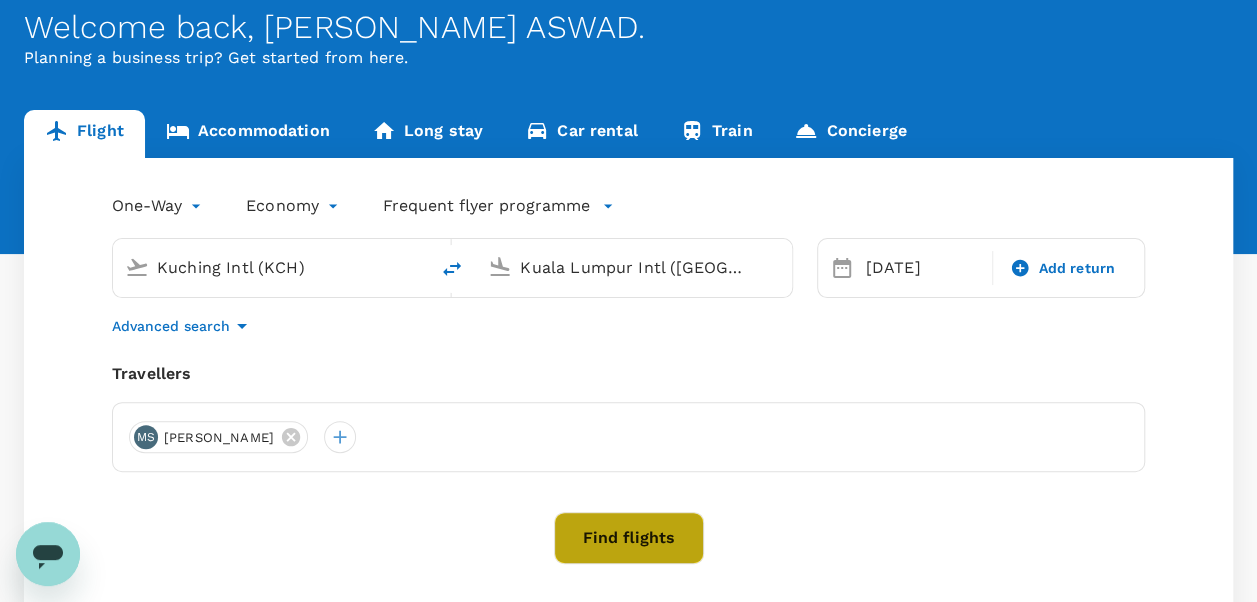 click on "Find flights" at bounding box center [629, 538] 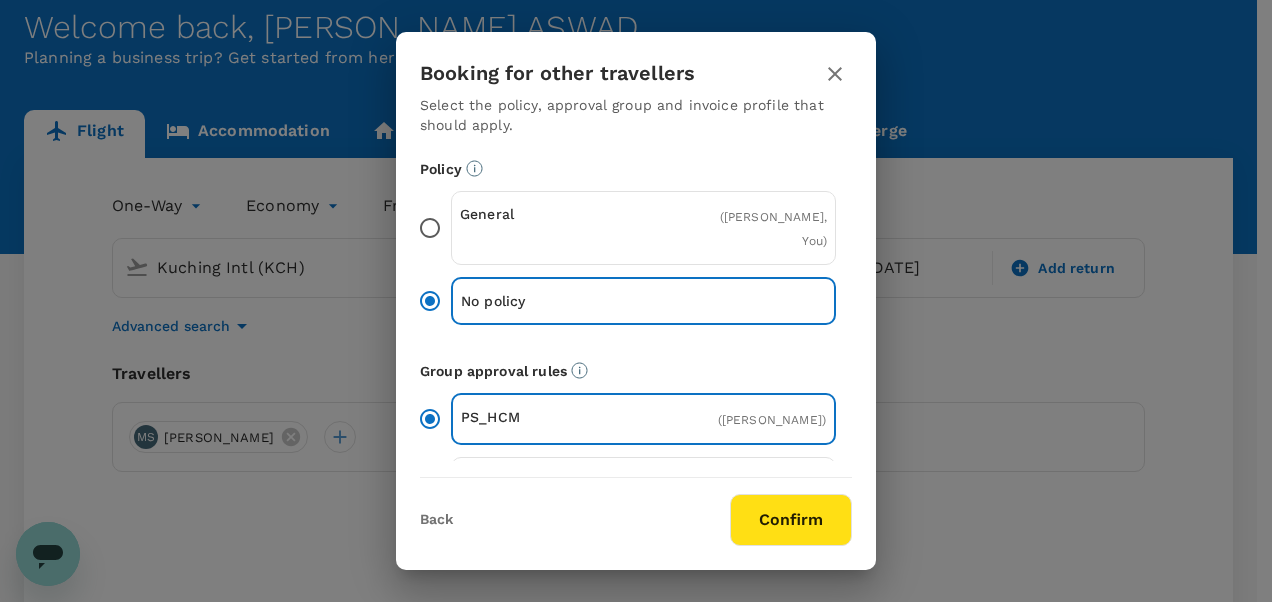 click on "General ( MUHAMAD FAIZAL SAIDIN, You )" at bounding box center (643, 228) 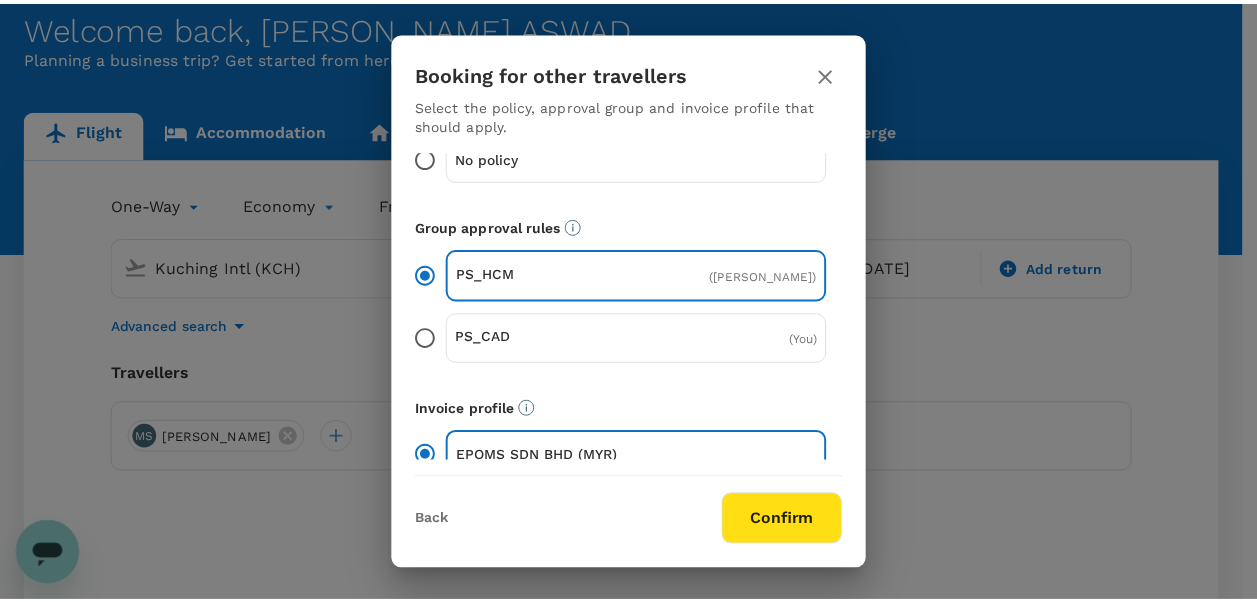scroll, scrollTop: 195, scrollLeft: 0, axis: vertical 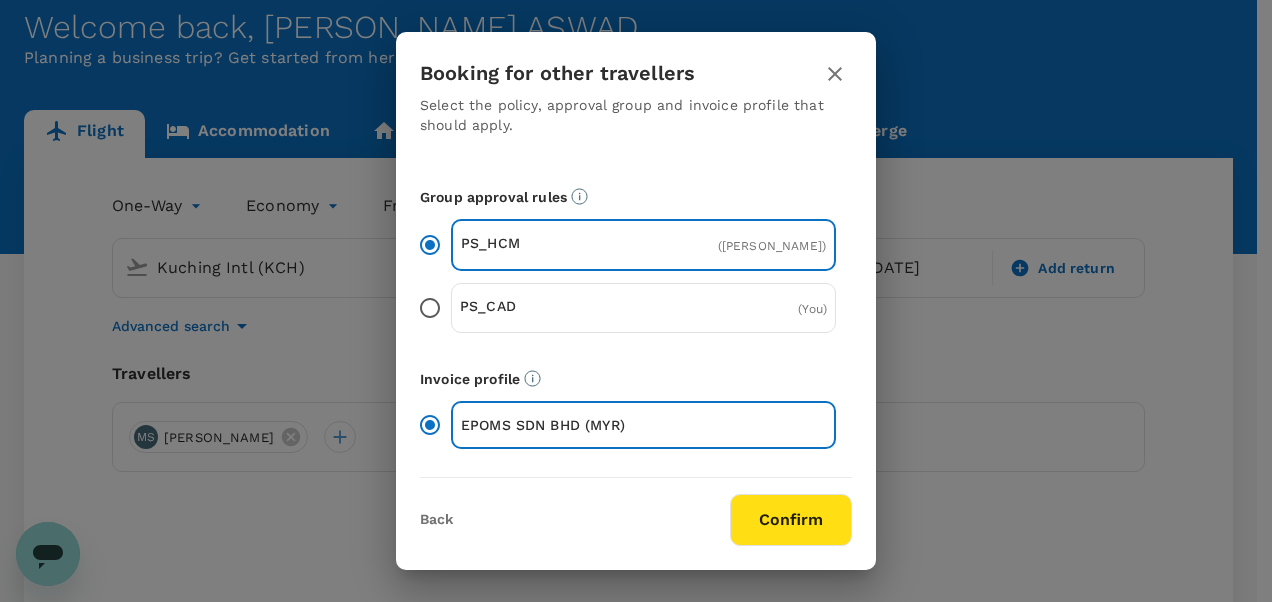 click on "Confirm" at bounding box center (791, 520) 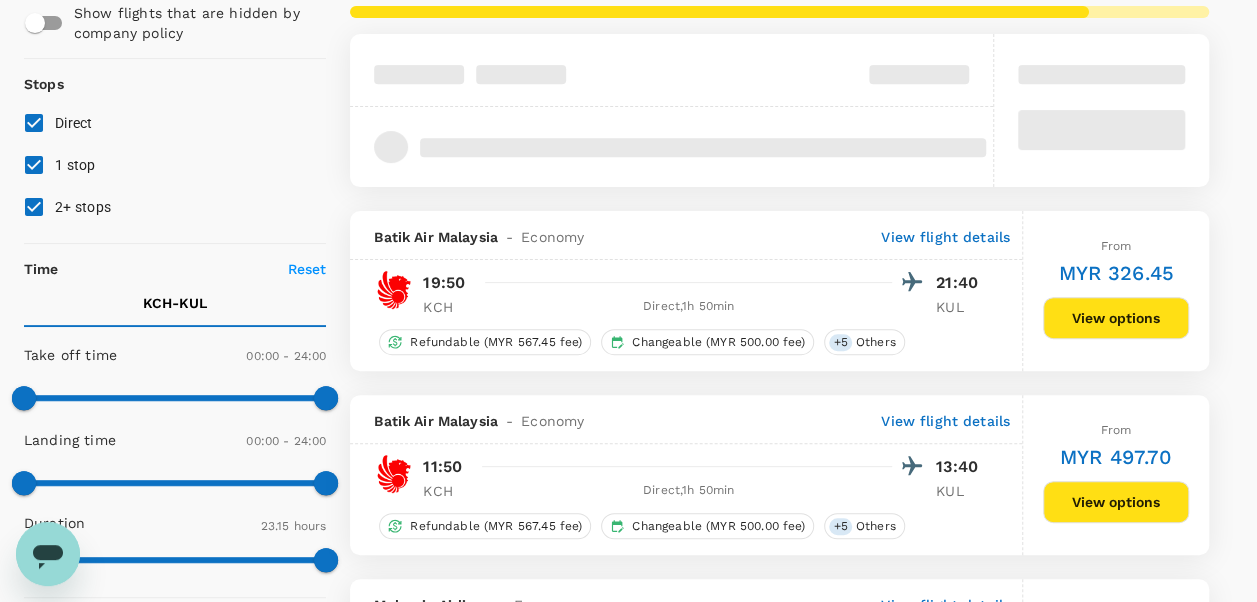 scroll, scrollTop: 200, scrollLeft: 0, axis: vertical 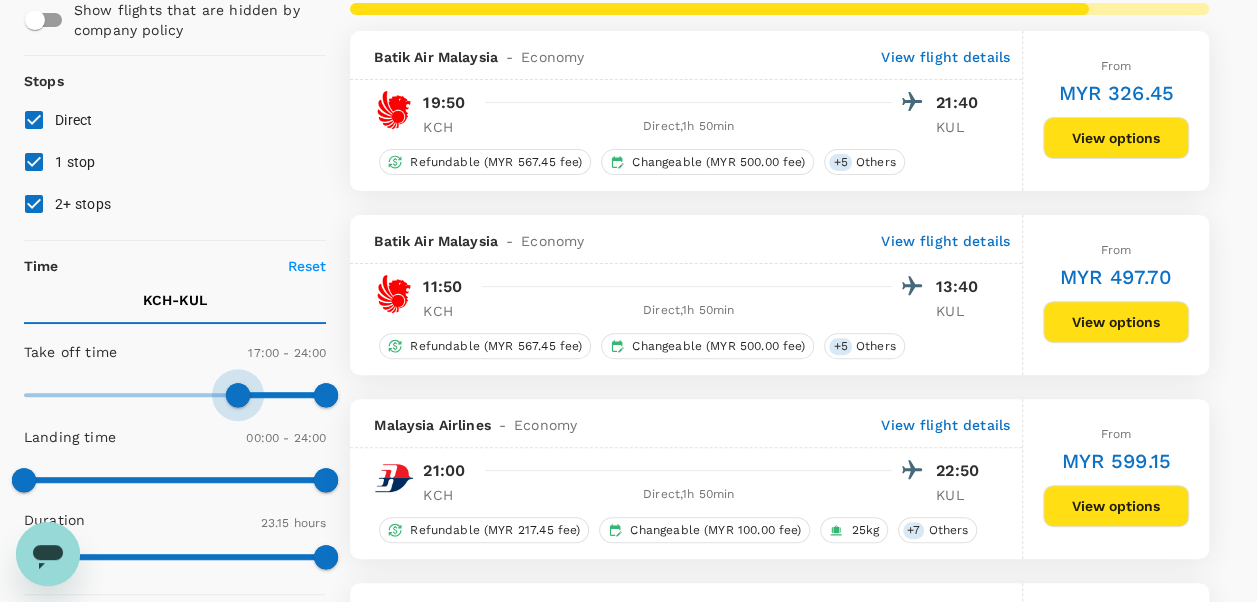 drag, startPoint x: 36, startPoint y: 393, endPoint x: 238, endPoint y: 401, distance: 202.15836 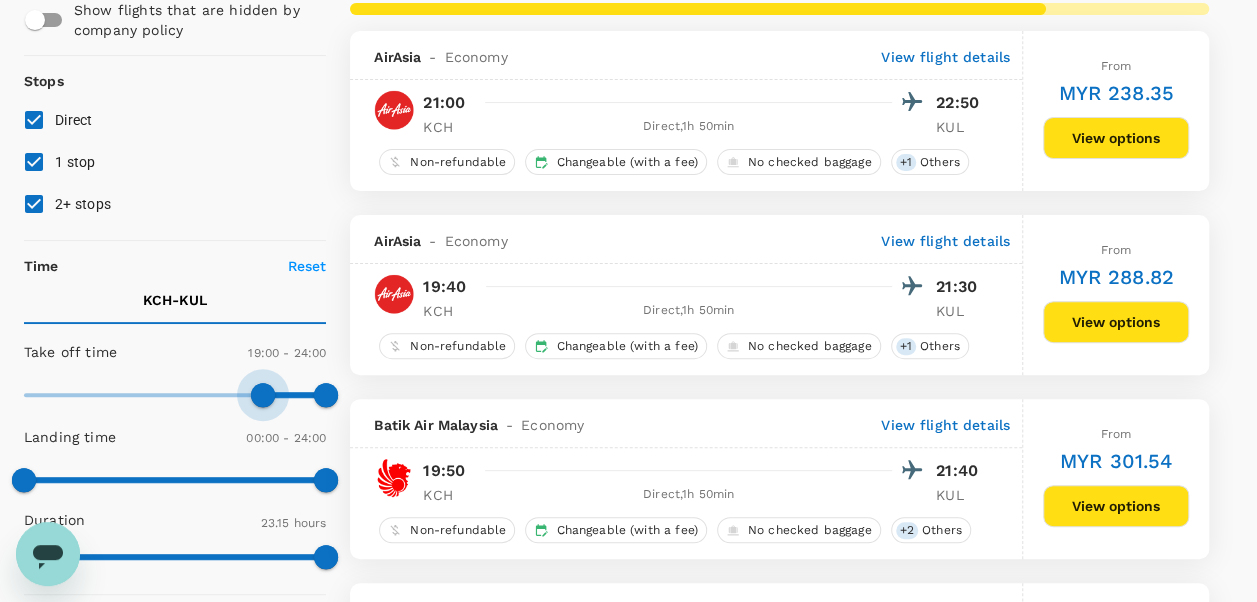 drag, startPoint x: 248, startPoint y: 395, endPoint x: 265, endPoint y: 394, distance: 17.029387 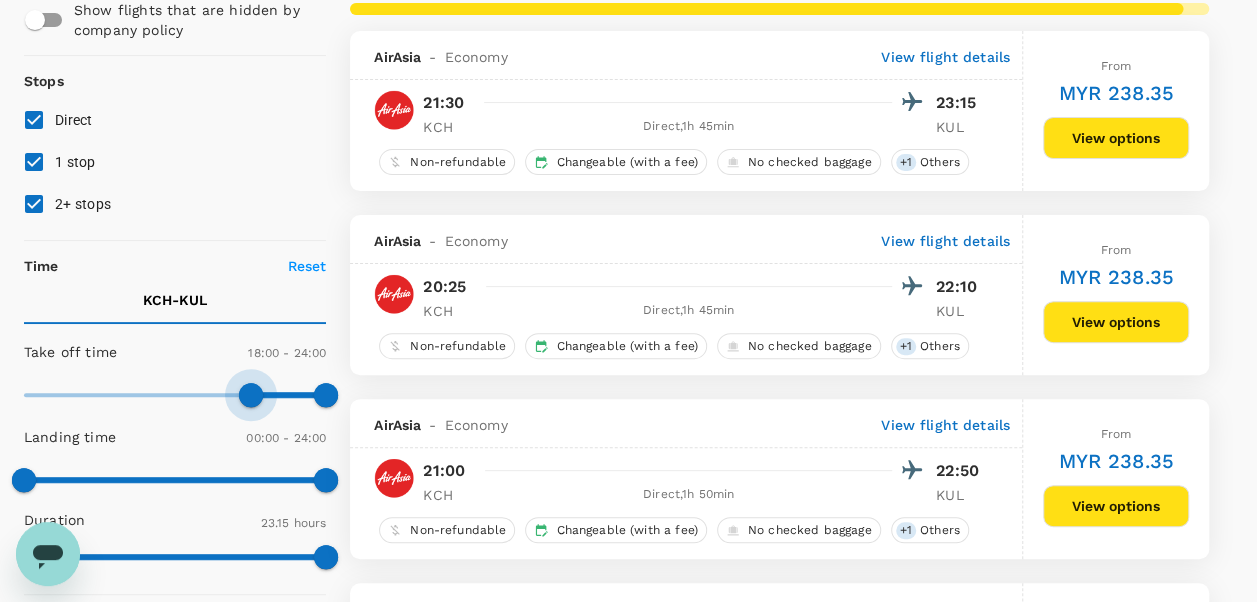 click at bounding box center (251, 395) 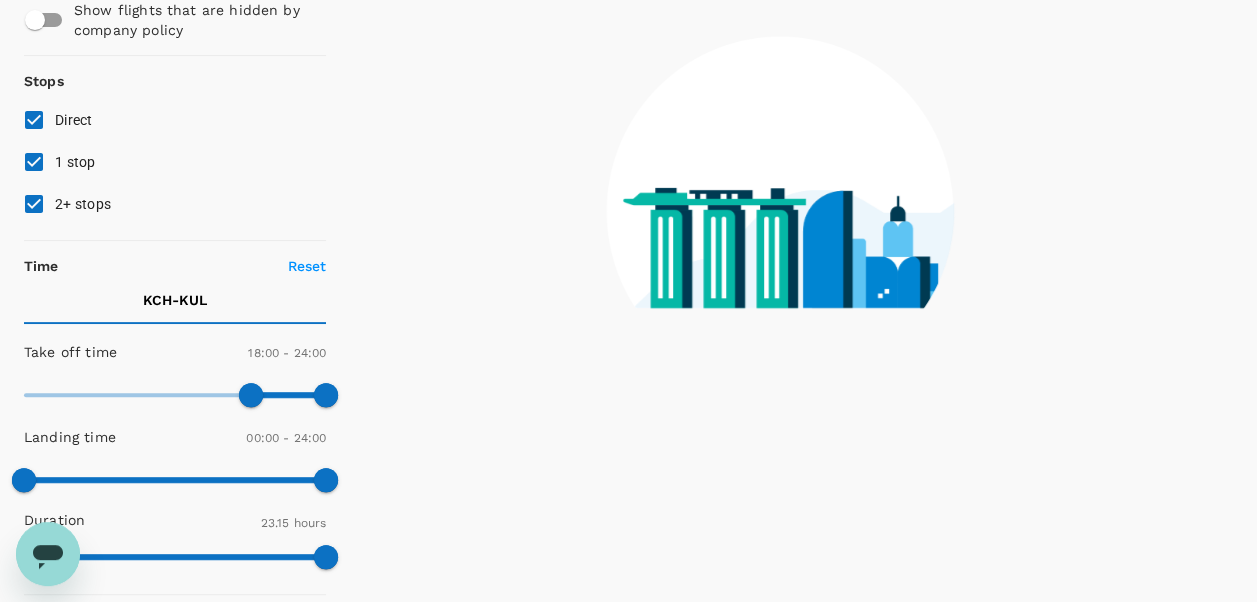 type on "1110" 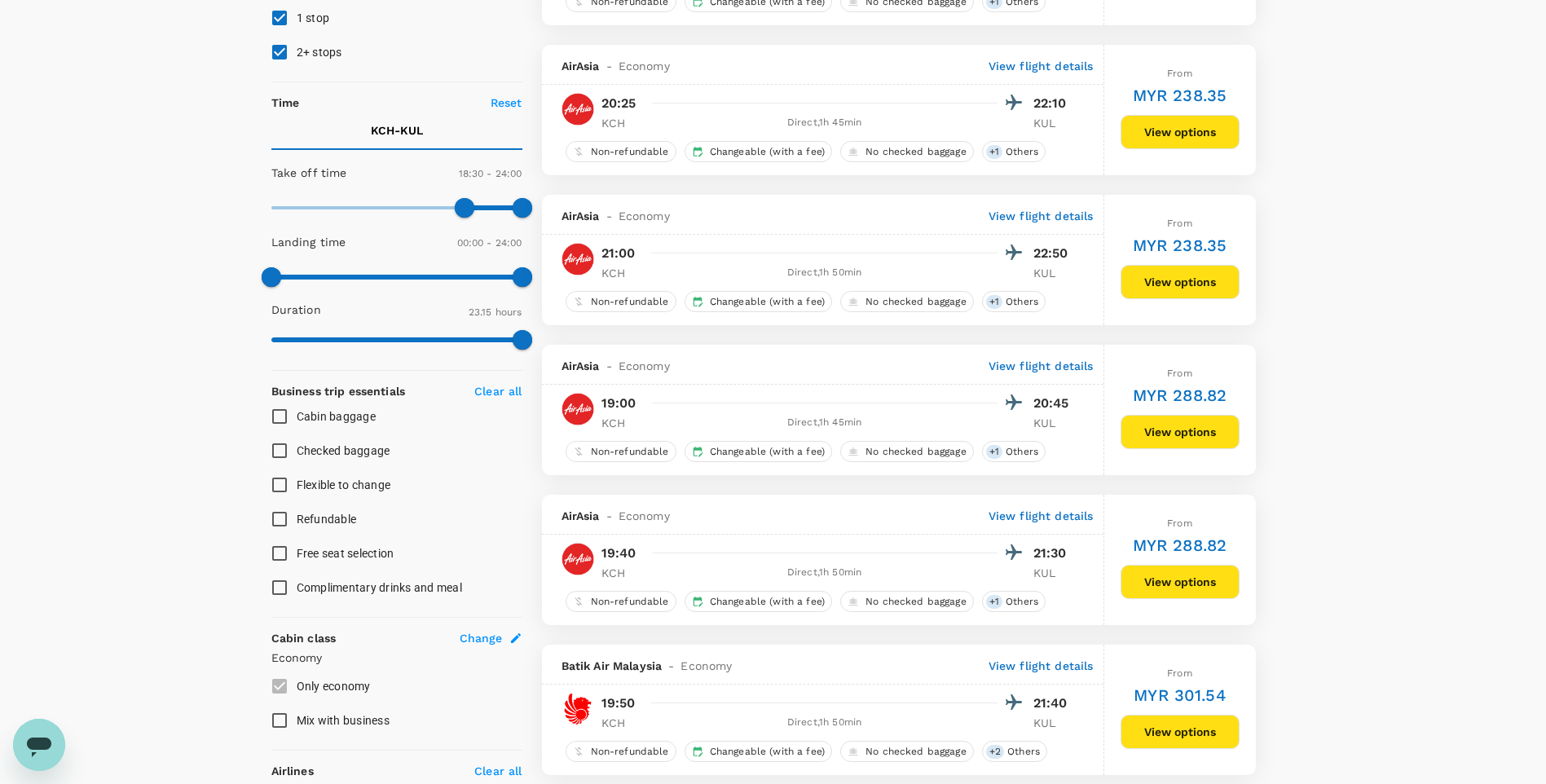 scroll, scrollTop: 271, scrollLeft: 0, axis: vertical 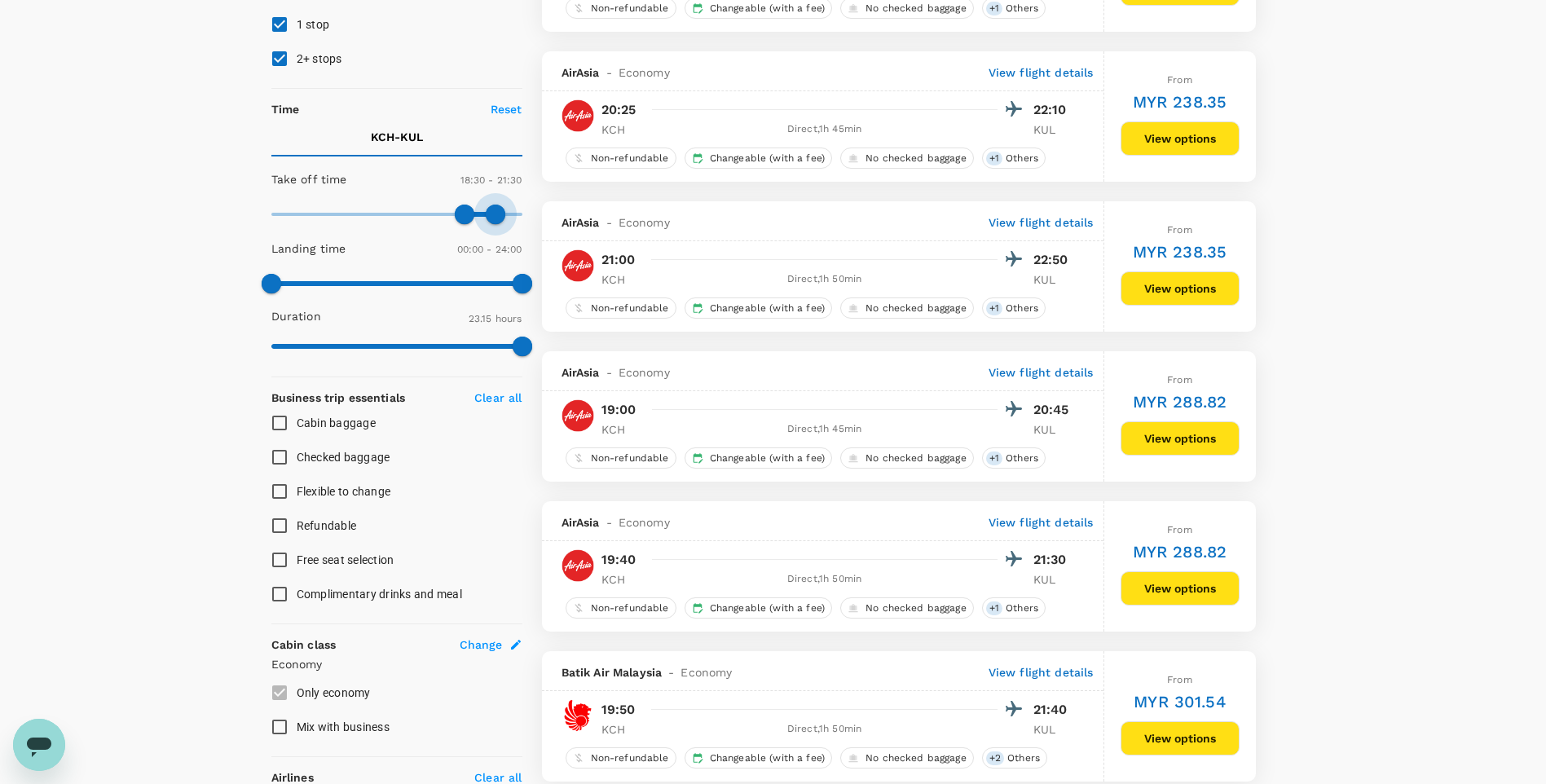 type on "1260" 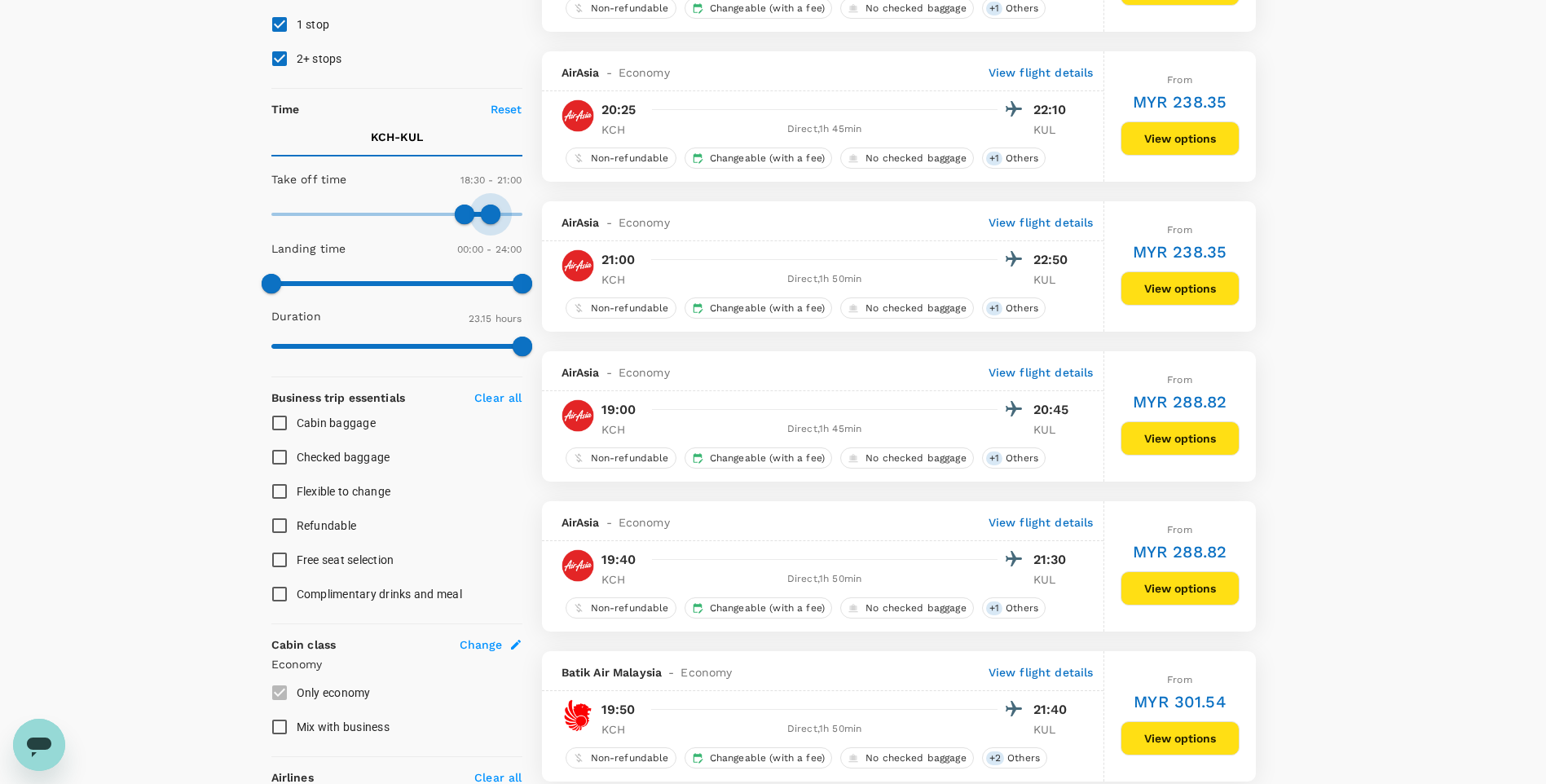 drag, startPoint x: 525, startPoint y: 214, endPoint x: 492, endPoint y: 216, distance: 33.060551 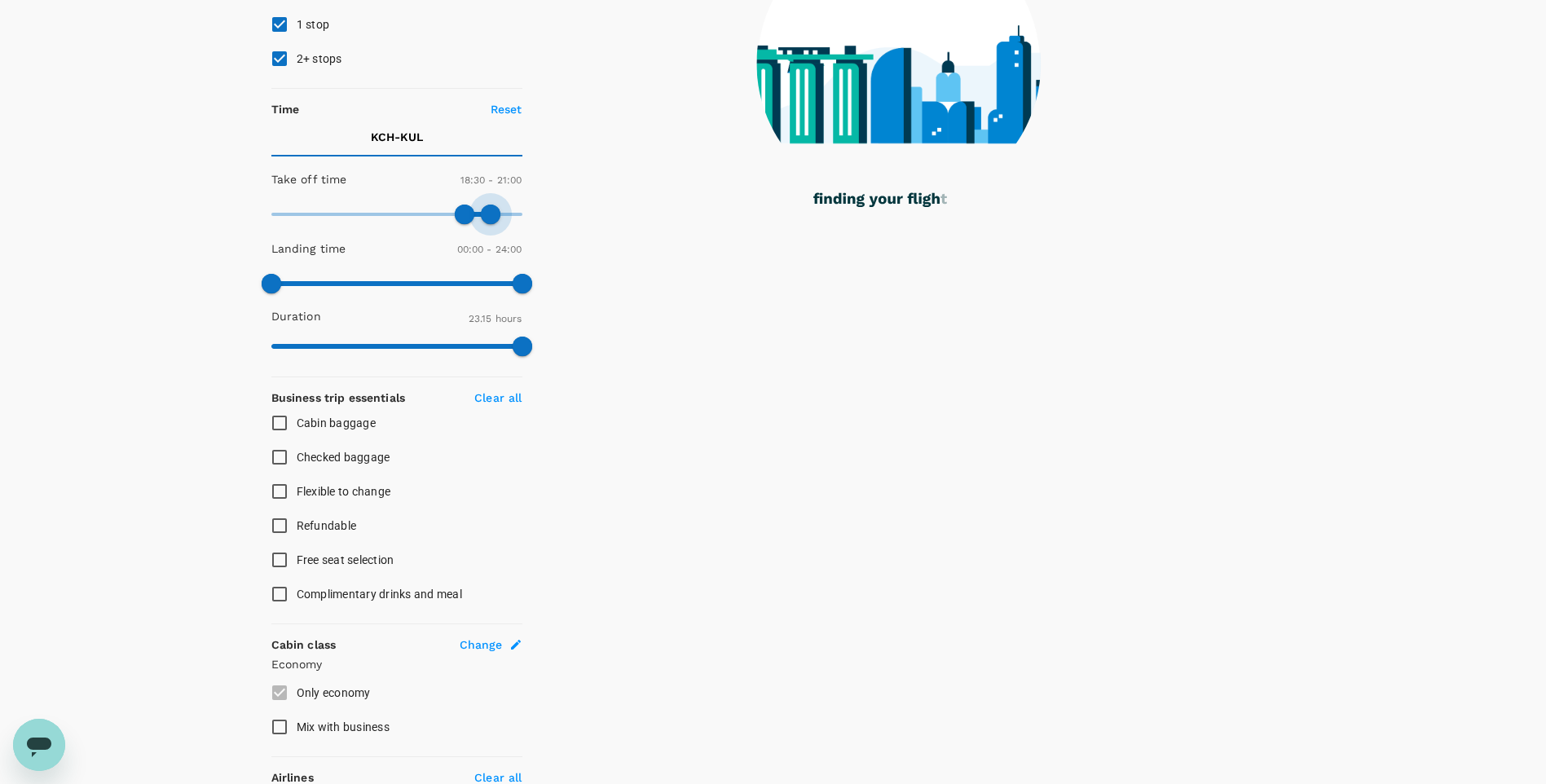 click at bounding box center (491, 214) 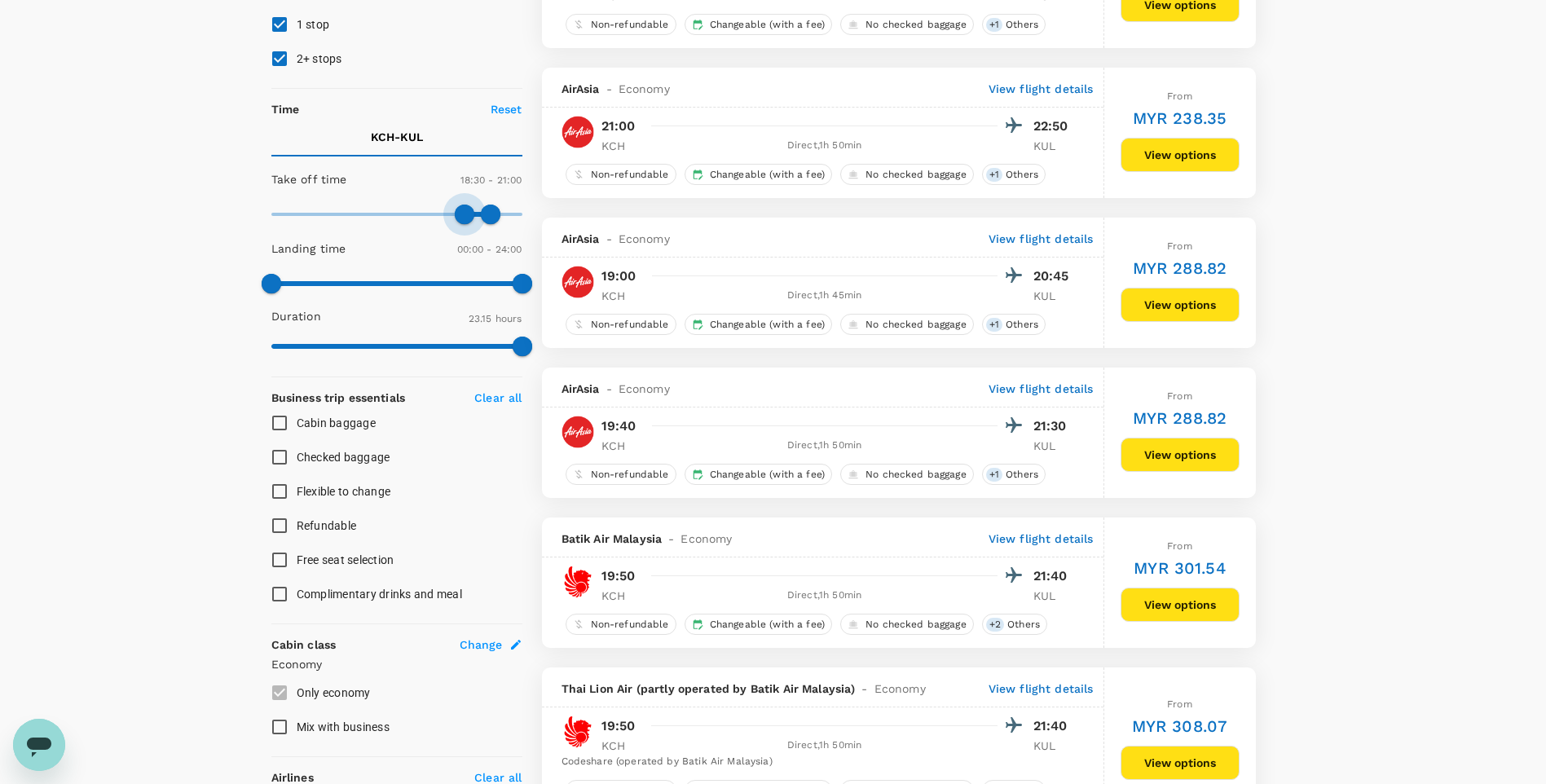 type on "1080" 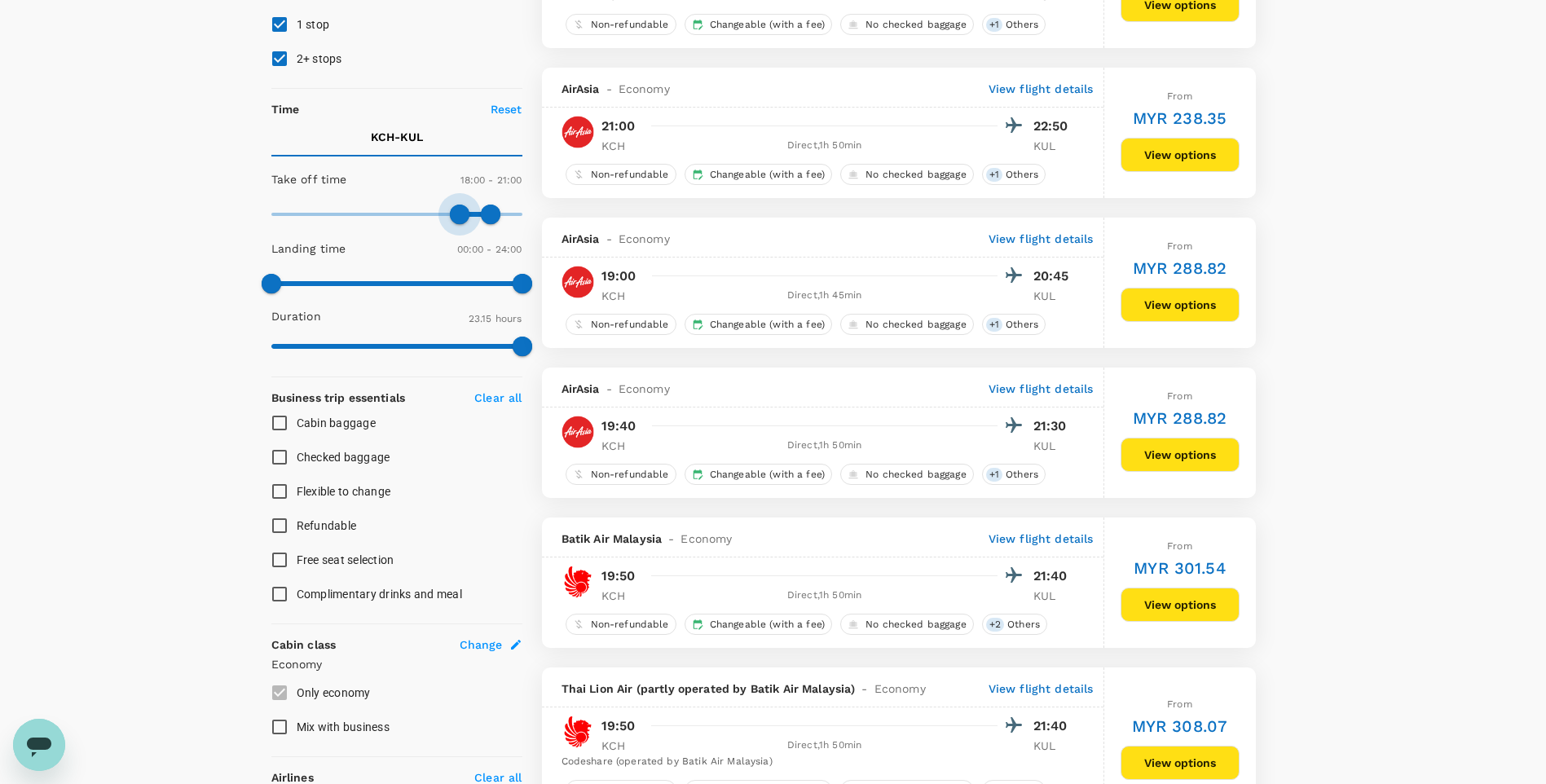 drag, startPoint x: 472, startPoint y: 216, endPoint x: 459, endPoint y: 216, distance: 13 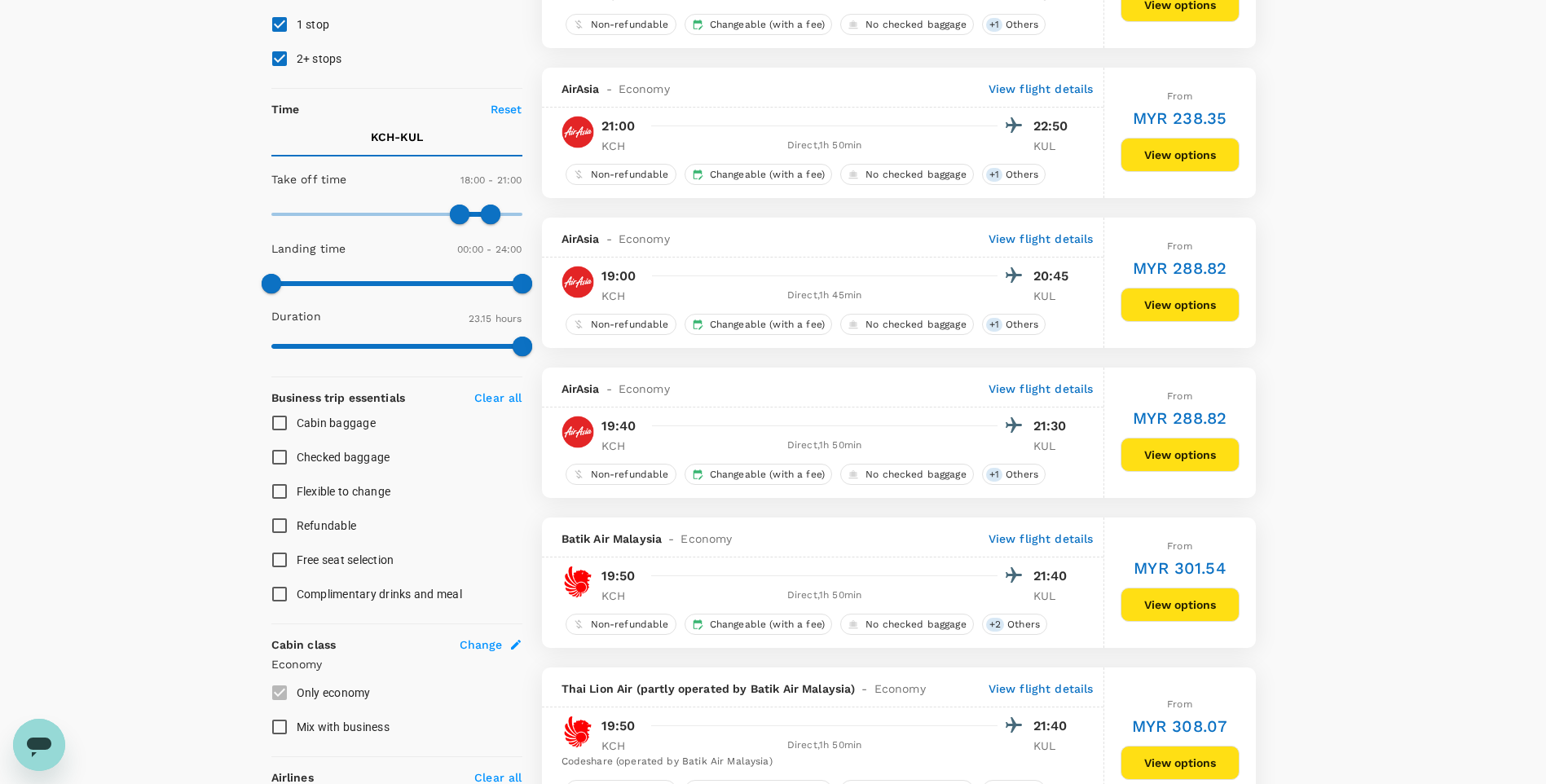 scroll, scrollTop: 0, scrollLeft: 0, axis: both 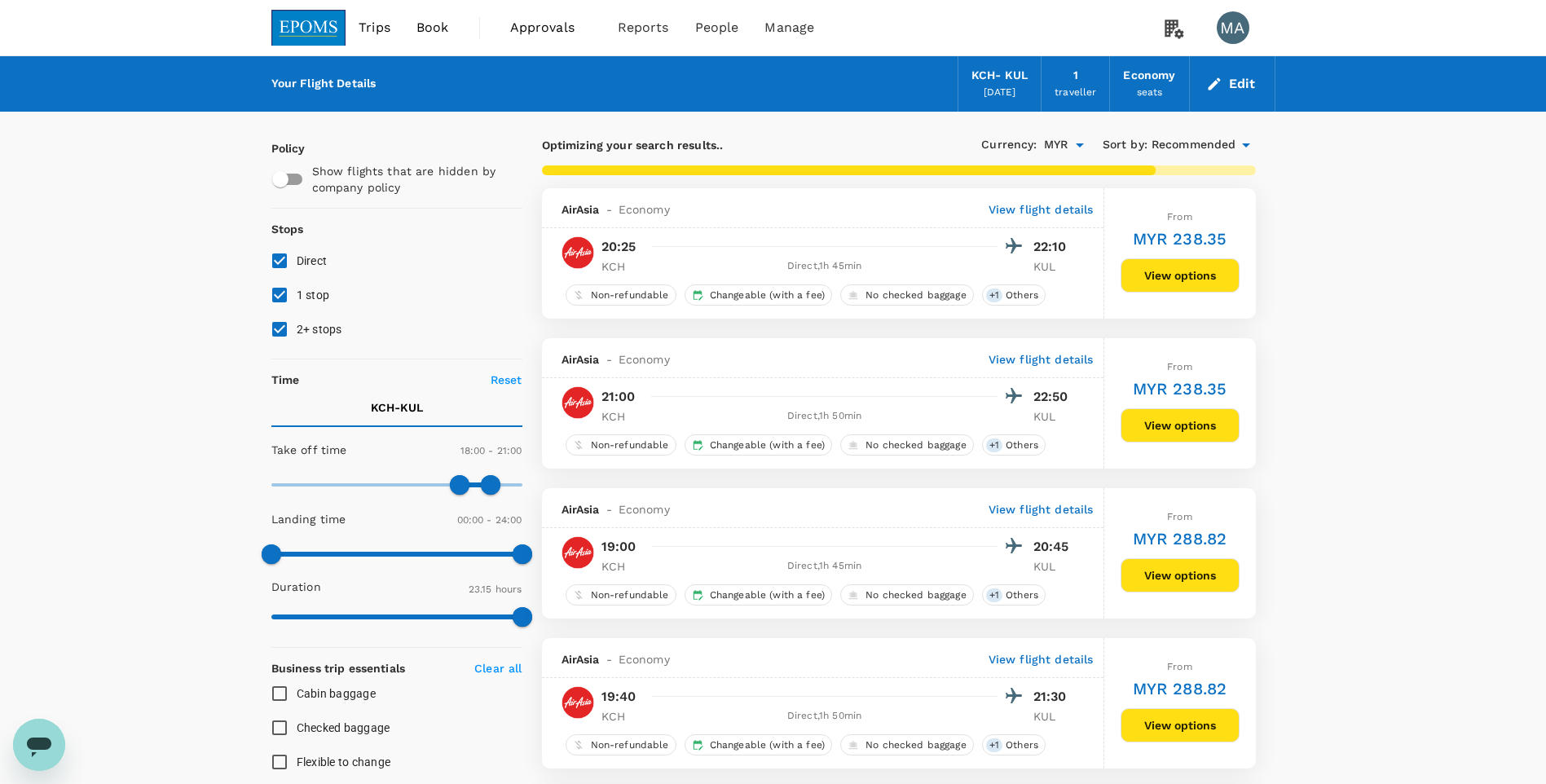 click on "Recommended" at bounding box center (1194, 145) 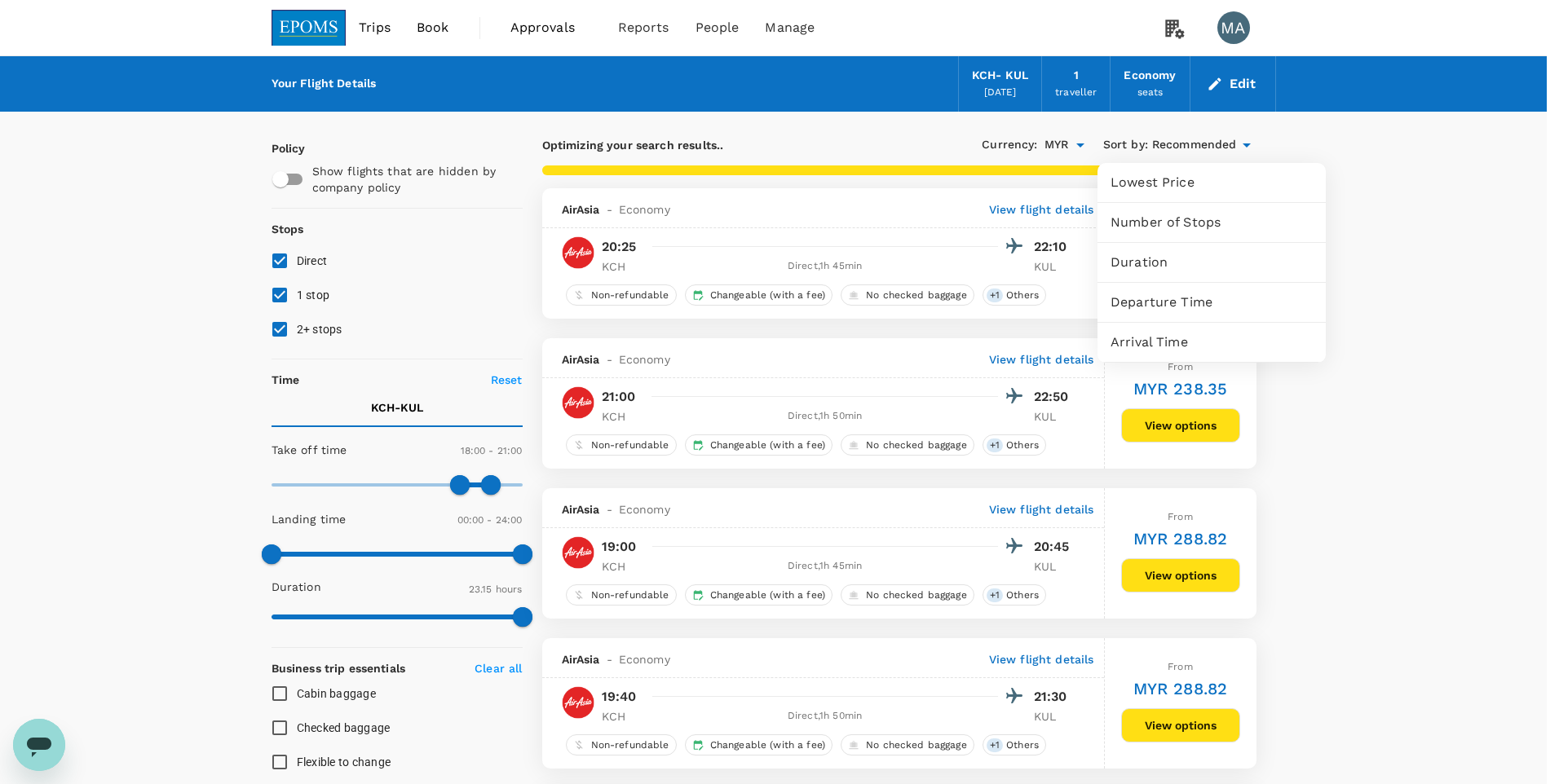 click on "Departure Time" at bounding box center (1212, 302) 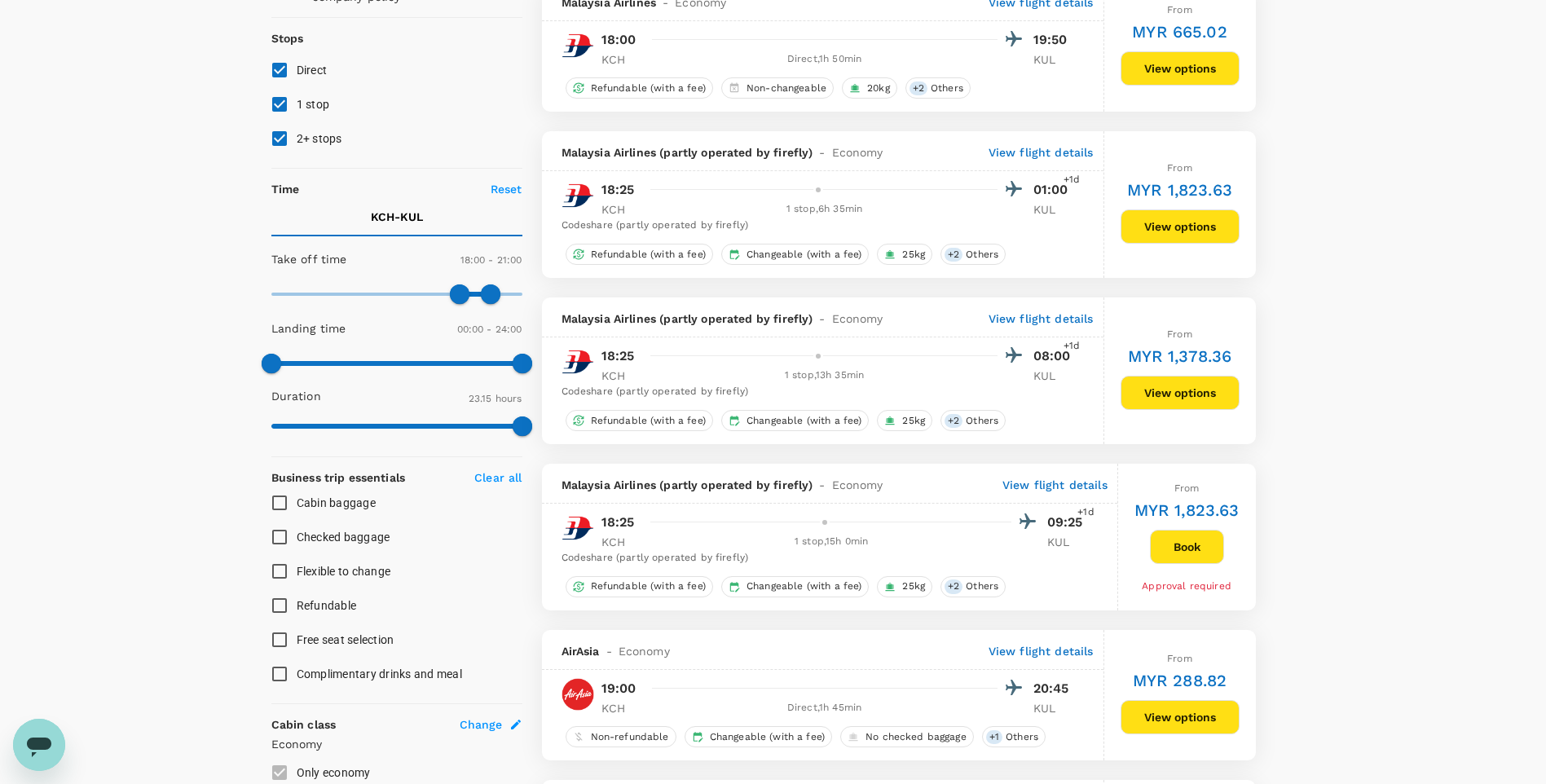 scroll, scrollTop: 163, scrollLeft: 0, axis: vertical 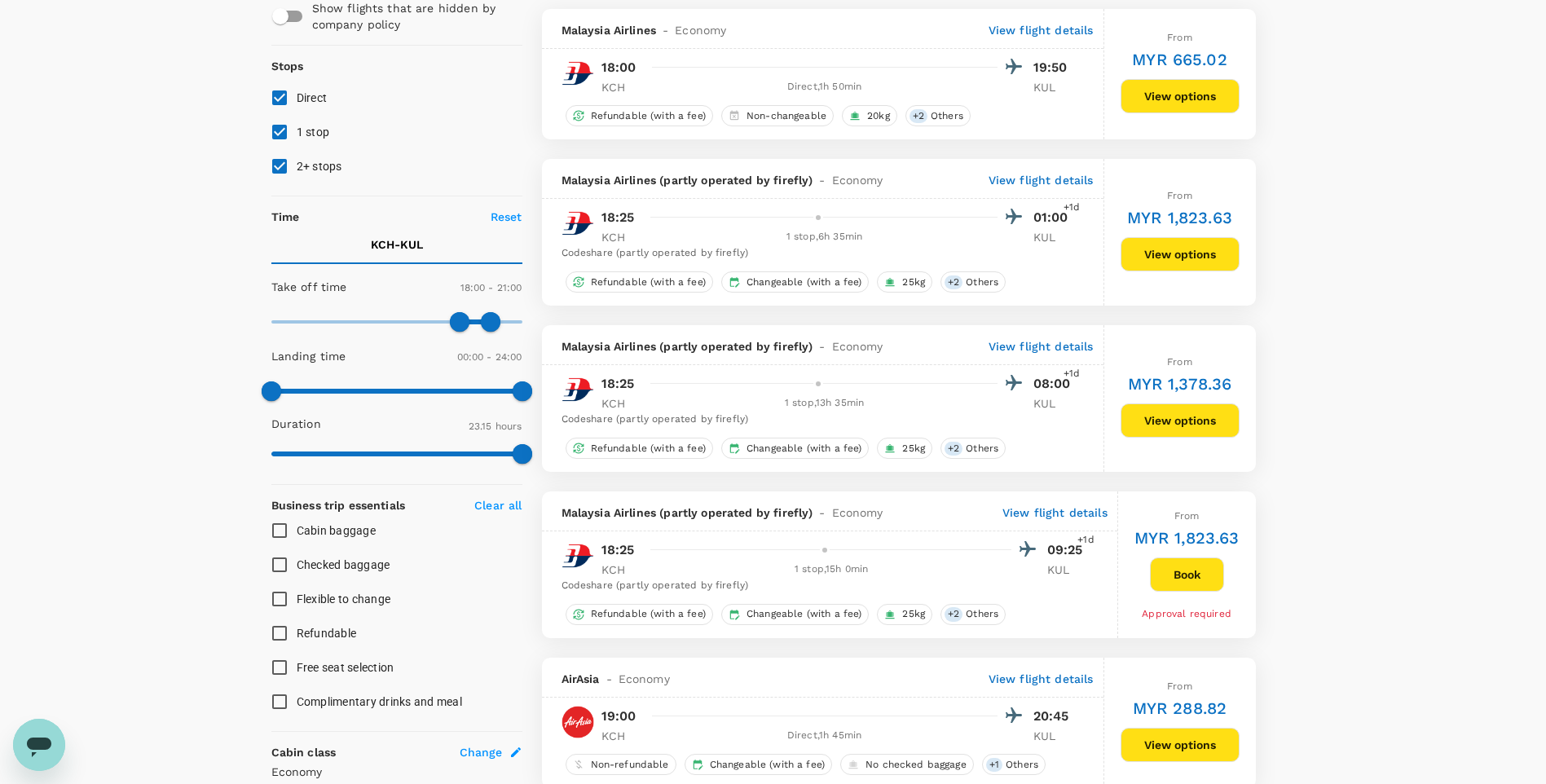 click on "Your Flight Details KCH  -   KUL 19 Jul 2025 1 traveller Economy seats Edit Policy Show flights that are hidden by company policy Stops Direct 1 stop 2+ stops Time Reset KCH - KUL Take off time 18:00 - 21:00 Landing time 00:00 - 24:00 Duration 23.15 hours Business trip essentials Clear all Cabin baggage Checked baggage Flexible to change Refundable Free seat selection Complimentary drinks and meal Cabin class Change Economy Only economy Mix with business Airlines Clear all AirAsia Batik Air Malaysia Malaysia Airlines Scoot Thai Lion Air Other Exclude code share flights 11   flights found  |   0   hidden by policy Currency :  MYR Sort by :  Departure Time Malaysia Airlines     - Economy   View flight details 18:00 19:50 KCH Direct ,  1h 50min KUL Refundable (with a fee) Non-changeable 20kg + 2 Others From MYR 665.02 View options Malaysia Airlines     (partly operated by firefly) - Economy   View flight details 18:25 01:00 +1d KCH 1 stop ,  6h 35min KUL Codeshare (partly operated by firefly) 25kg + 2 Others   -" at bounding box center [773, 943] 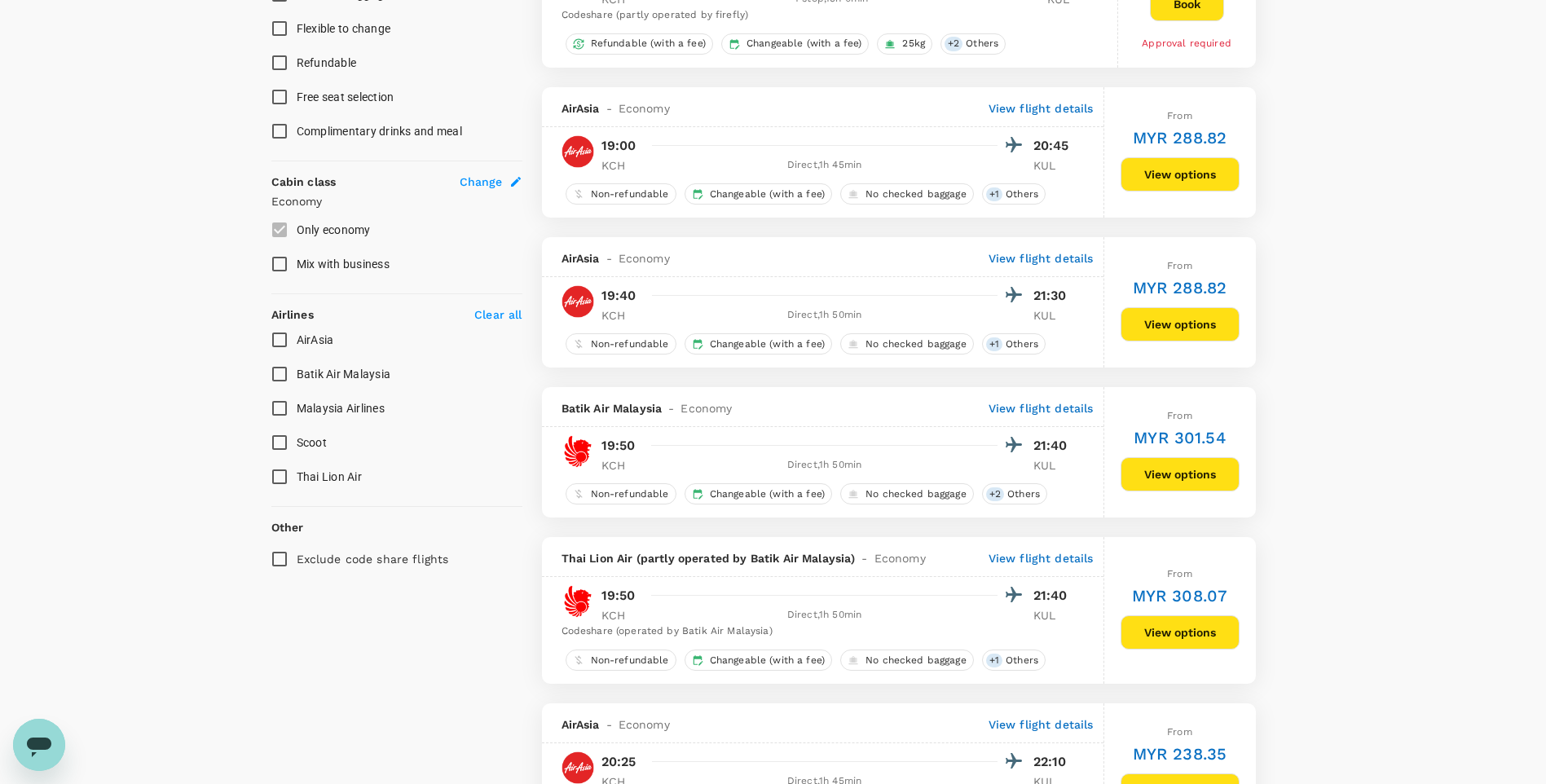 scroll, scrollTop: 815, scrollLeft: 0, axis: vertical 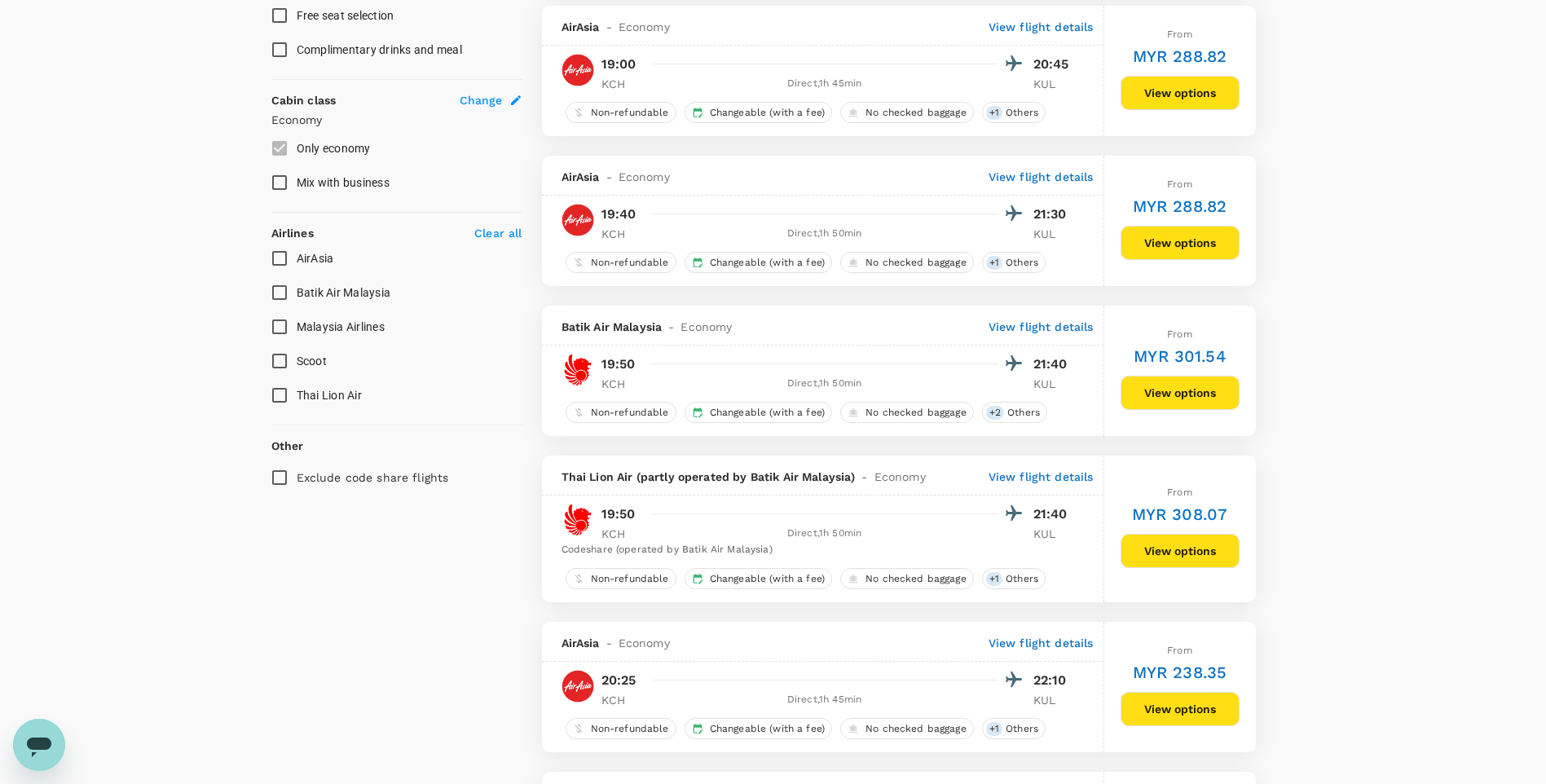 click on "Your Flight Details KCH  -   KUL 19 Jul 2025 1 traveller Economy seats Edit Policy Show flights that are hidden by company policy Stops Direct 1 stop 2+ stops Time Reset KCH - KUL Take off time 18:00 - 21:00 Landing time 00:00 - 24:00 Duration 23.15 hours Business trip essentials Clear all Cabin baggage Checked baggage Flexible to change Refundable Free seat selection Complimentary drinks and meal Cabin class Change Economy Only economy Mix with business Airlines Clear all AirAsia Batik Air Malaysia Malaysia Airlines Scoot Thai Lion Air Other Exclude code share flights 11   flights found  |   0   hidden by policy Currency :  MYR Sort by :  Departure Time Malaysia Airlines     - Economy   View flight details 18:00 19:50 KCH Direct ,  1h 50min KUL Refundable (with a fee) Non-changeable 20kg + 2 Others From MYR 665.02 View options Malaysia Airlines     (partly operated by firefly) - Economy   View flight details 18:25 01:00 +1d KCH 1 stop ,  6h 35min KUL Codeshare (partly operated by firefly) 25kg + 2 Others   -" at bounding box center [773, 291] 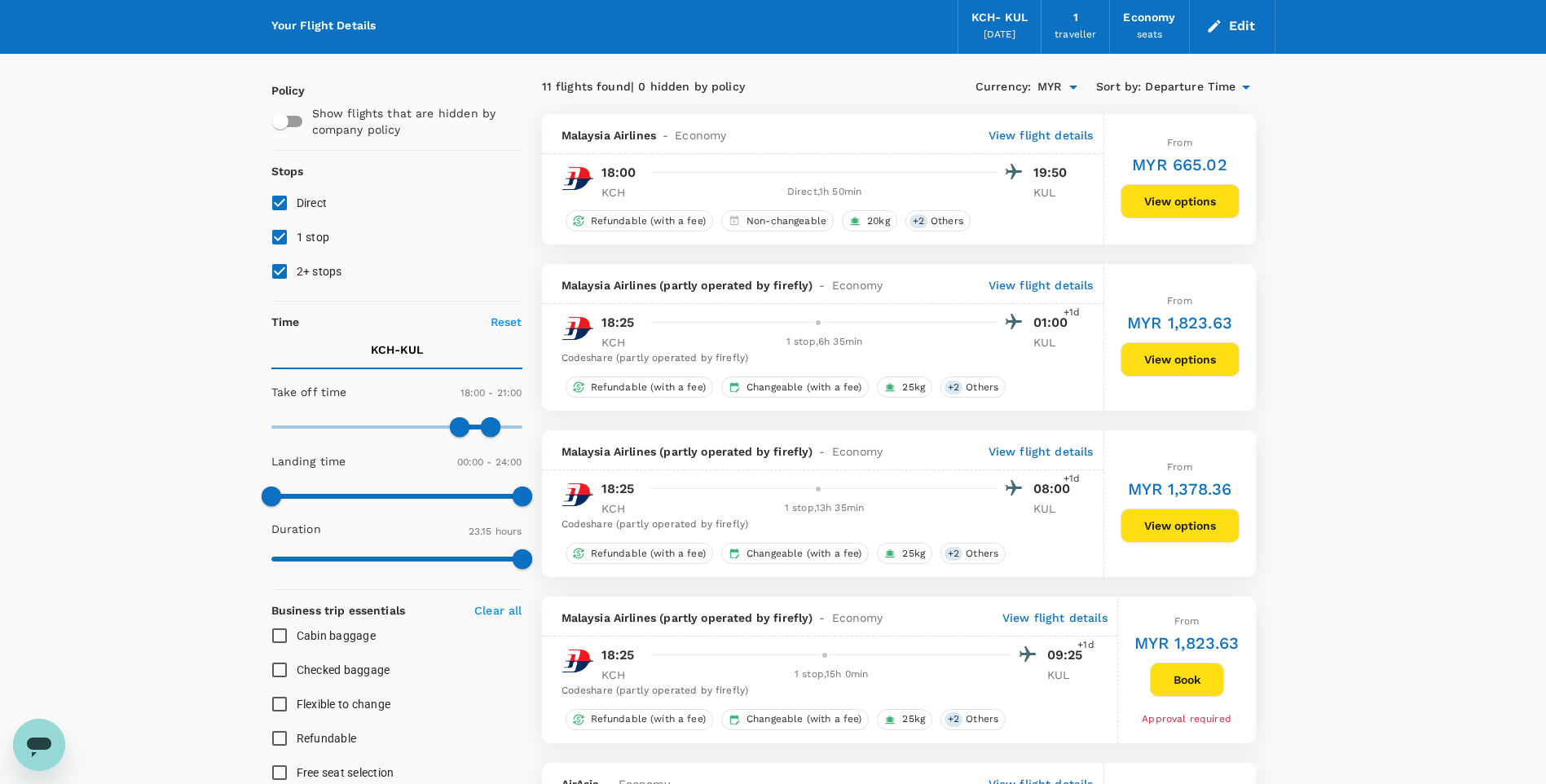 scroll, scrollTop: 0, scrollLeft: 0, axis: both 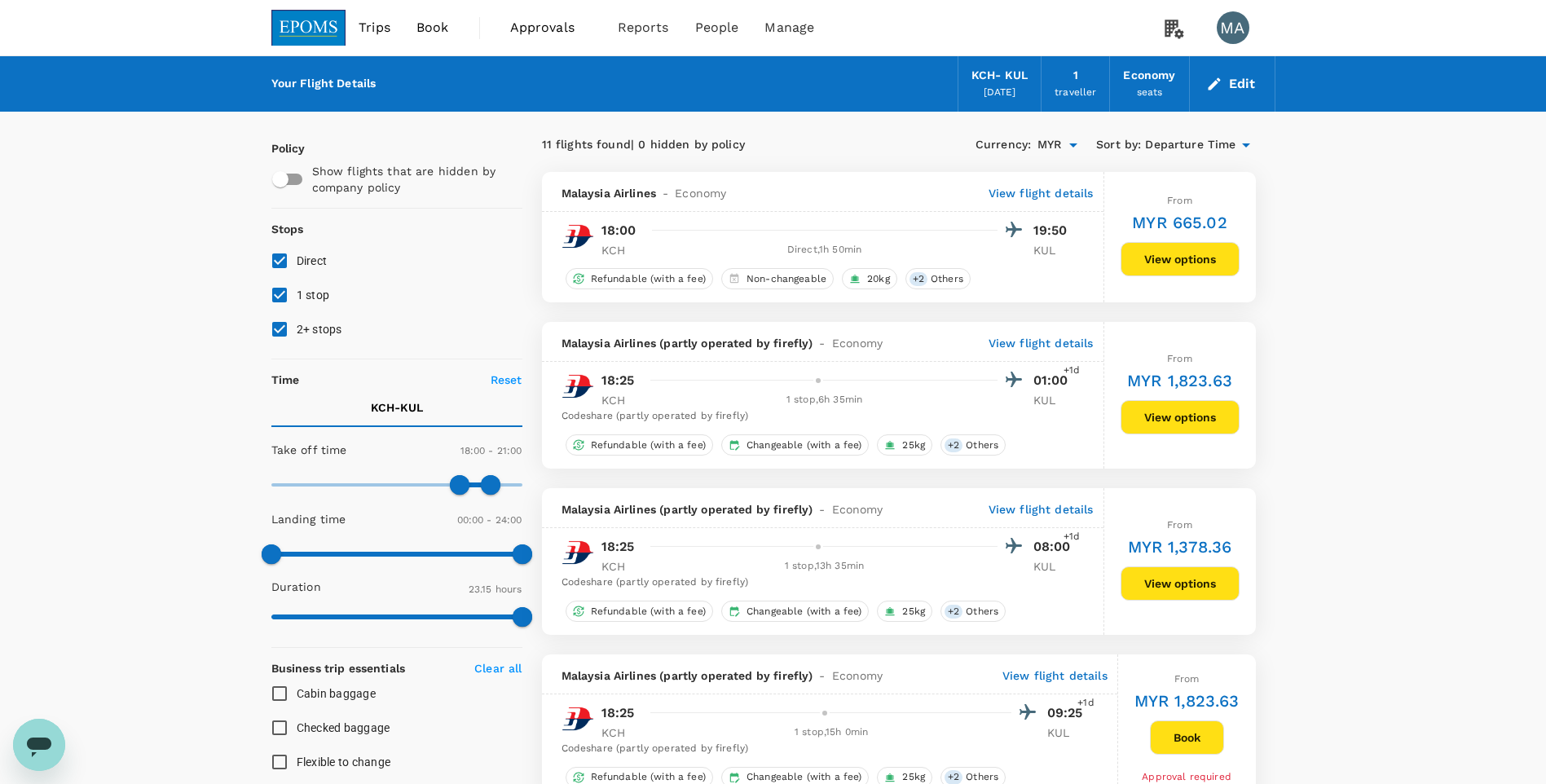 drag, startPoint x: 289, startPoint y: 292, endPoint x: 286, endPoint y: 314, distance: 22.203603 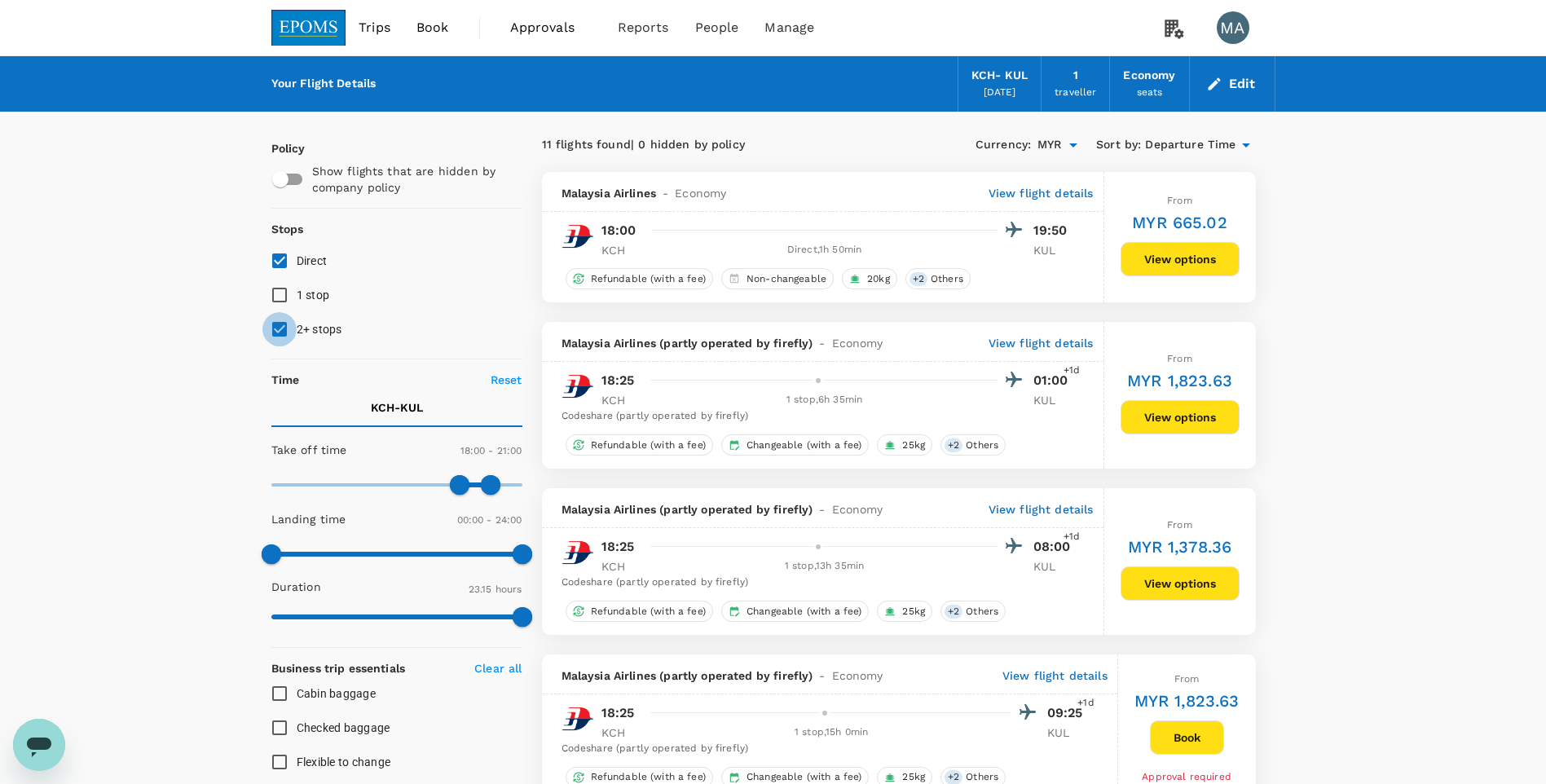 click on "2+ stops" at bounding box center (280, 329) 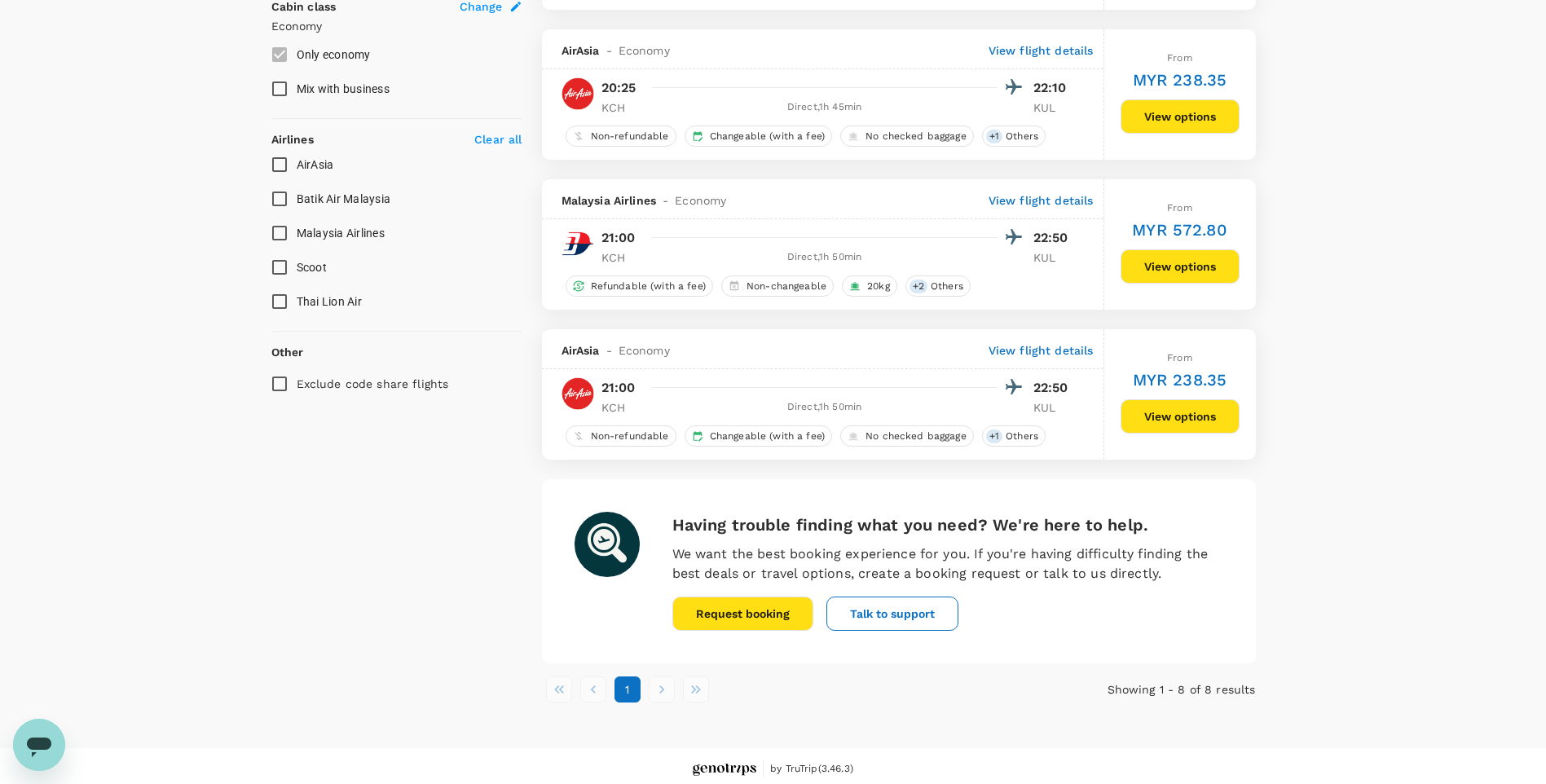 scroll, scrollTop: 915, scrollLeft: 0, axis: vertical 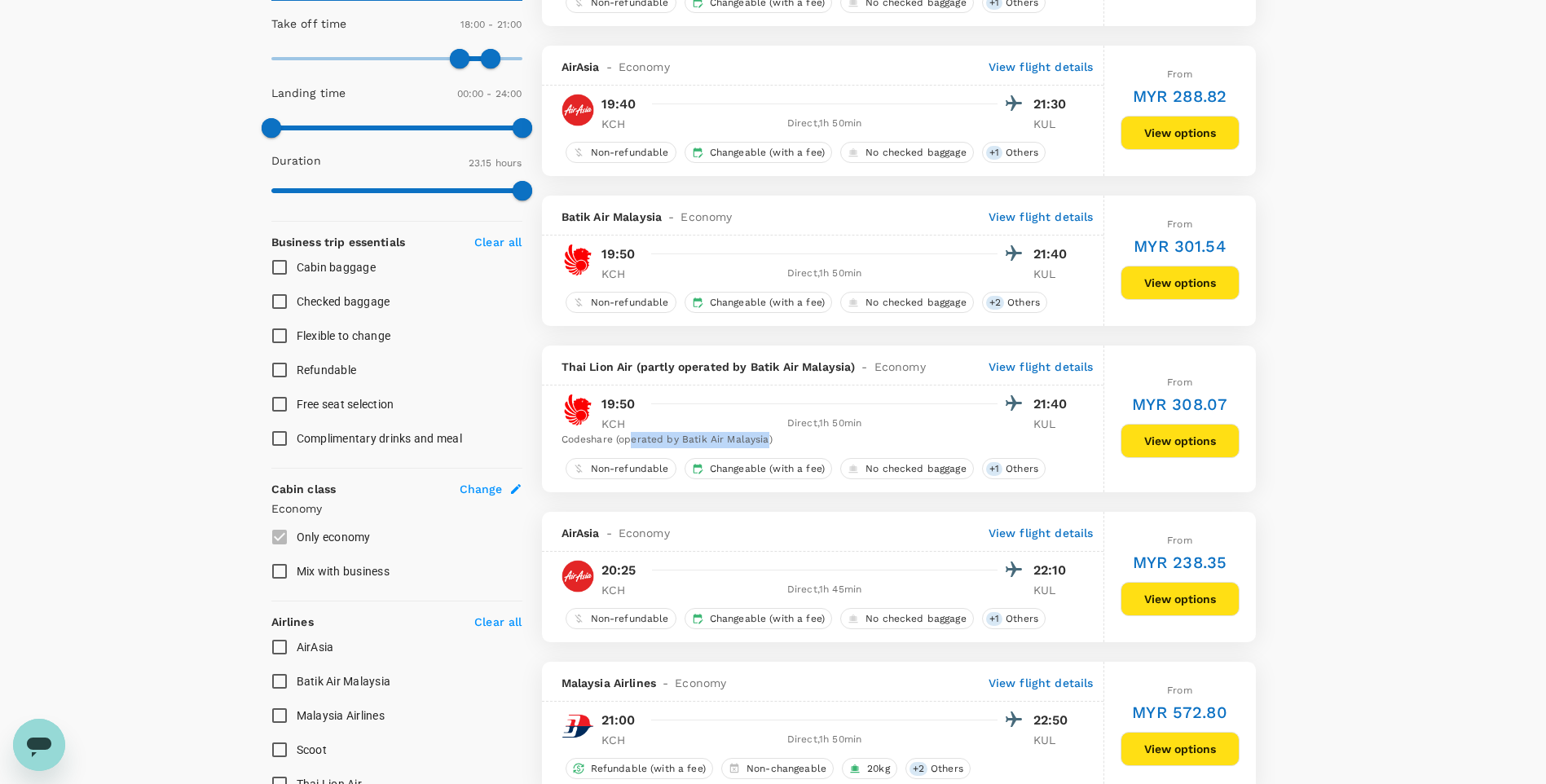 drag, startPoint x: 682, startPoint y: 443, endPoint x: 767, endPoint y: 443, distance: 85 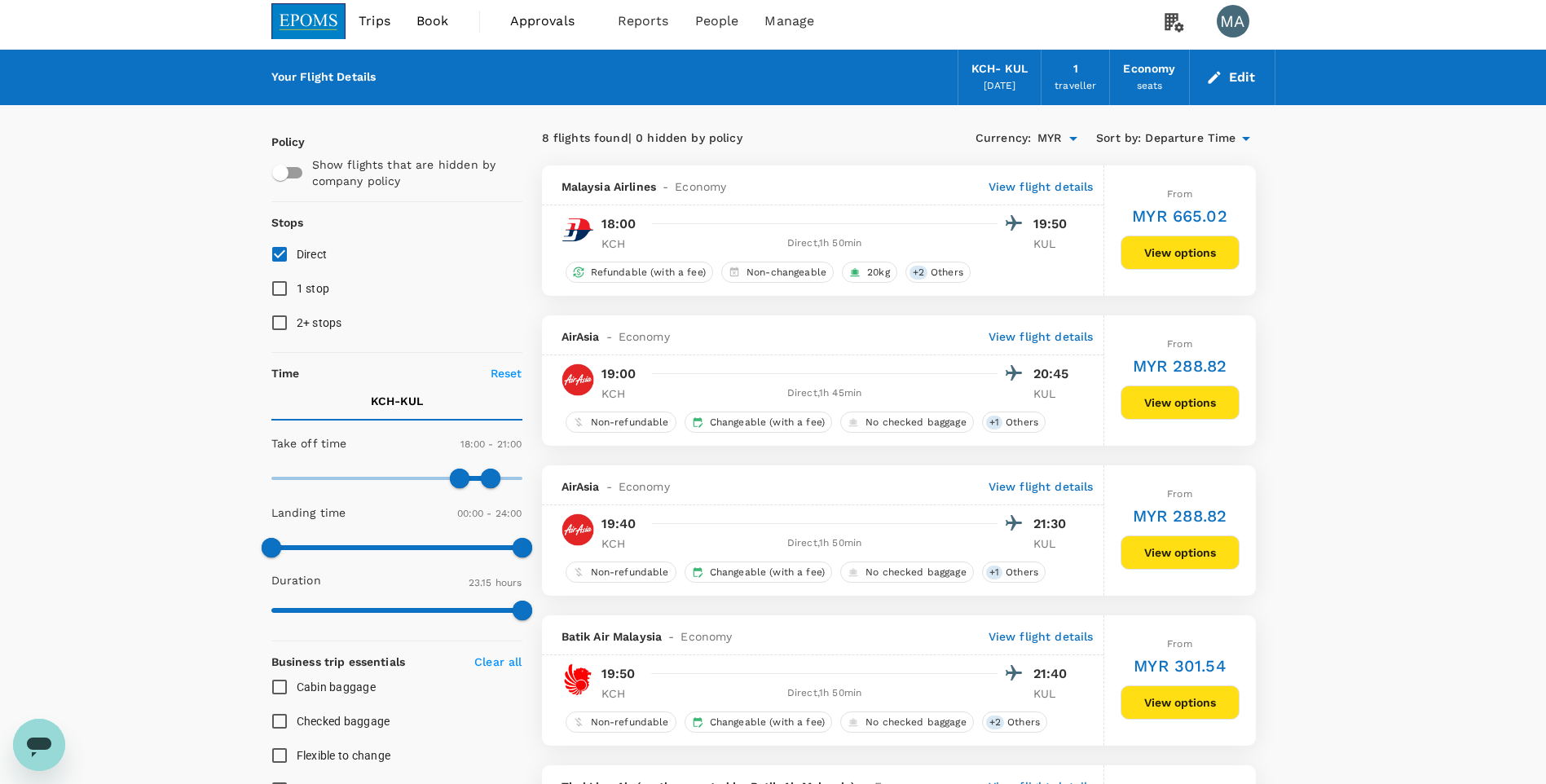 scroll, scrollTop: 0, scrollLeft: 0, axis: both 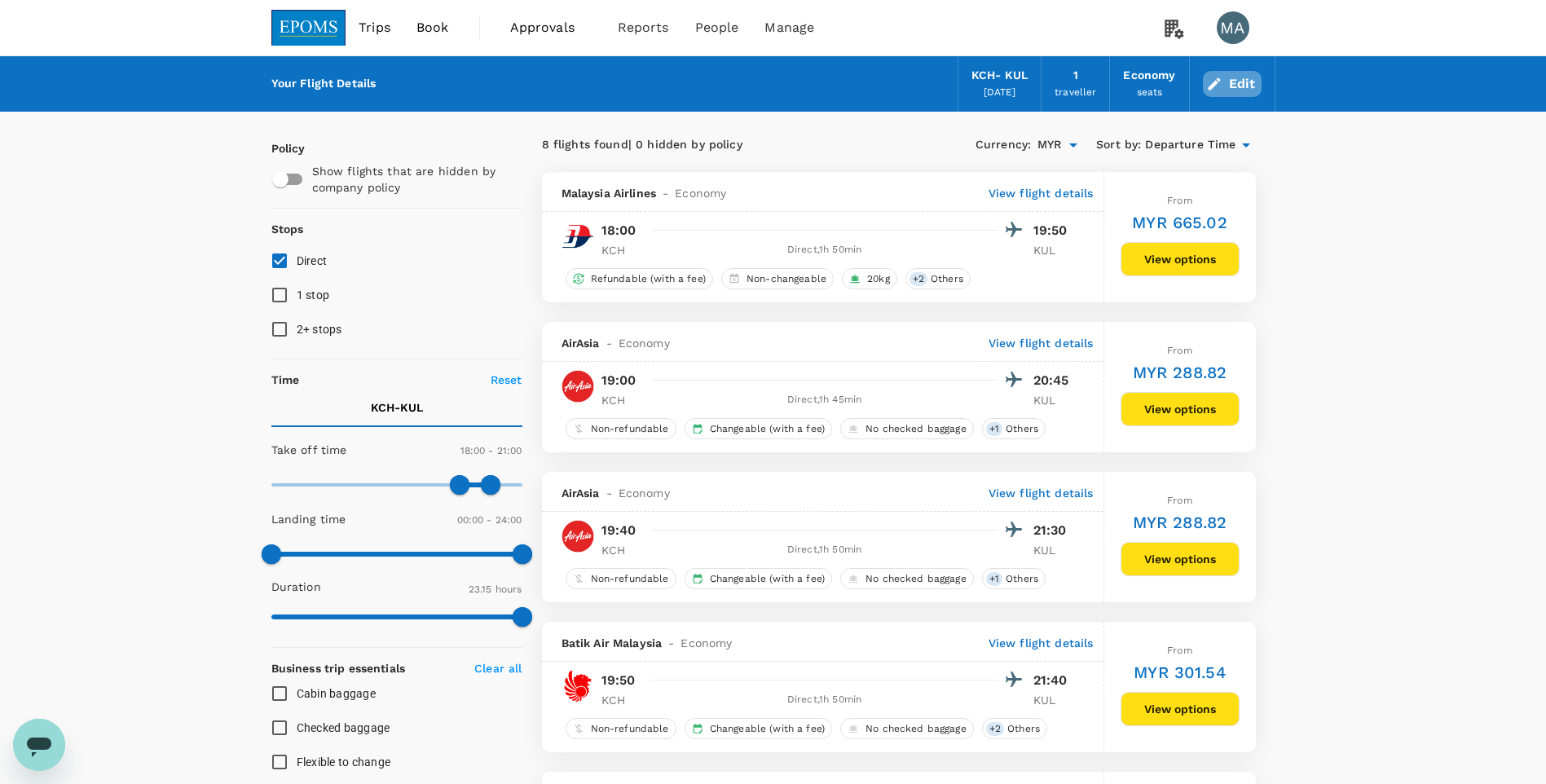 click on "Edit" at bounding box center [1232, 84] 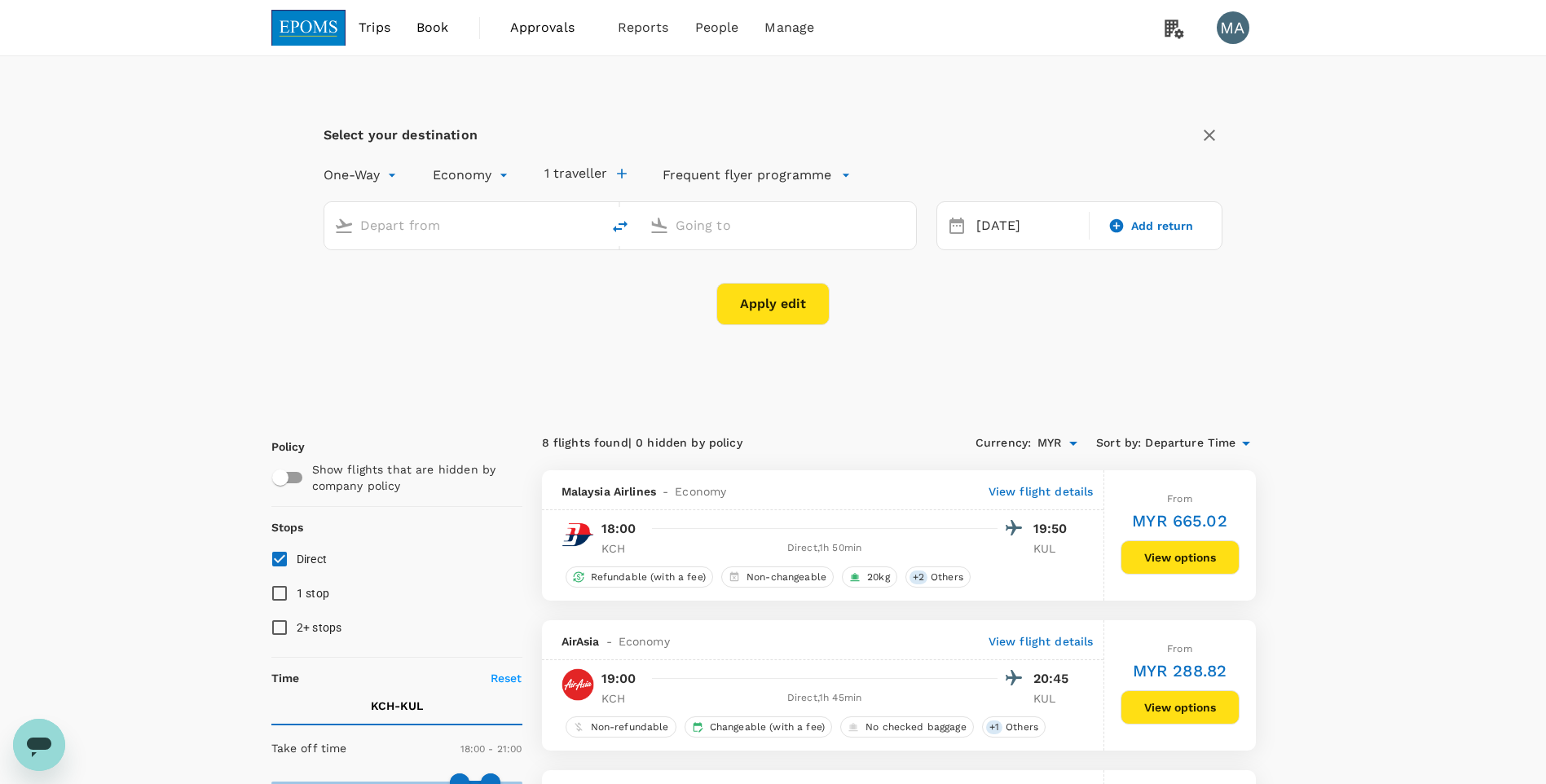 type on "Kuching Intl (KCH)" 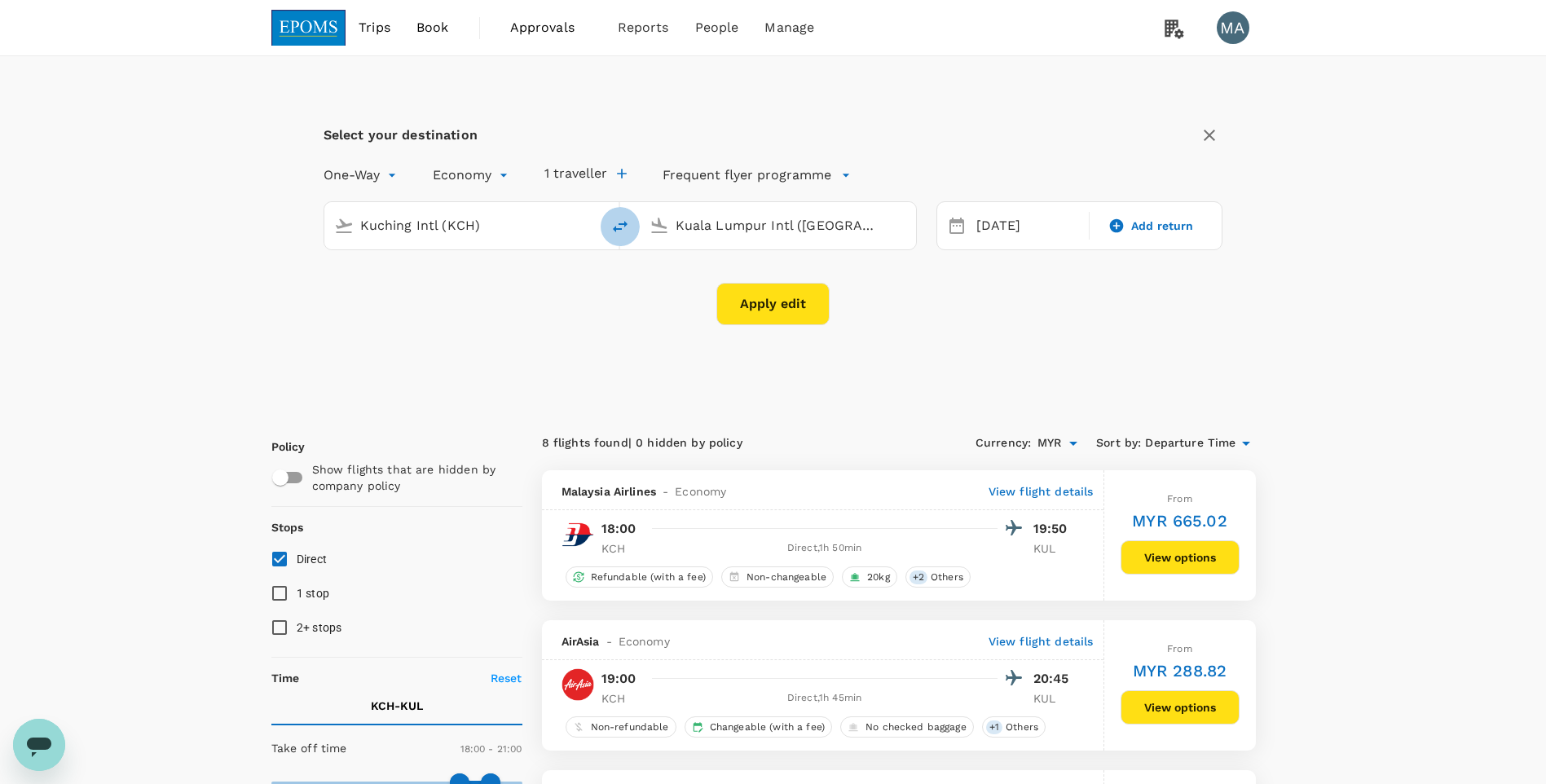 click 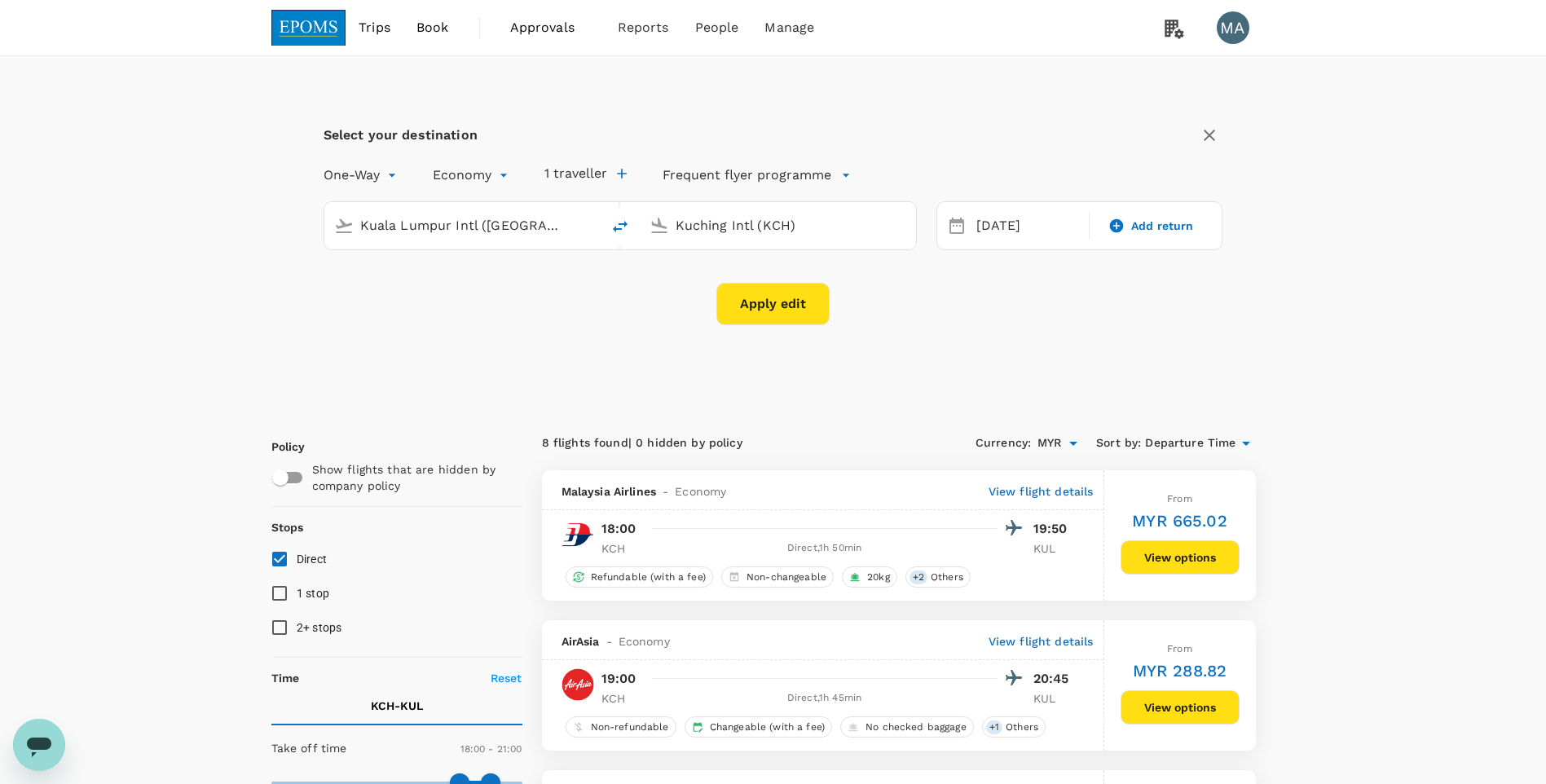 click on "Kuching Intl (KCH)" at bounding box center [778, 225] 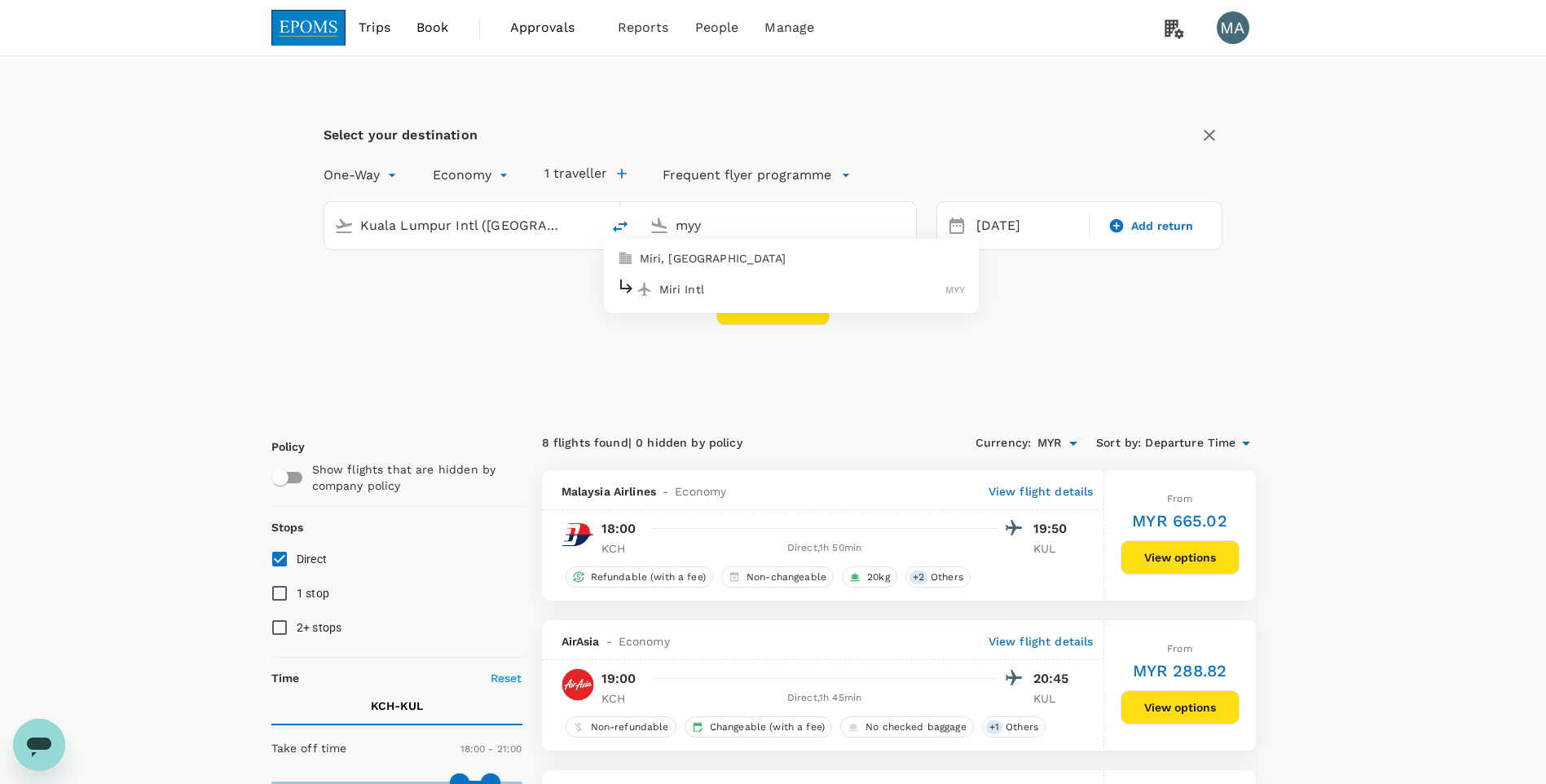 click on "Miri Intl" at bounding box center [803, 289] 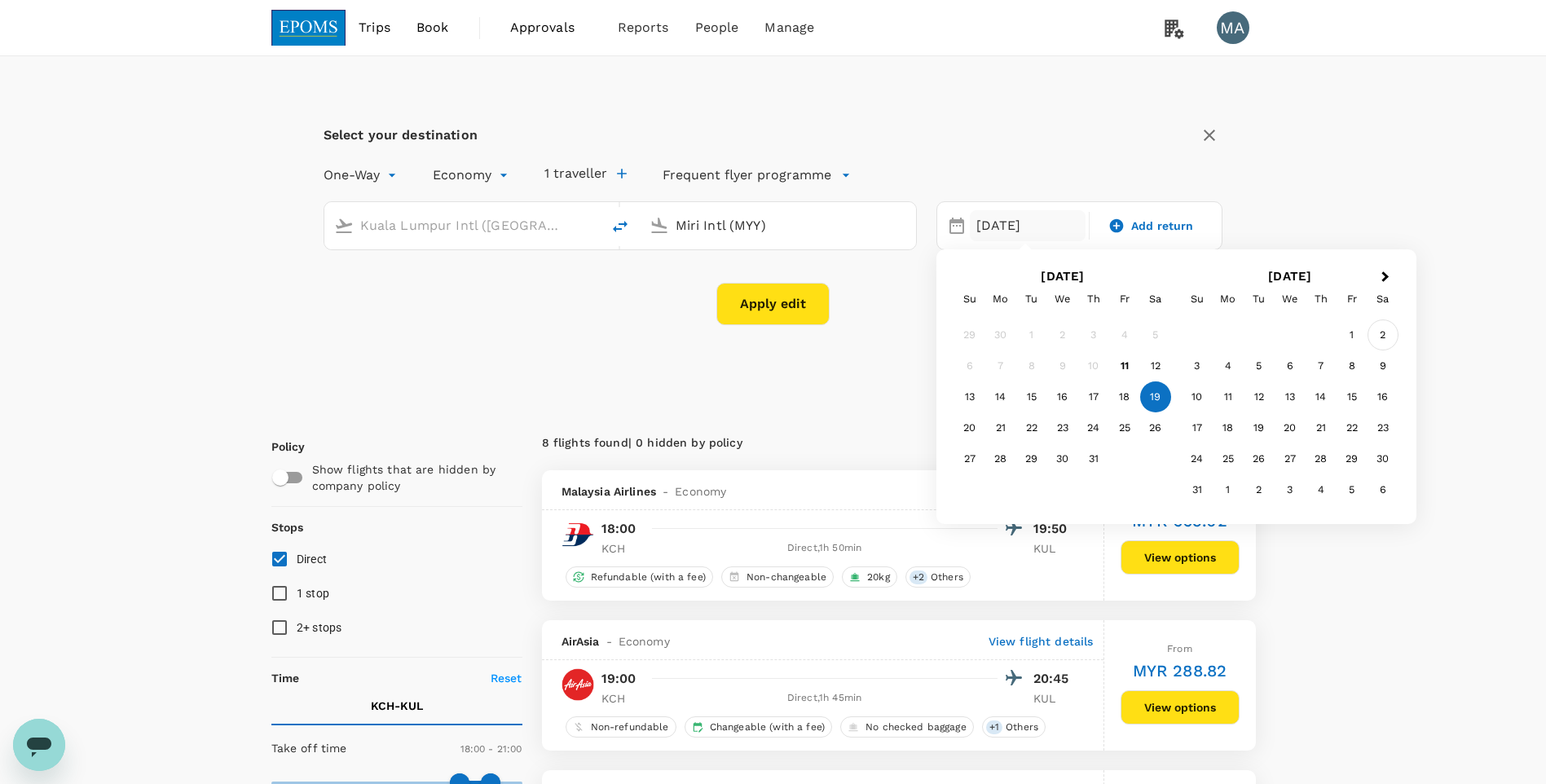 type on "Miri Intl (MYY)" 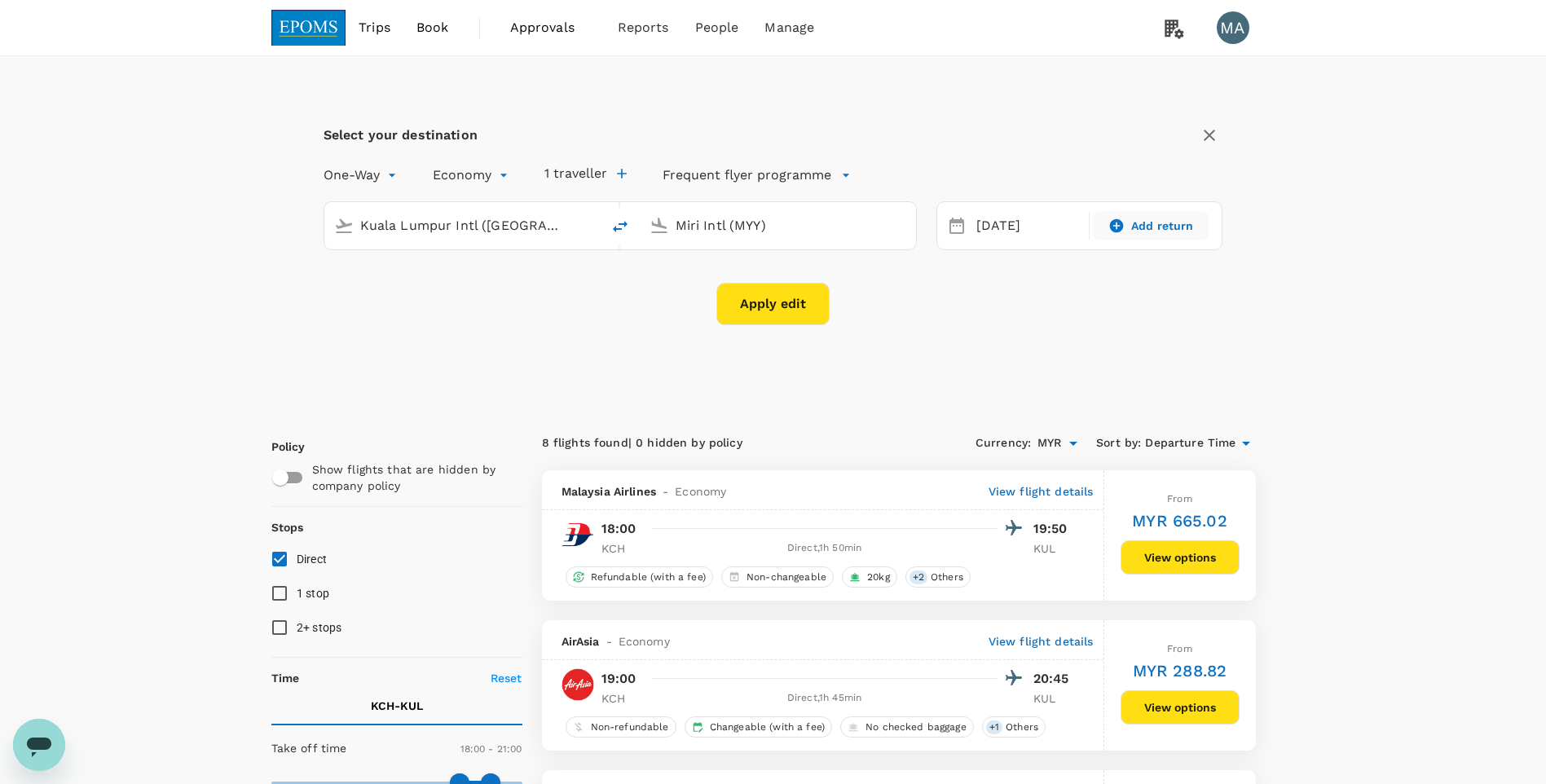 click on "Add return" at bounding box center (1162, 226) 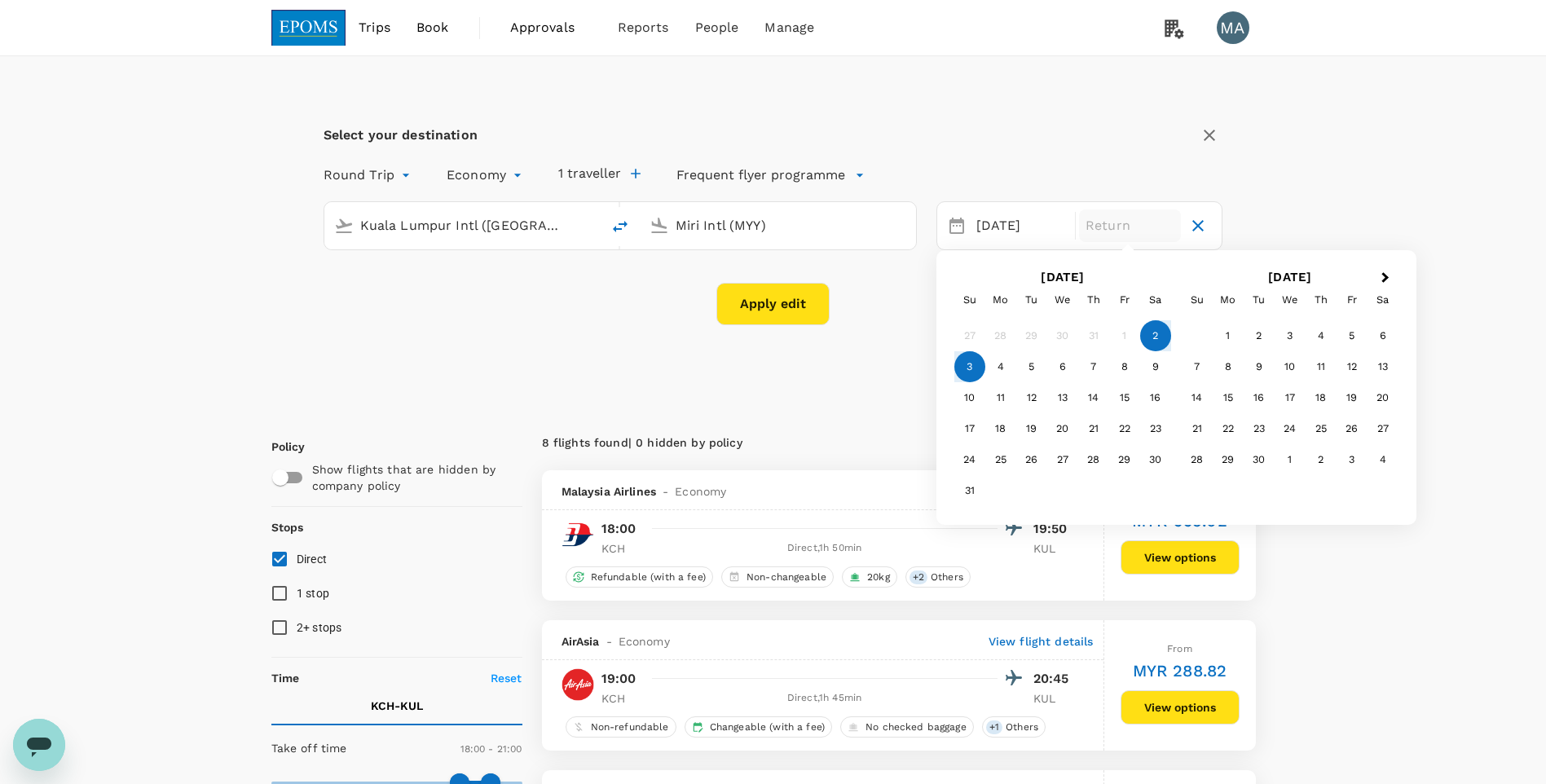click on "3" at bounding box center (970, 367) 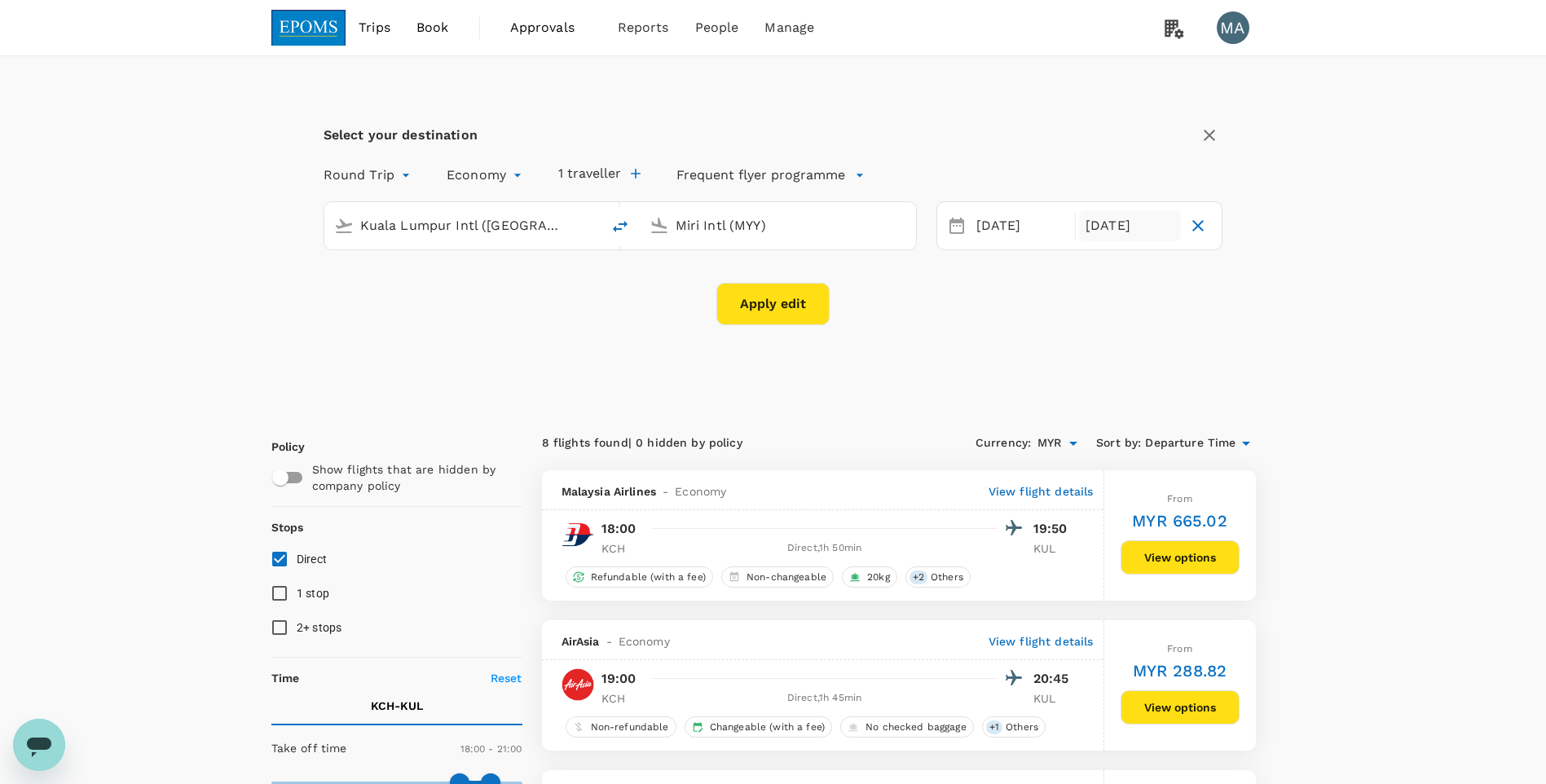 click on "Apply edit" at bounding box center (773, 304) 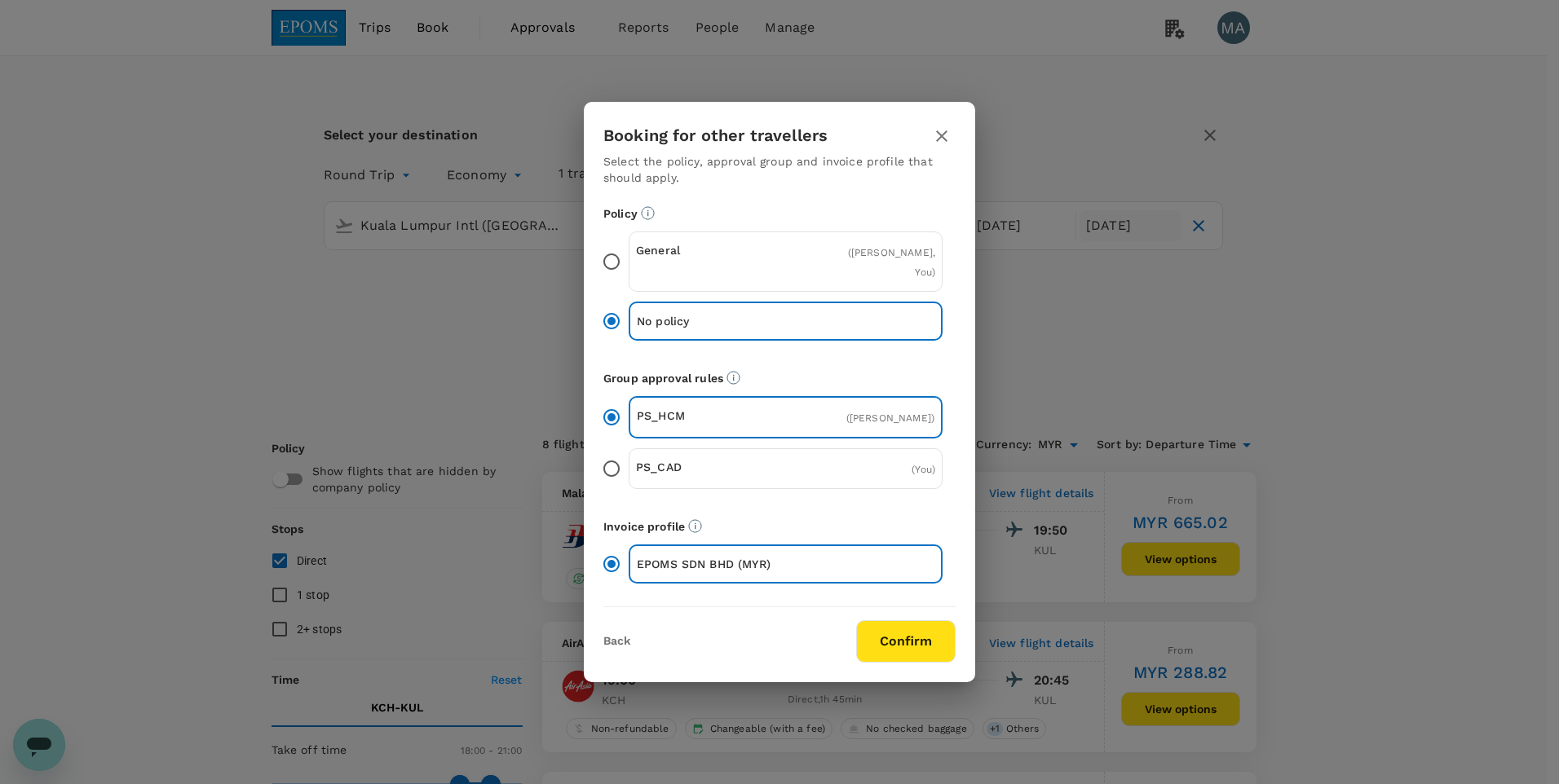 click on "General ( MUHAMAD FAIZAL SAIDIN, You )" at bounding box center (612, 262) 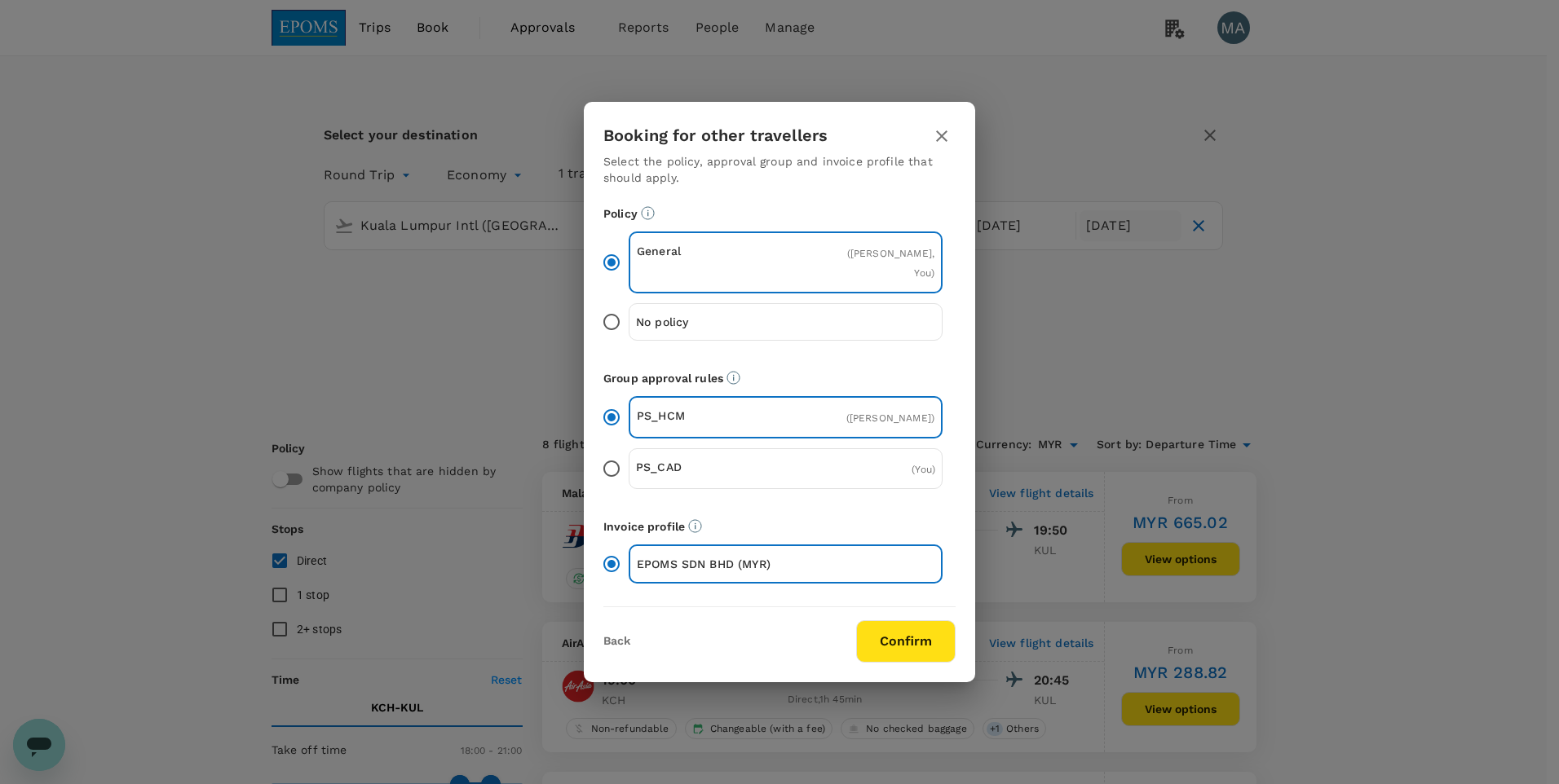 click 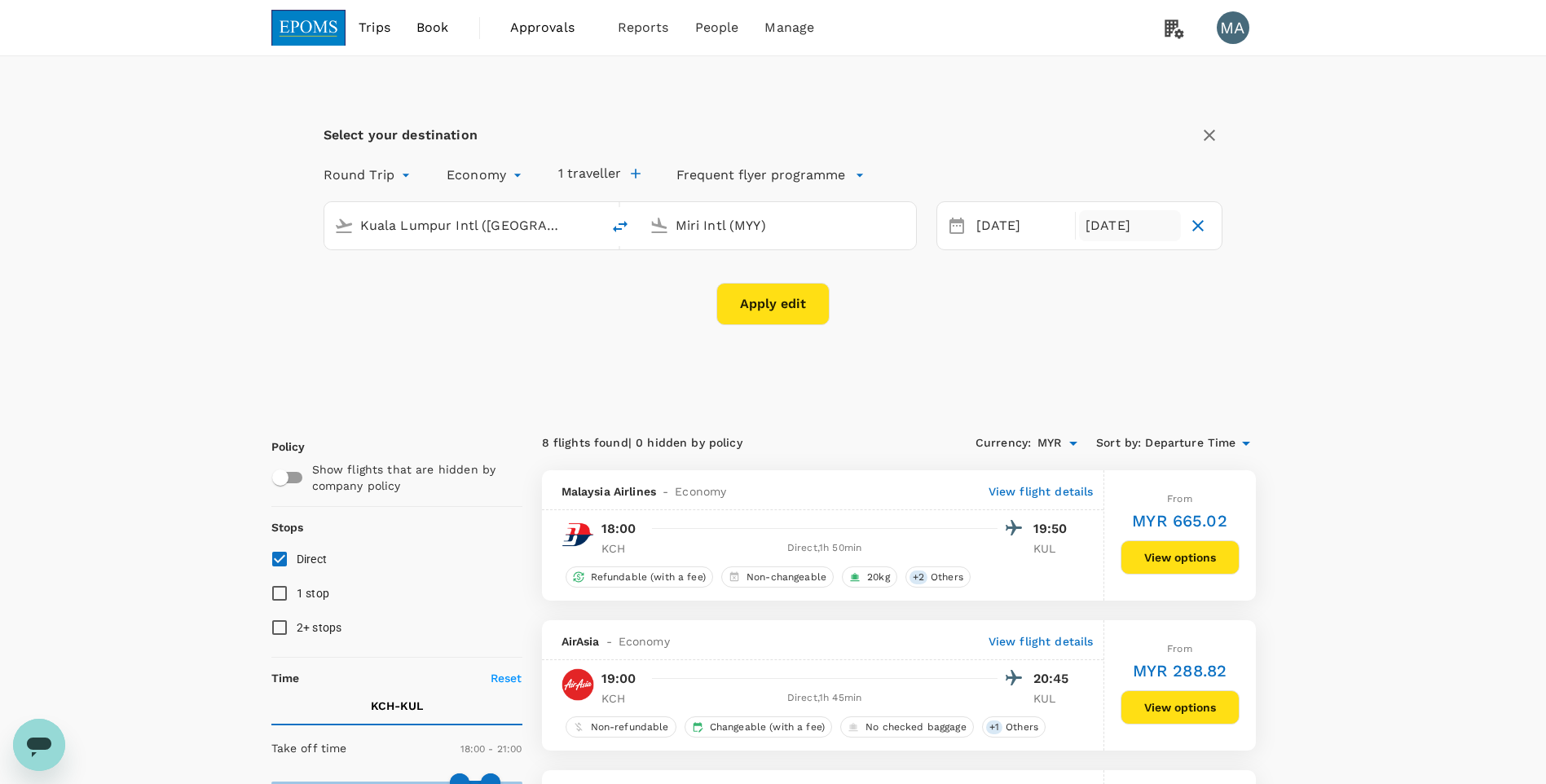 click on "1   traveller" at bounding box center [599, 174] 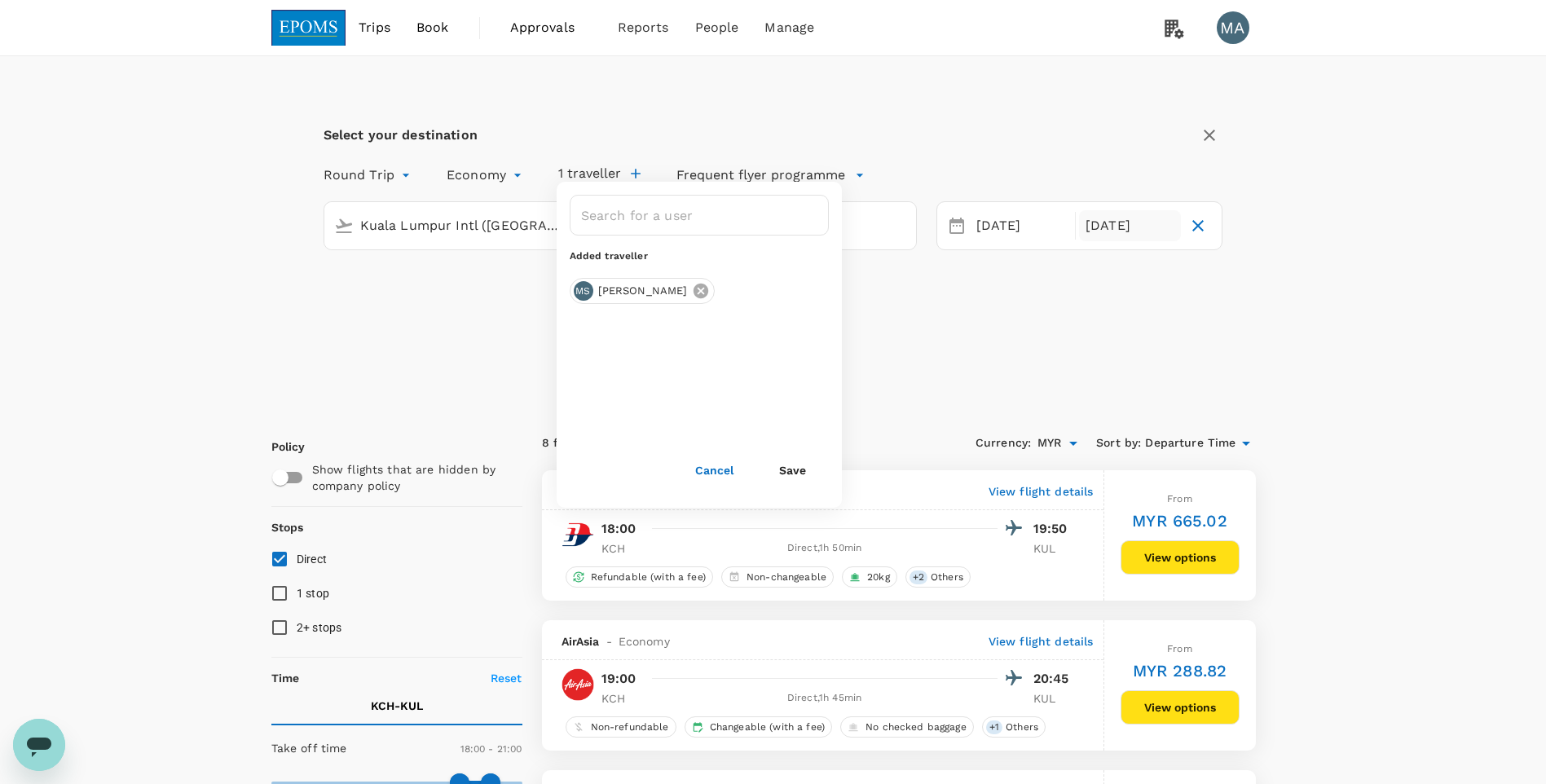 drag, startPoint x: 745, startPoint y: 294, endPoint x: 737, endPoint y: 275, distance: 20.615528 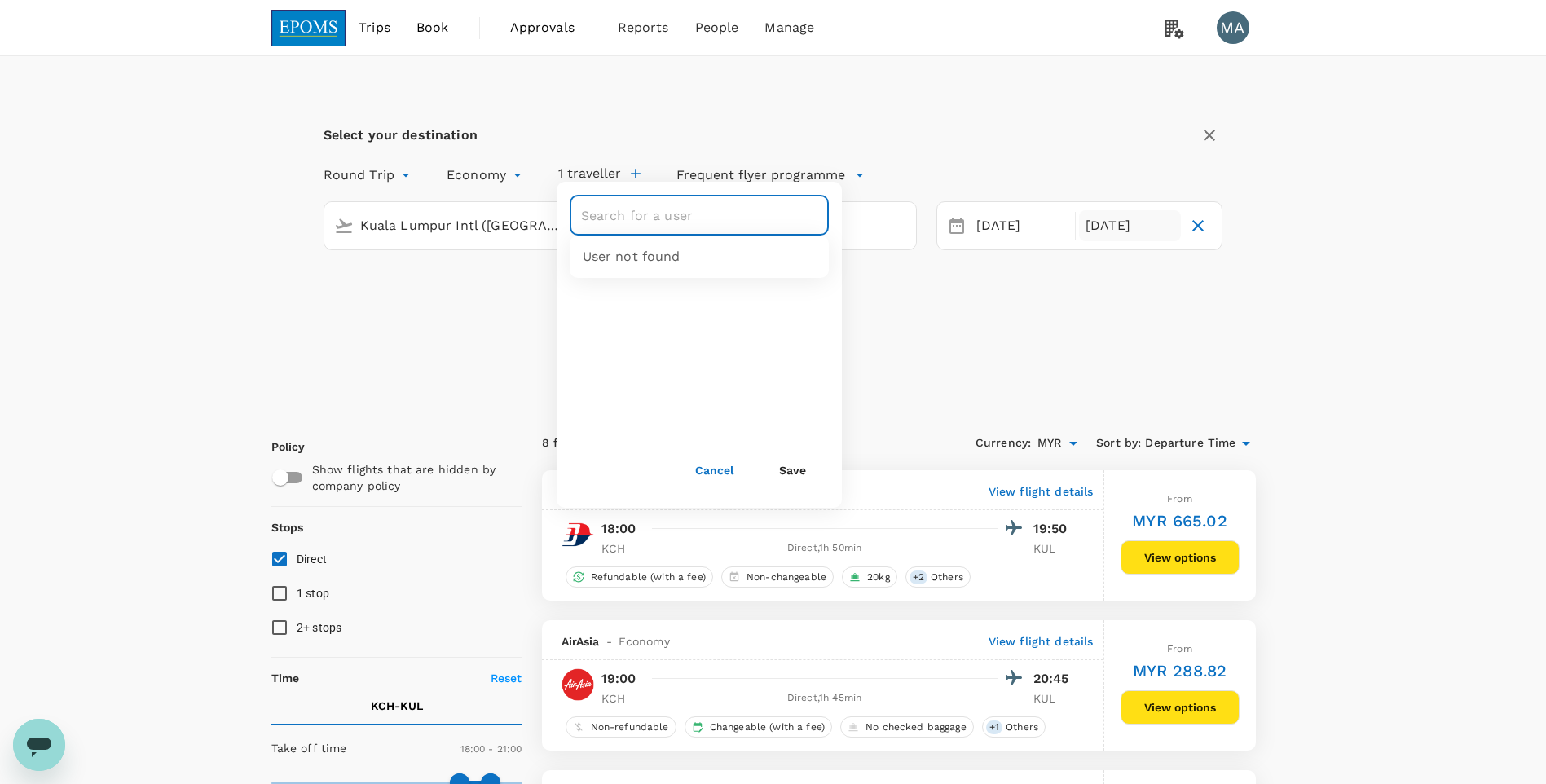 click at bounding box center (687, 215) 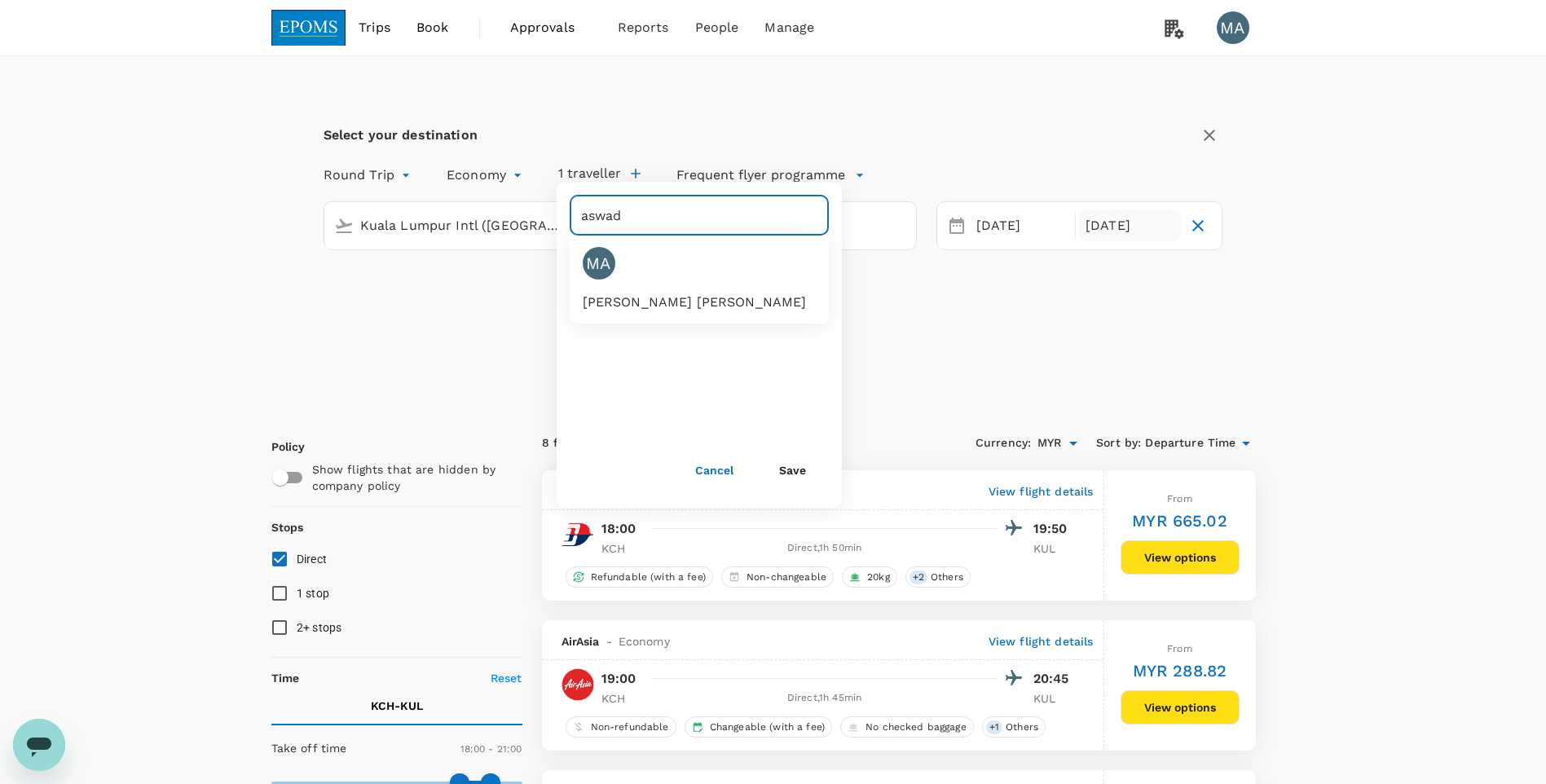 click on "MA MOHAMMAD HAZARUL ASWAD ABD HALIM" at bounding box center (693, 273) 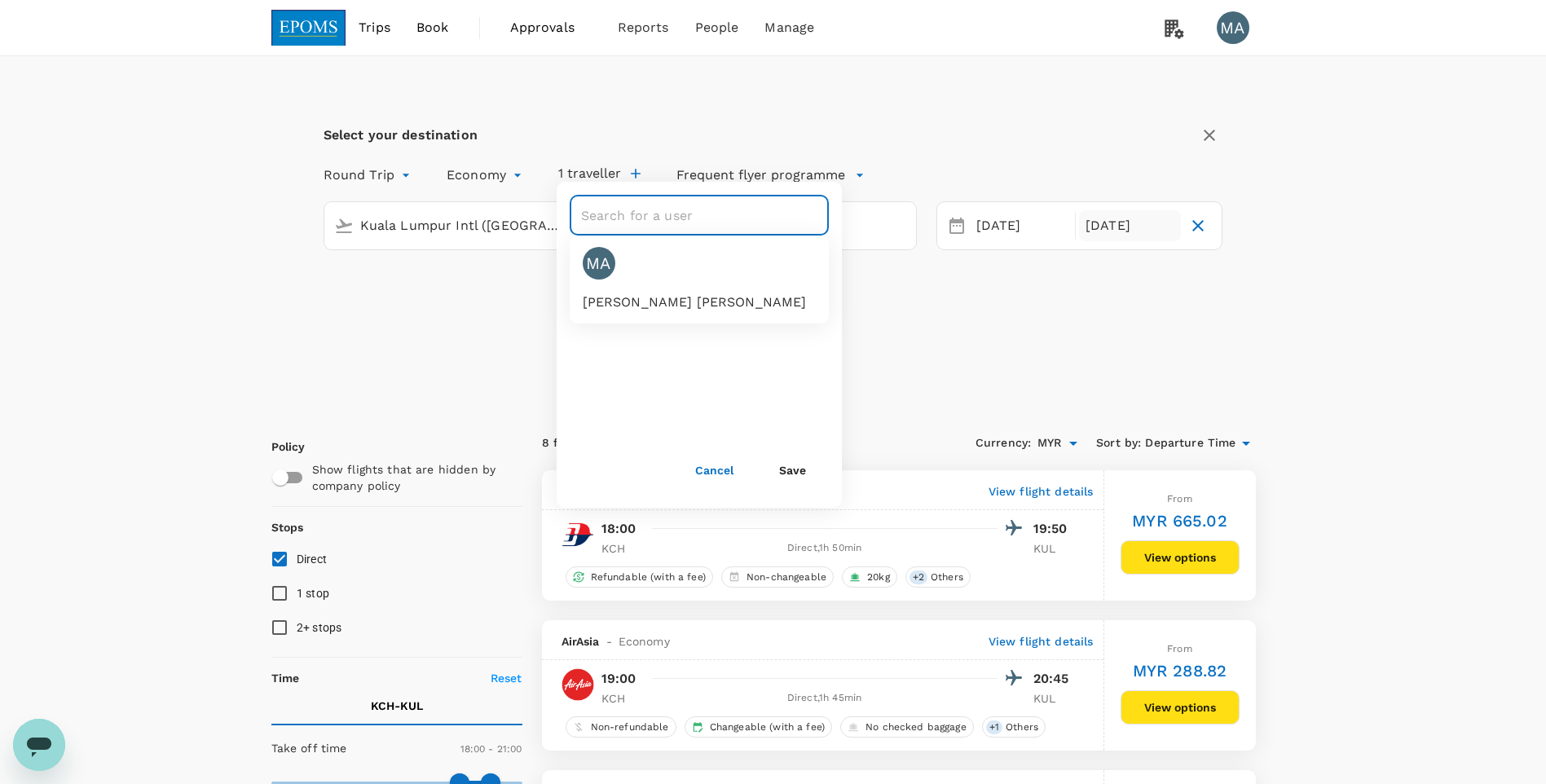 type on "MOHAMMAD HAZARUL ASWAD ABD HALIM" 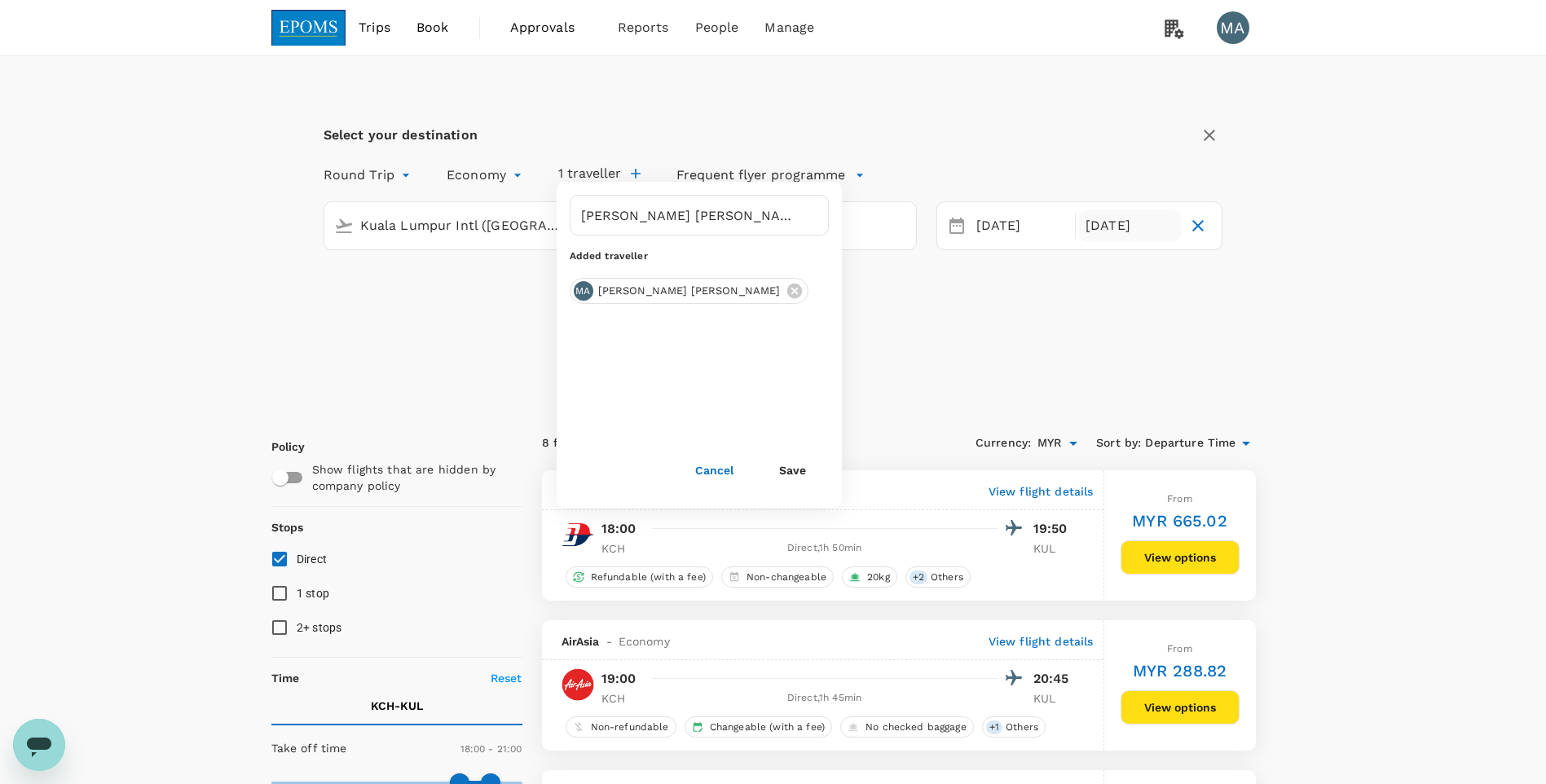 click on "Save" at bounding box center (792, 470) 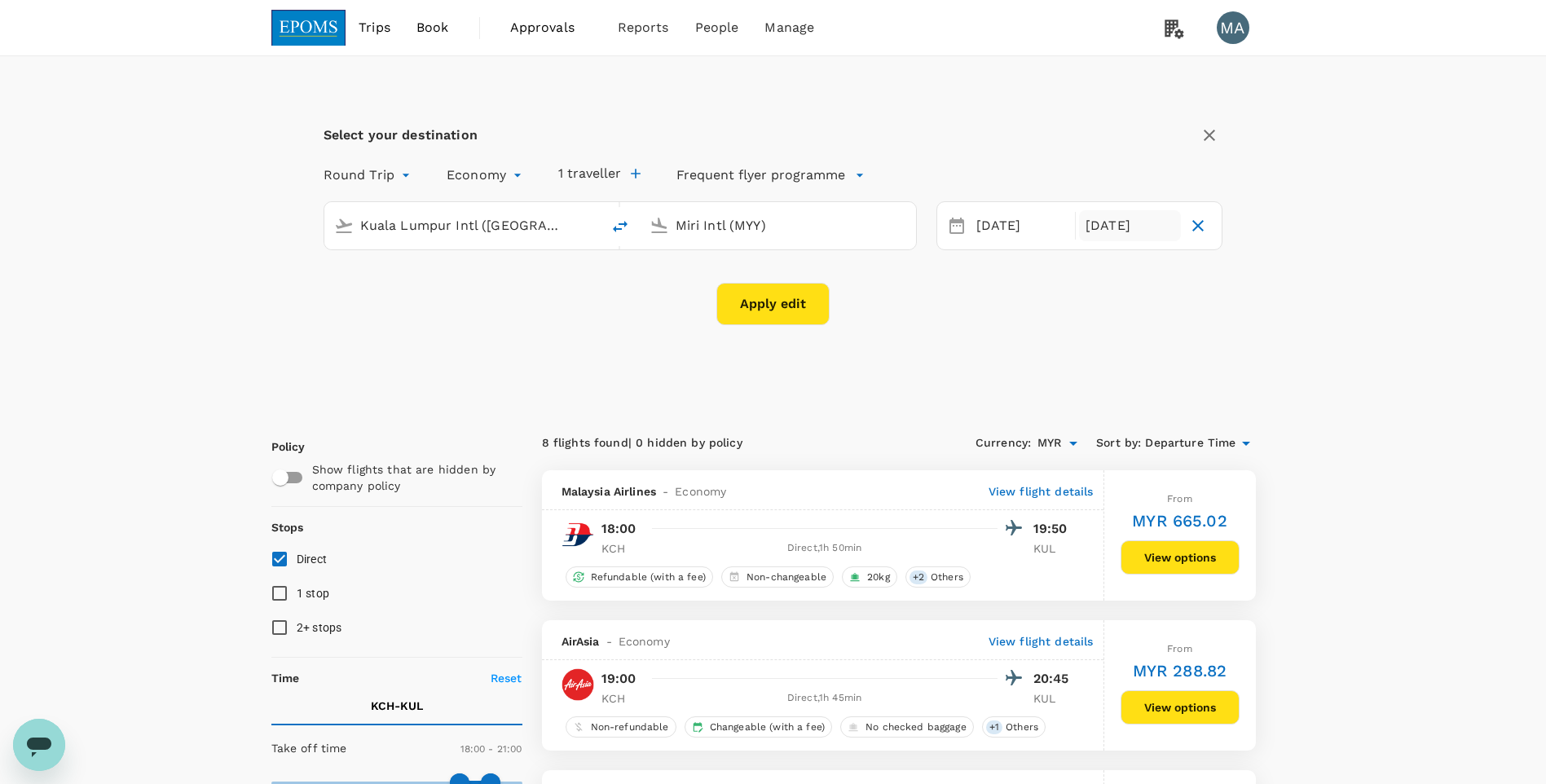 click on "Apply edit" at bounding box center (773, 304) 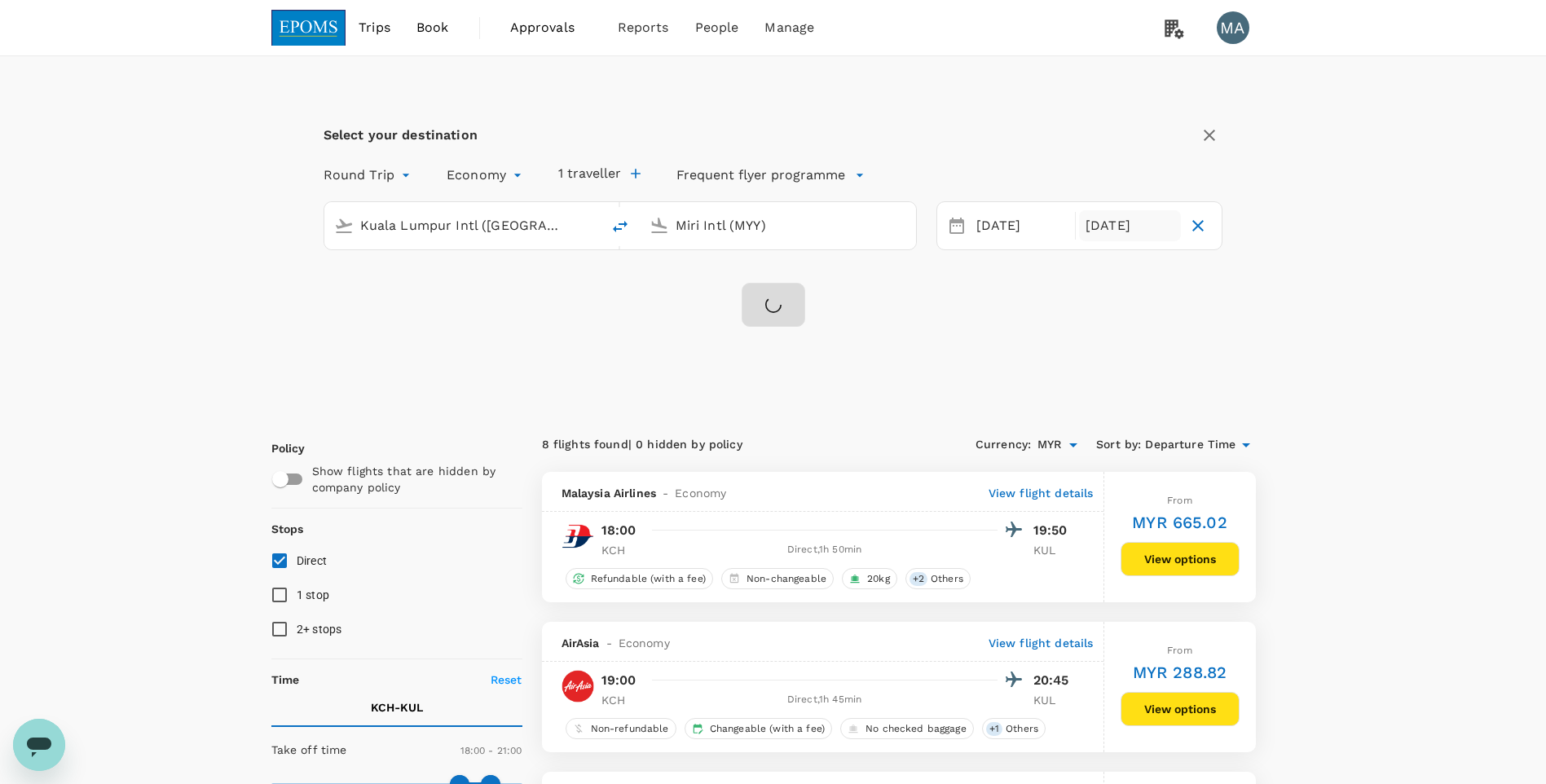checkbox on "false" 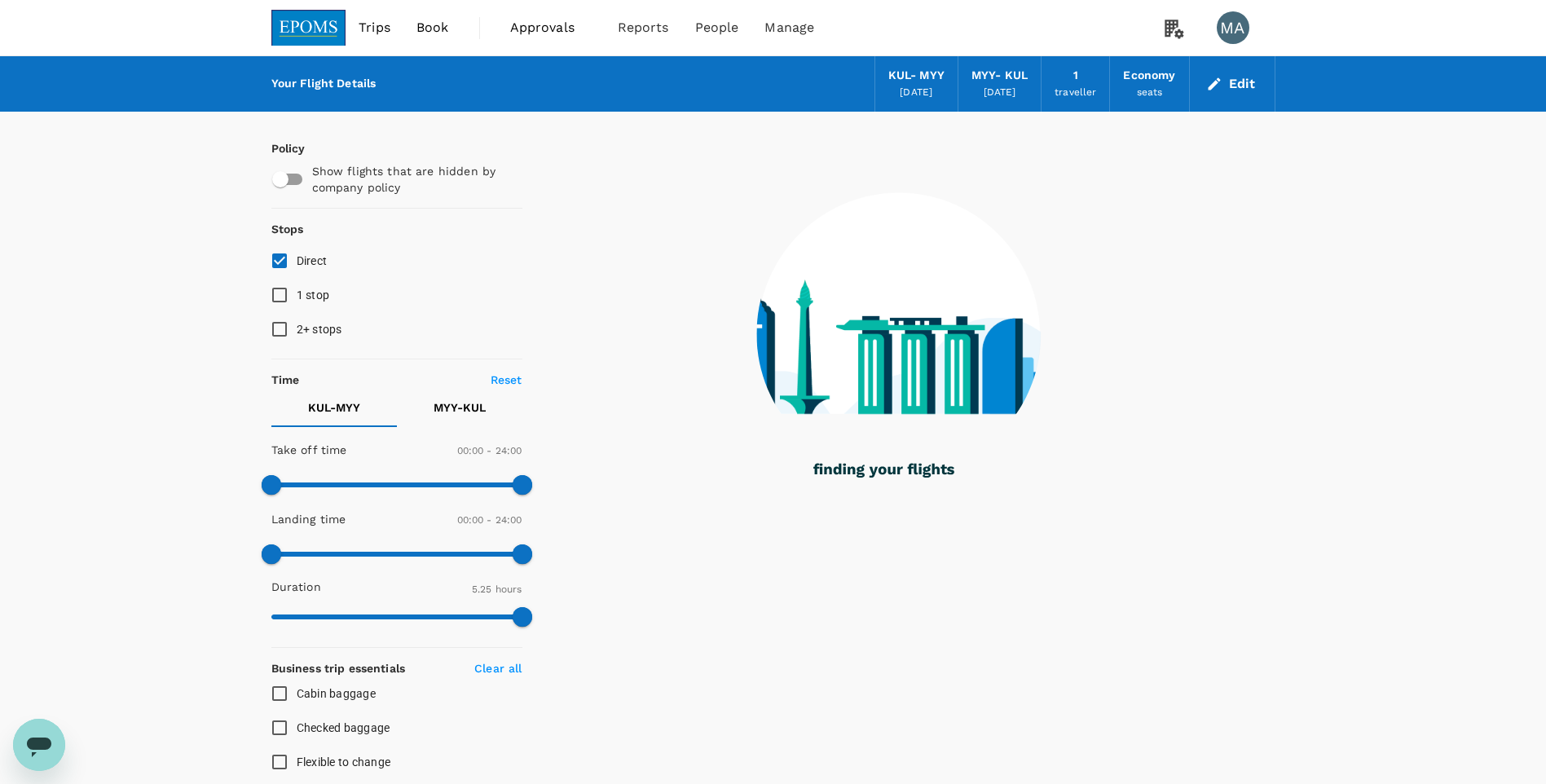 type on "325" 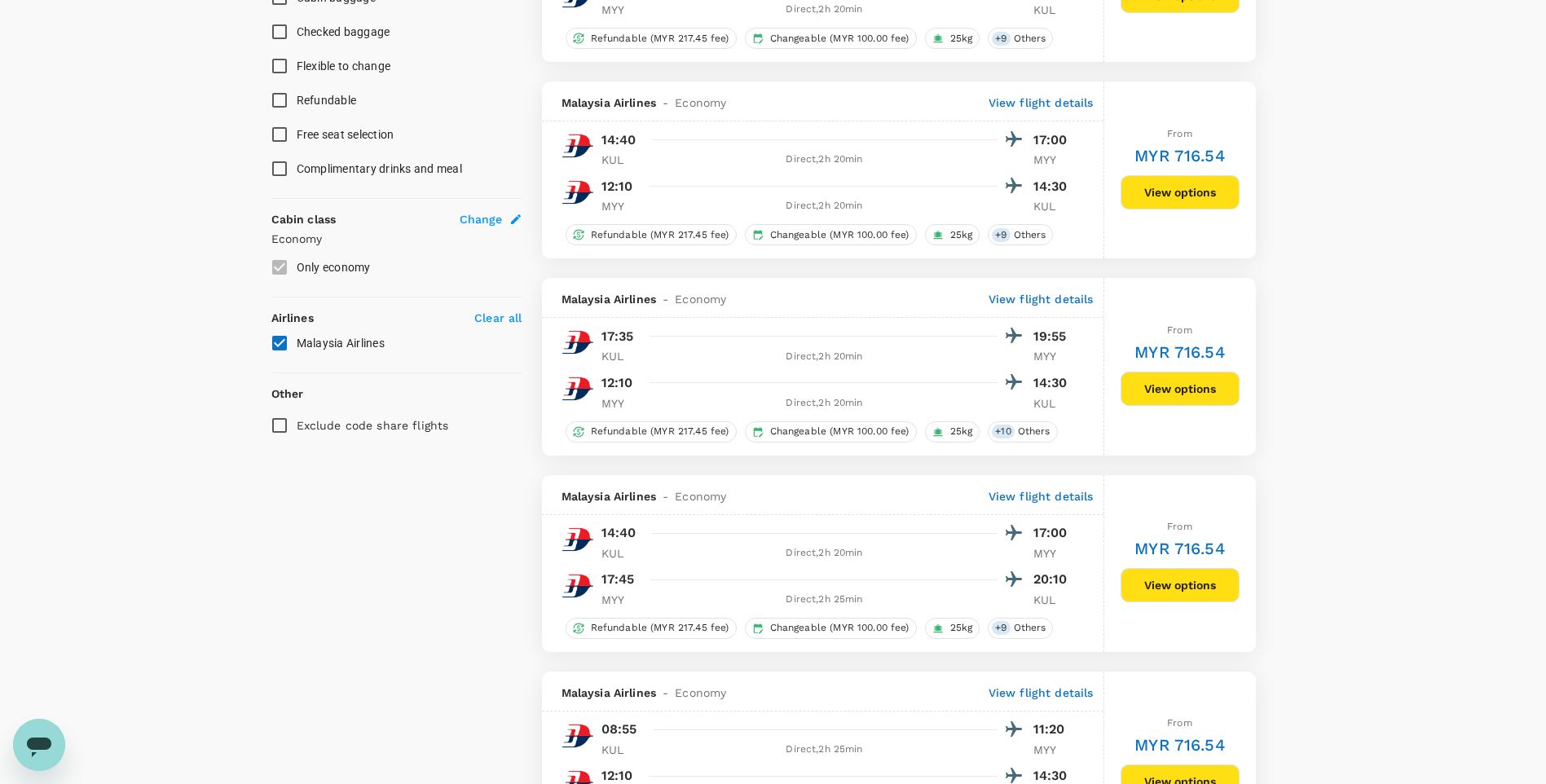 scroll, scrollTop: 733, scrollLeft: 0, axis: vertical 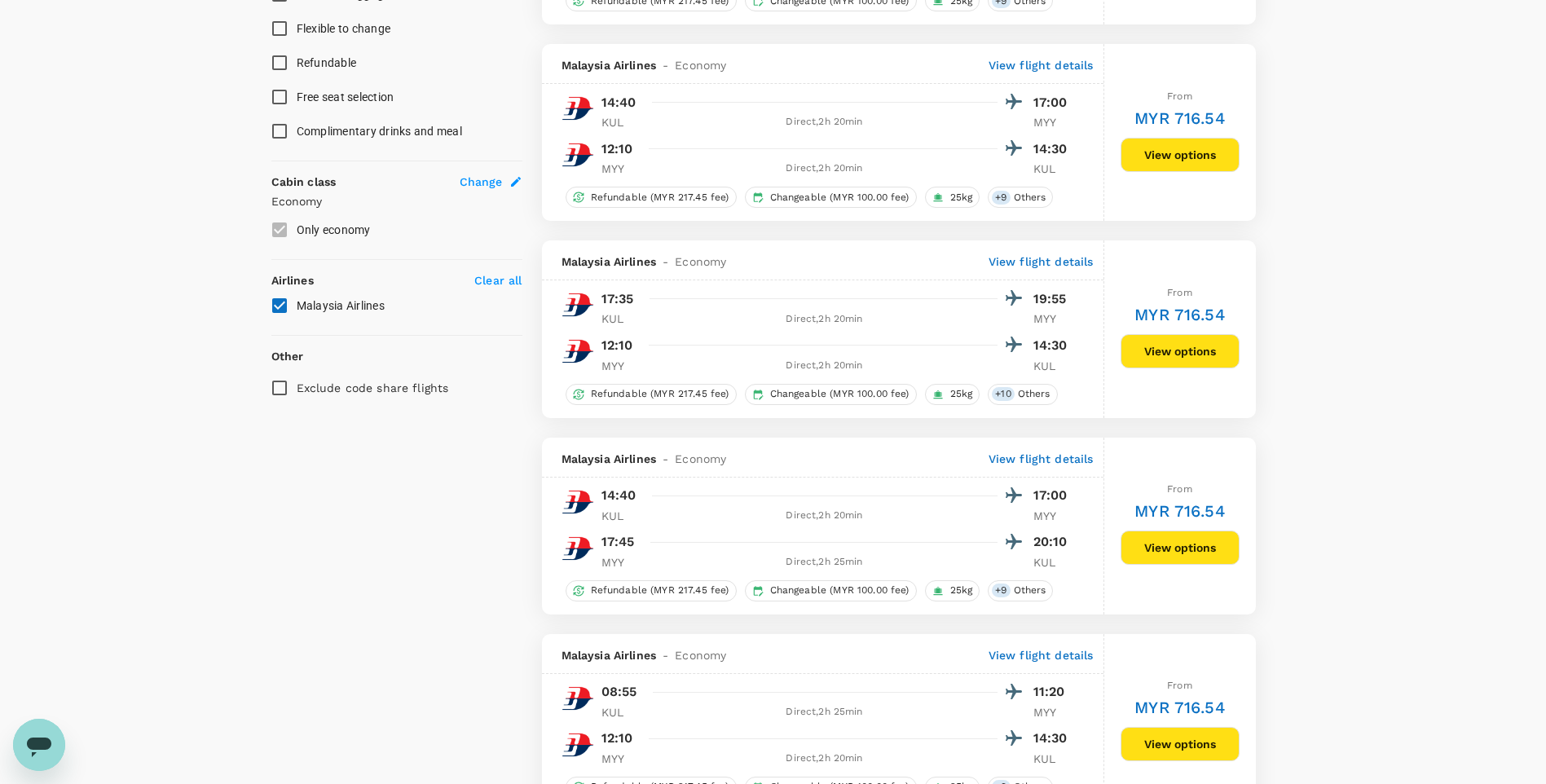 click on "Clear all" at bounding box center [498, 280] 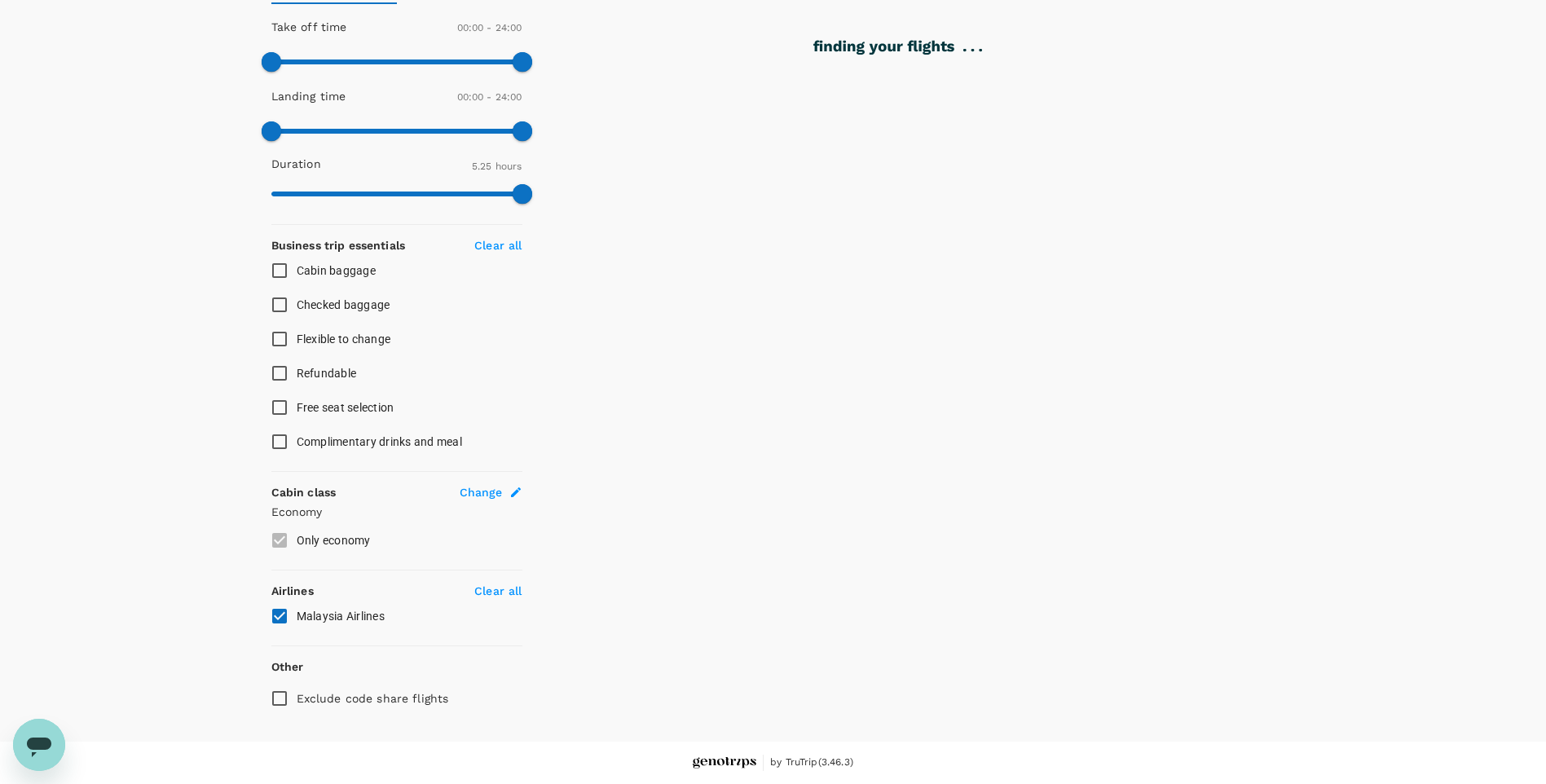 click on "Malaysia Airlines" at bounding box center (341, 616) 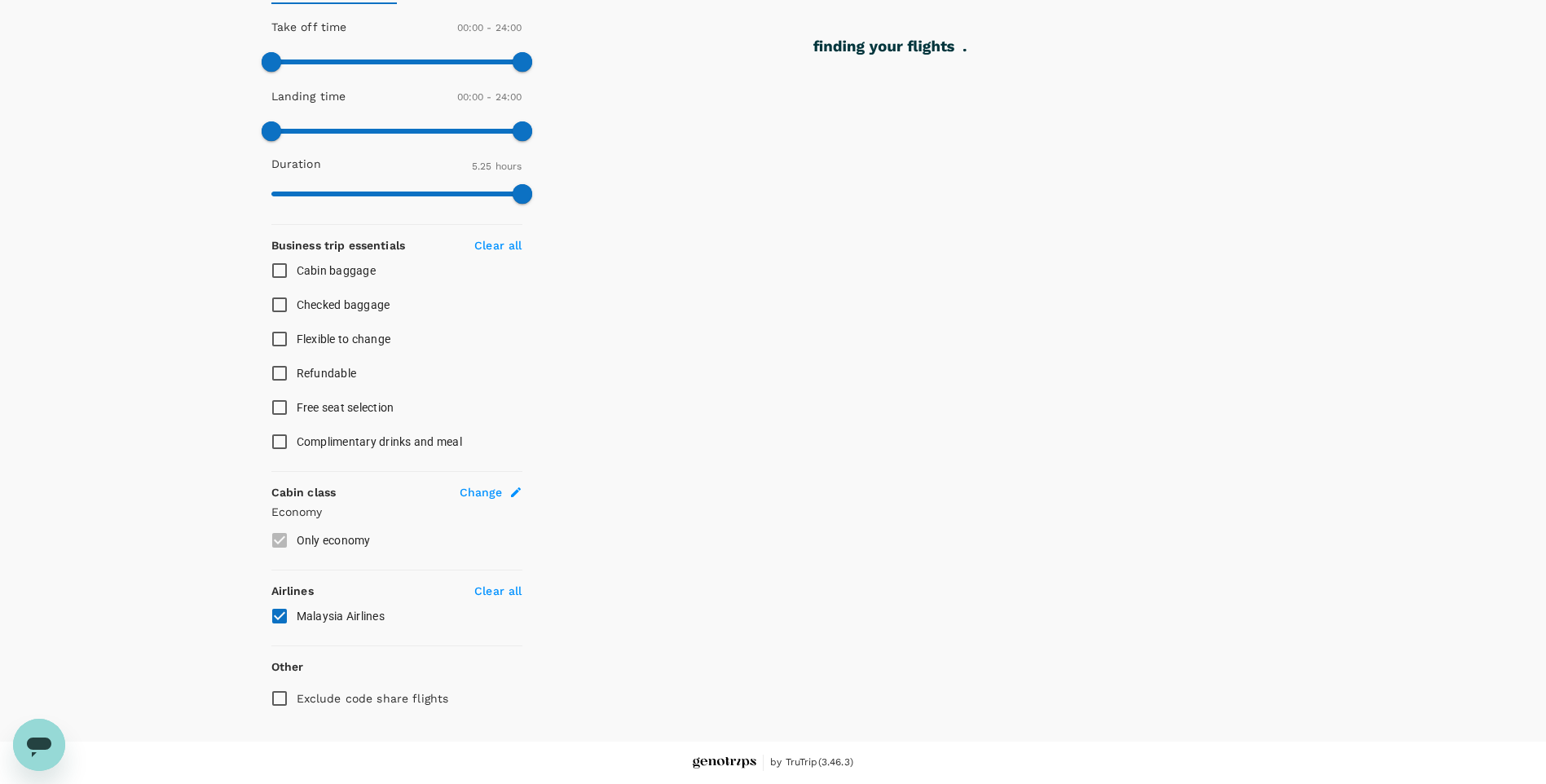 click on "Malaysia Airlines" at bounding box center (280, 616) 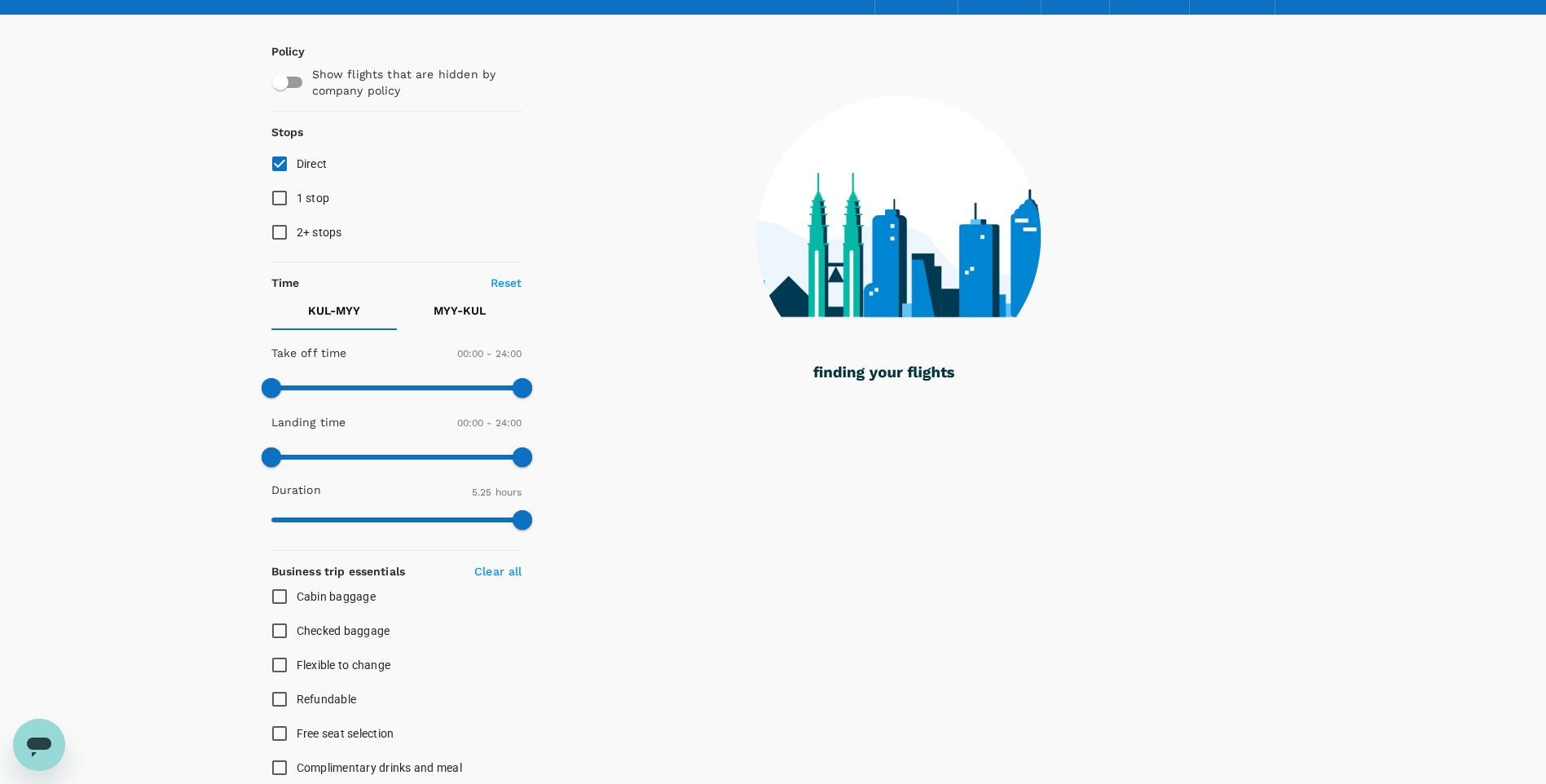 scroll, scrollTop: 0, scrollLeft: 0, axis: both 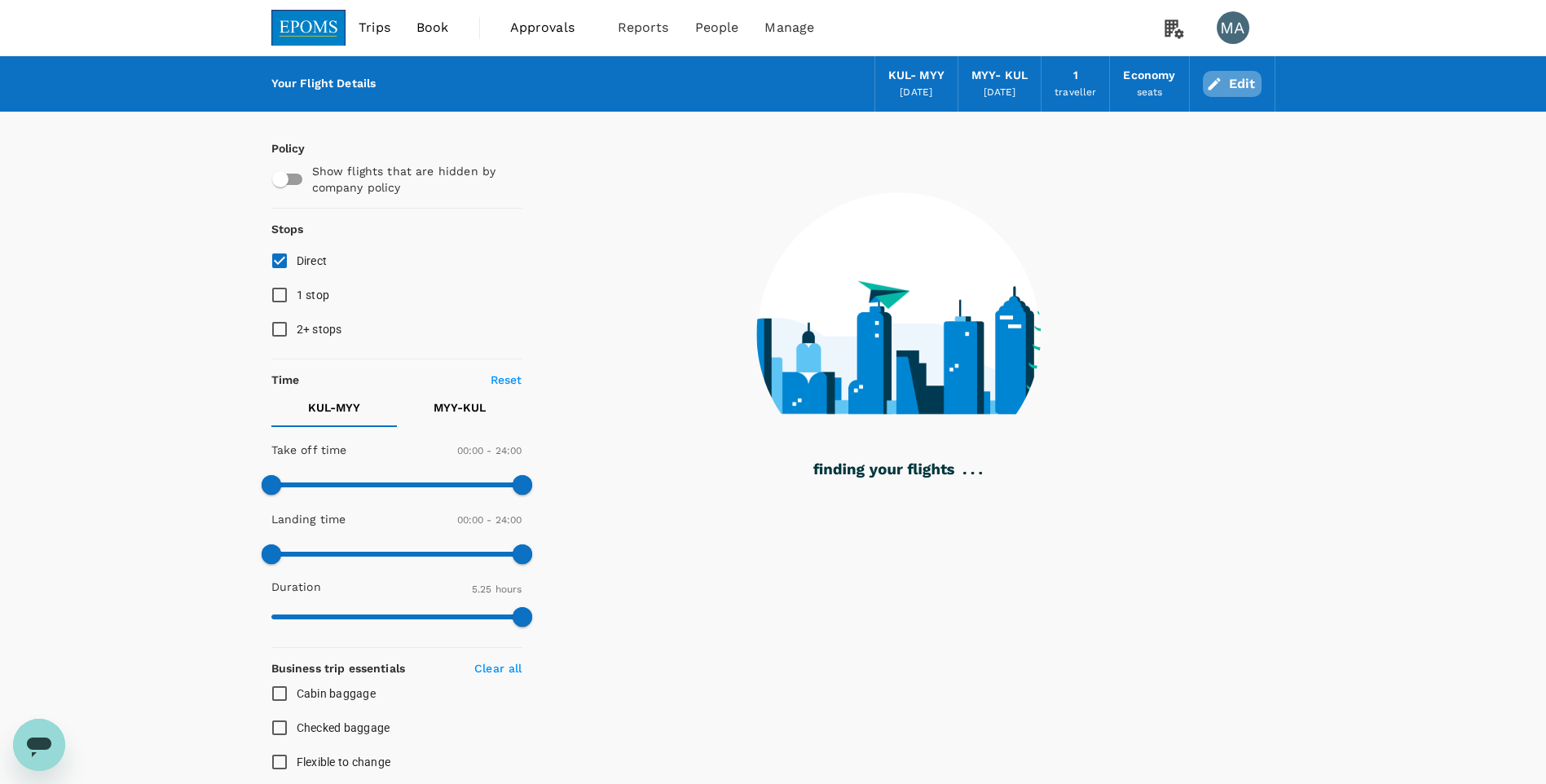click on "Edit" at bounding box center [1232, 84] 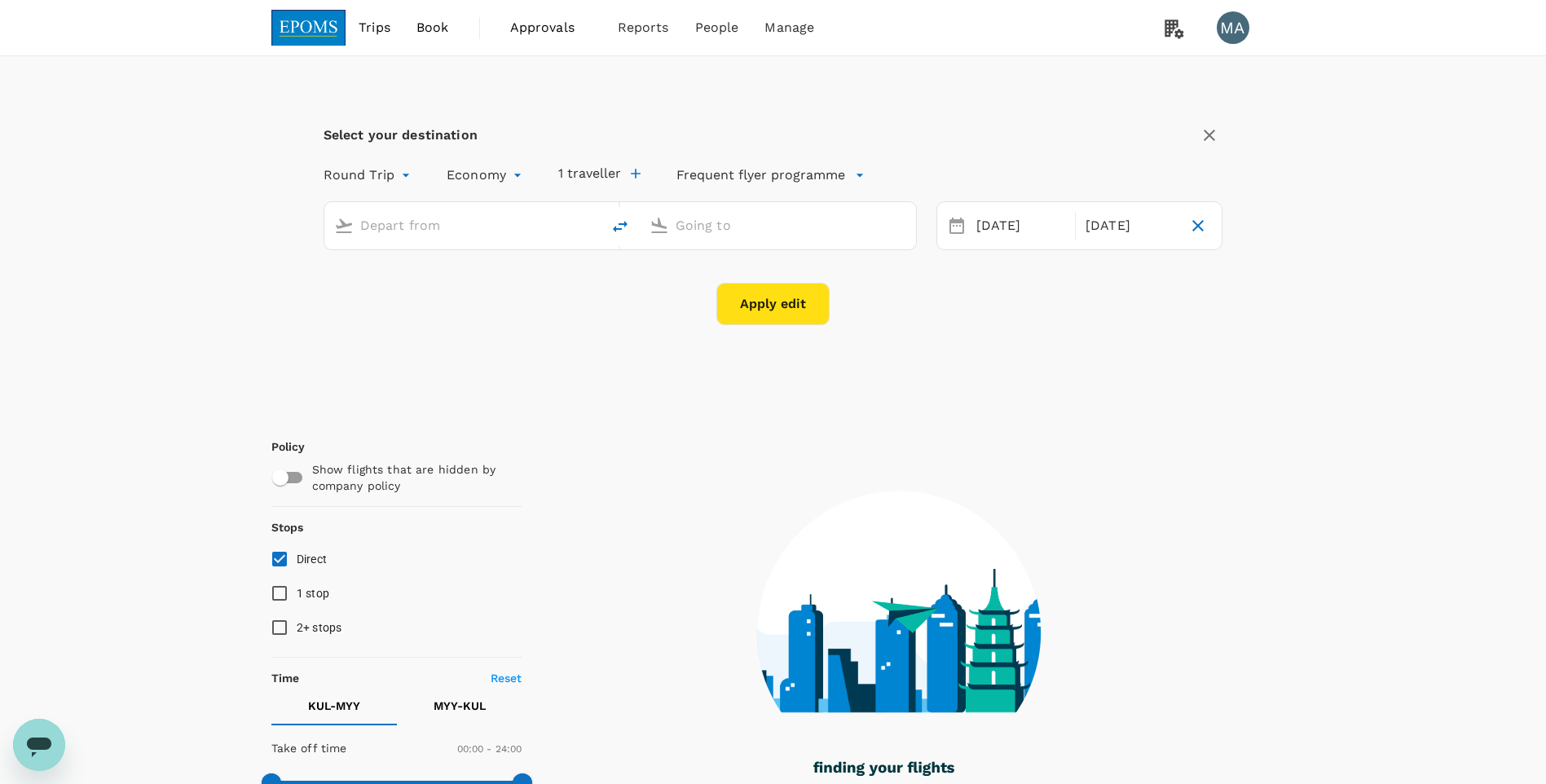 type on "Kuala Lumpur Intl (KUL)" 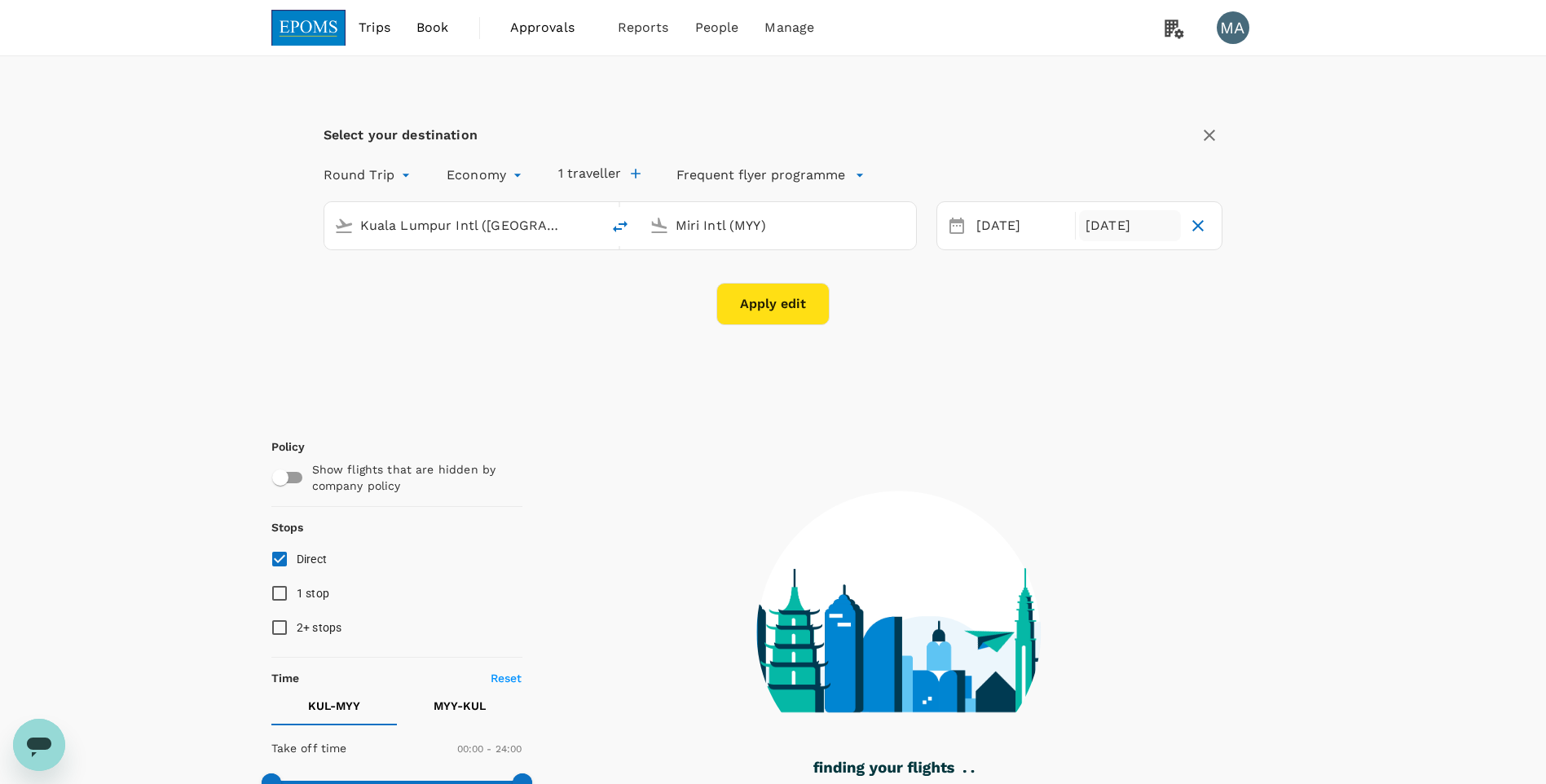 click on "03 Aug" at bounding box center [1130, 226] 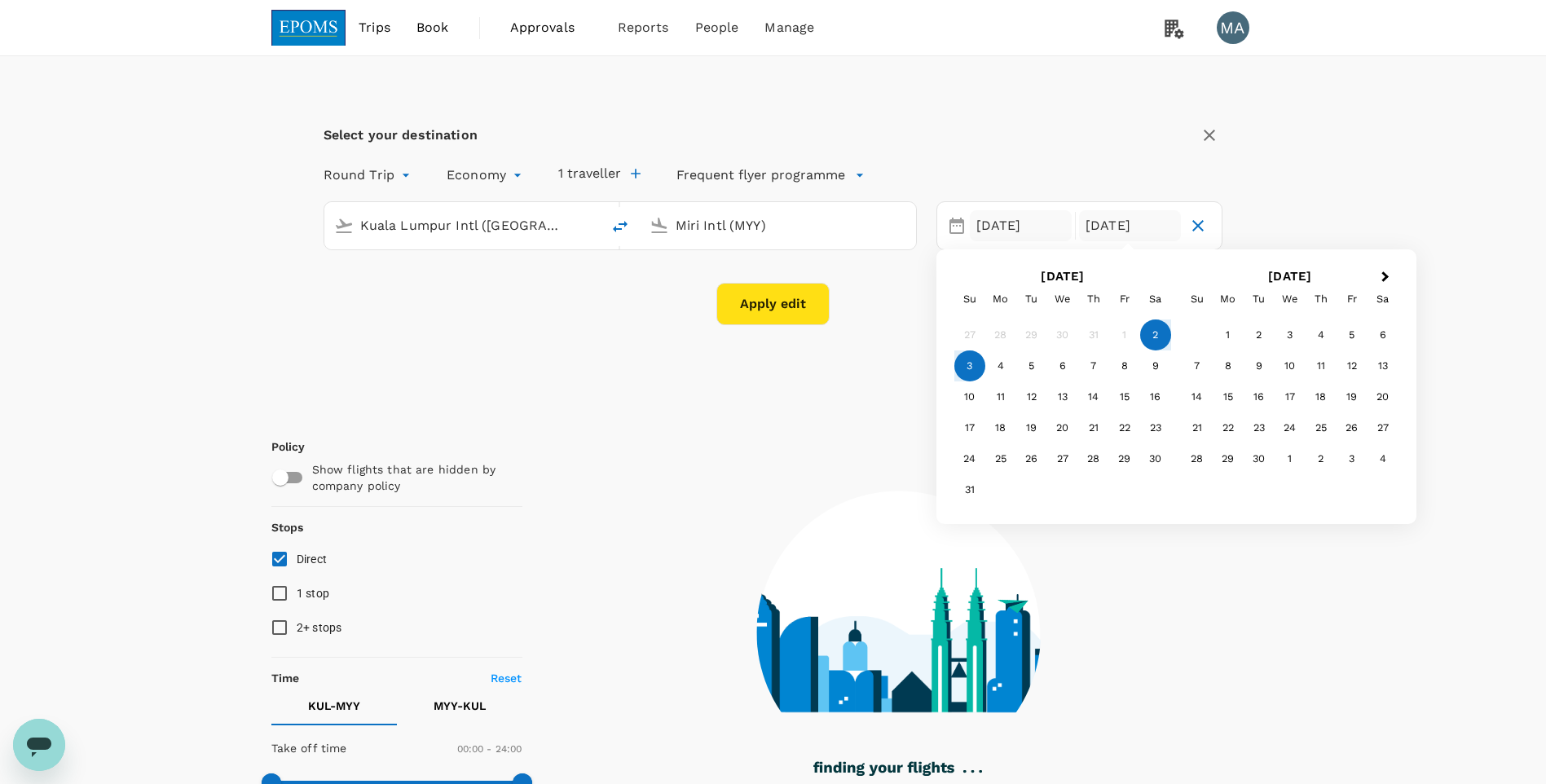 click on "02 Aug" at bounding box center [1020, 226] 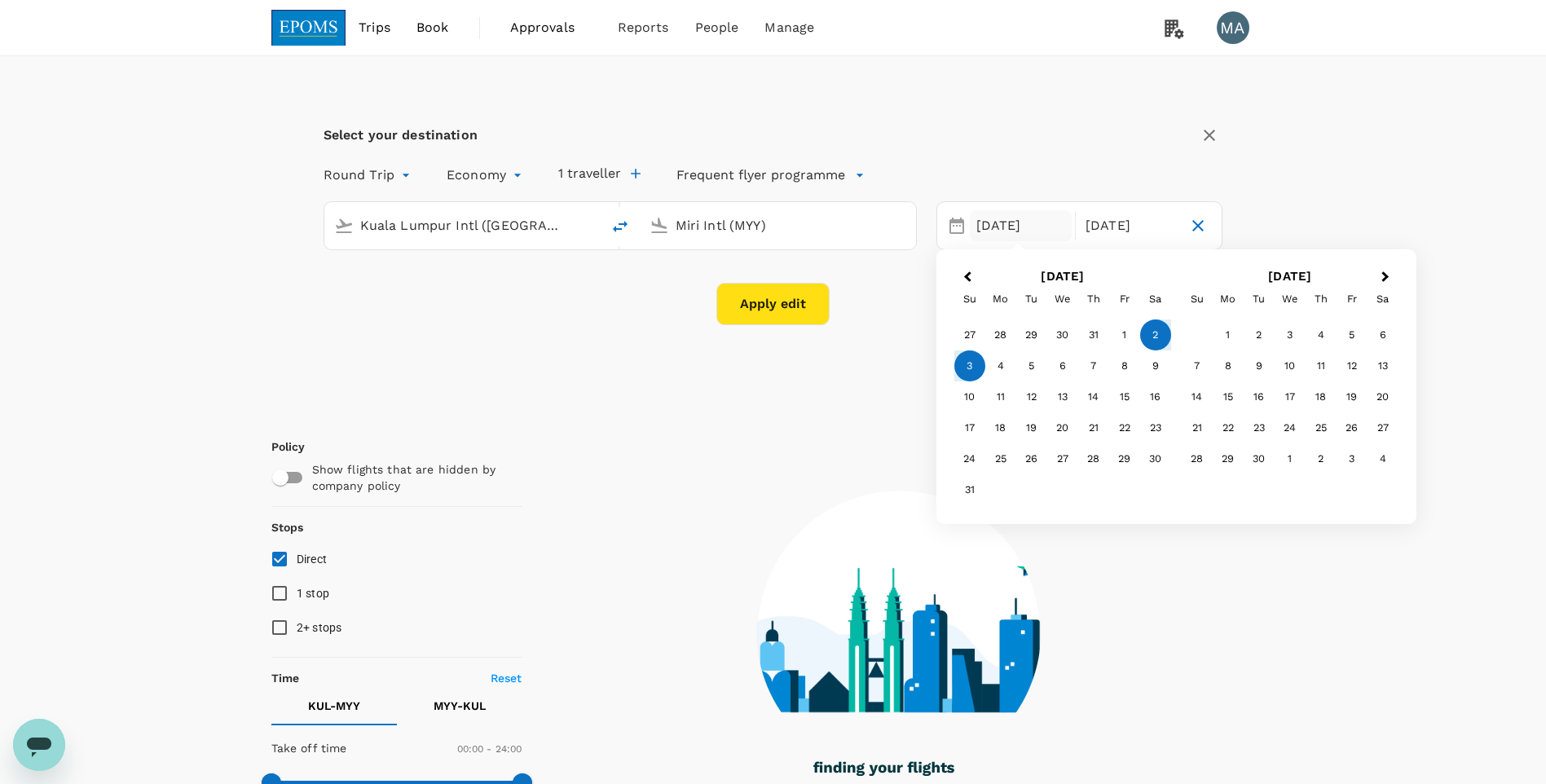 type on "1440" 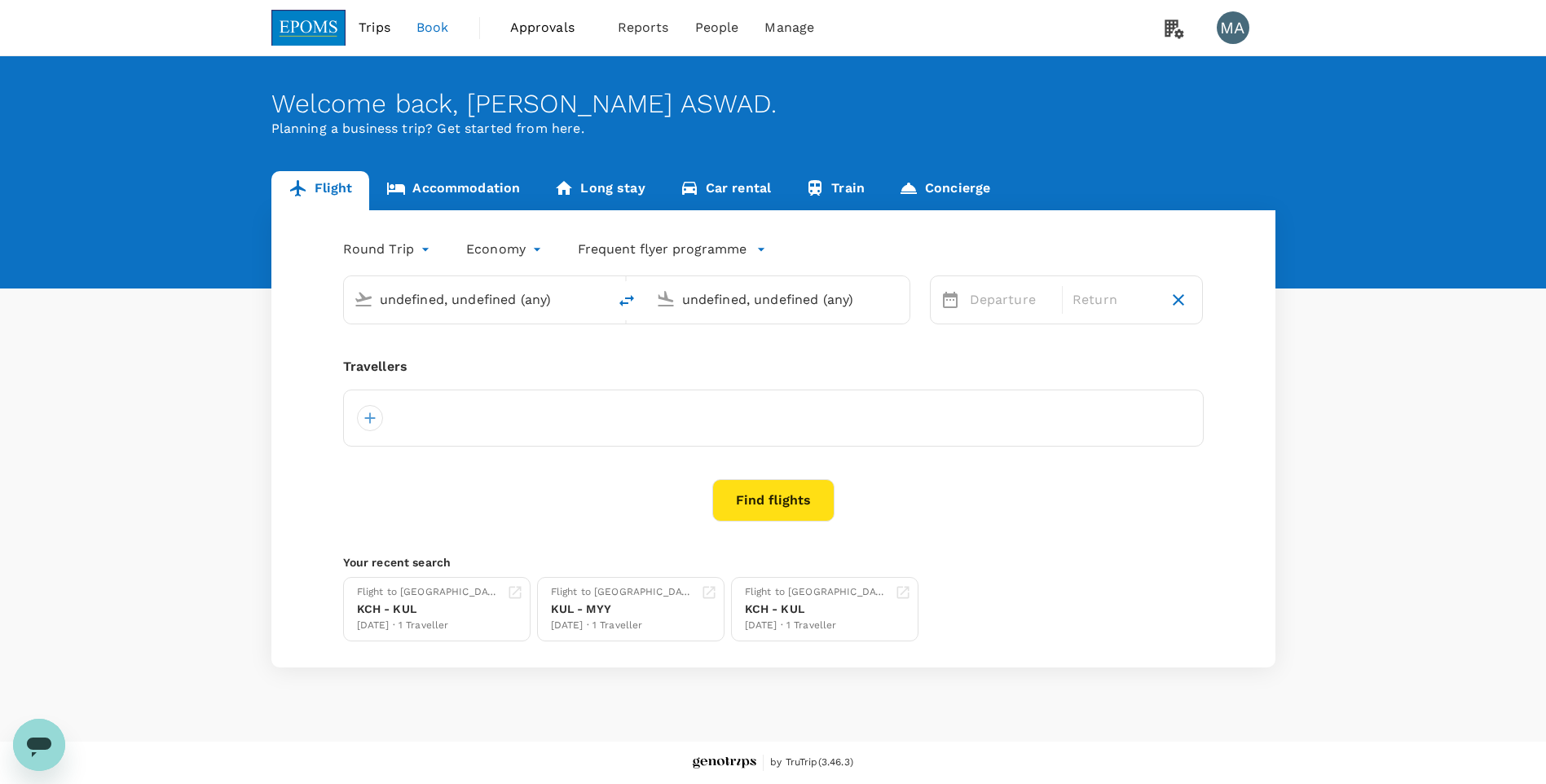 type 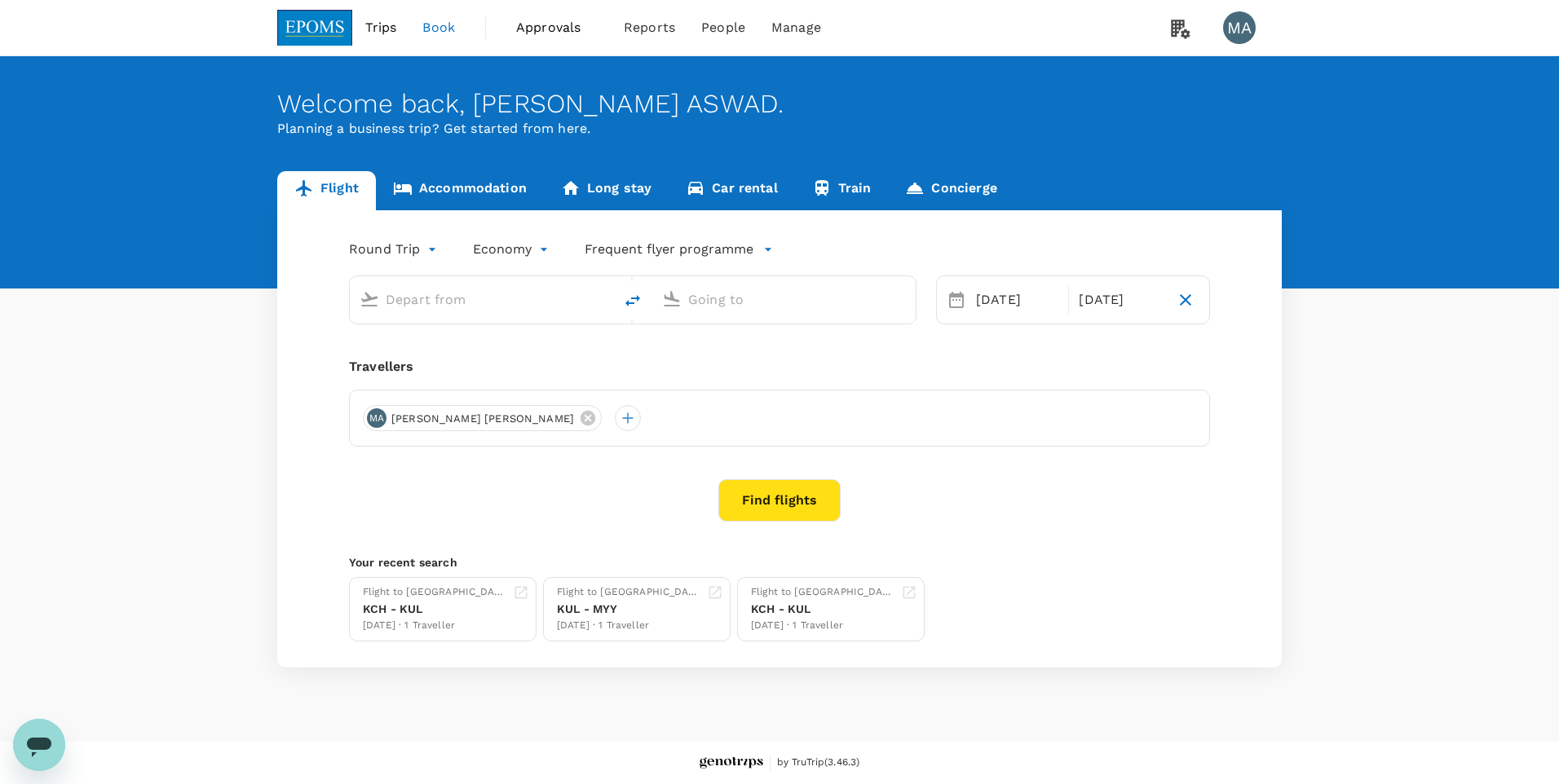 type on "Kuala Lumpur Intl (KUL)" 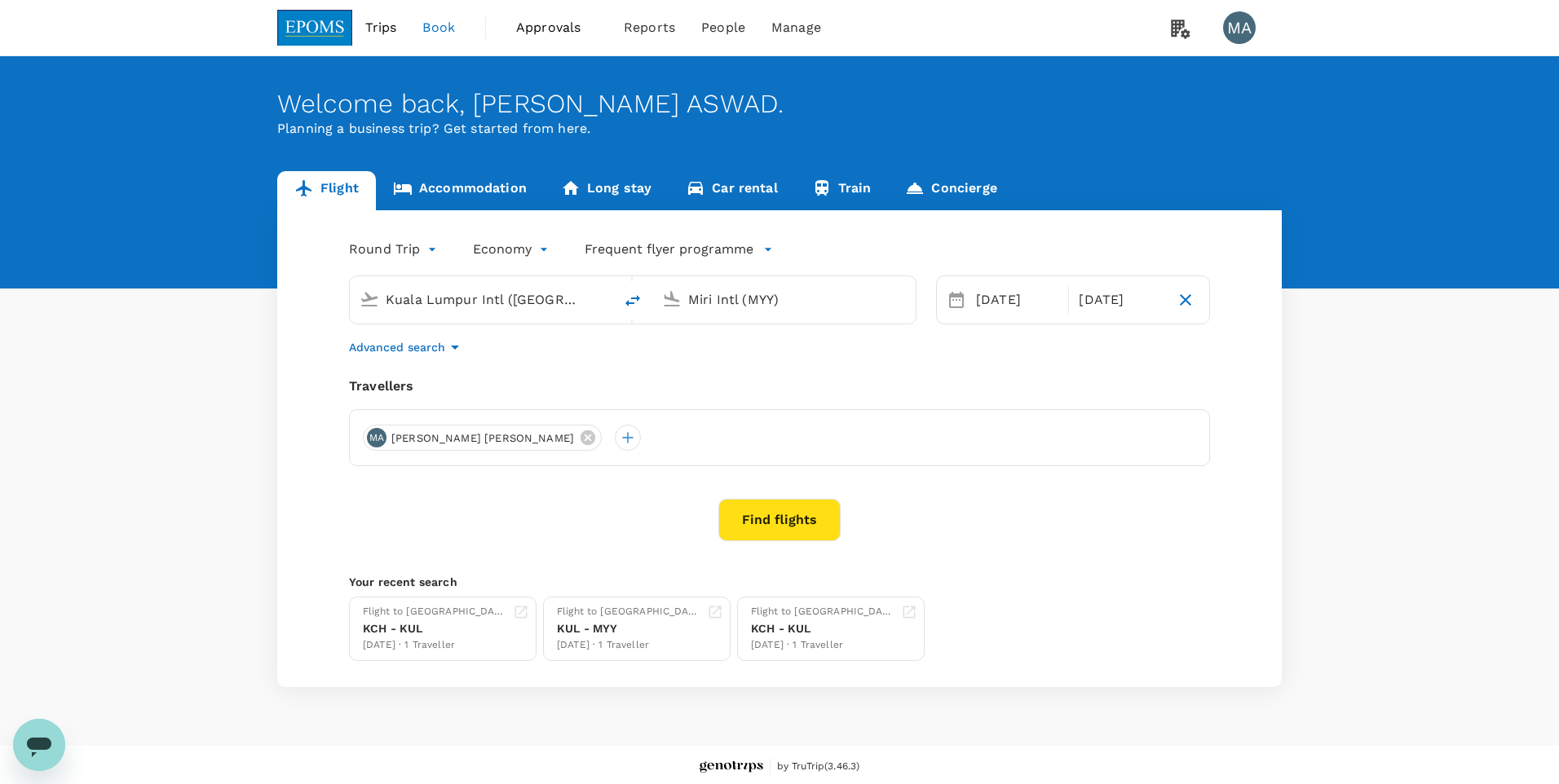 type 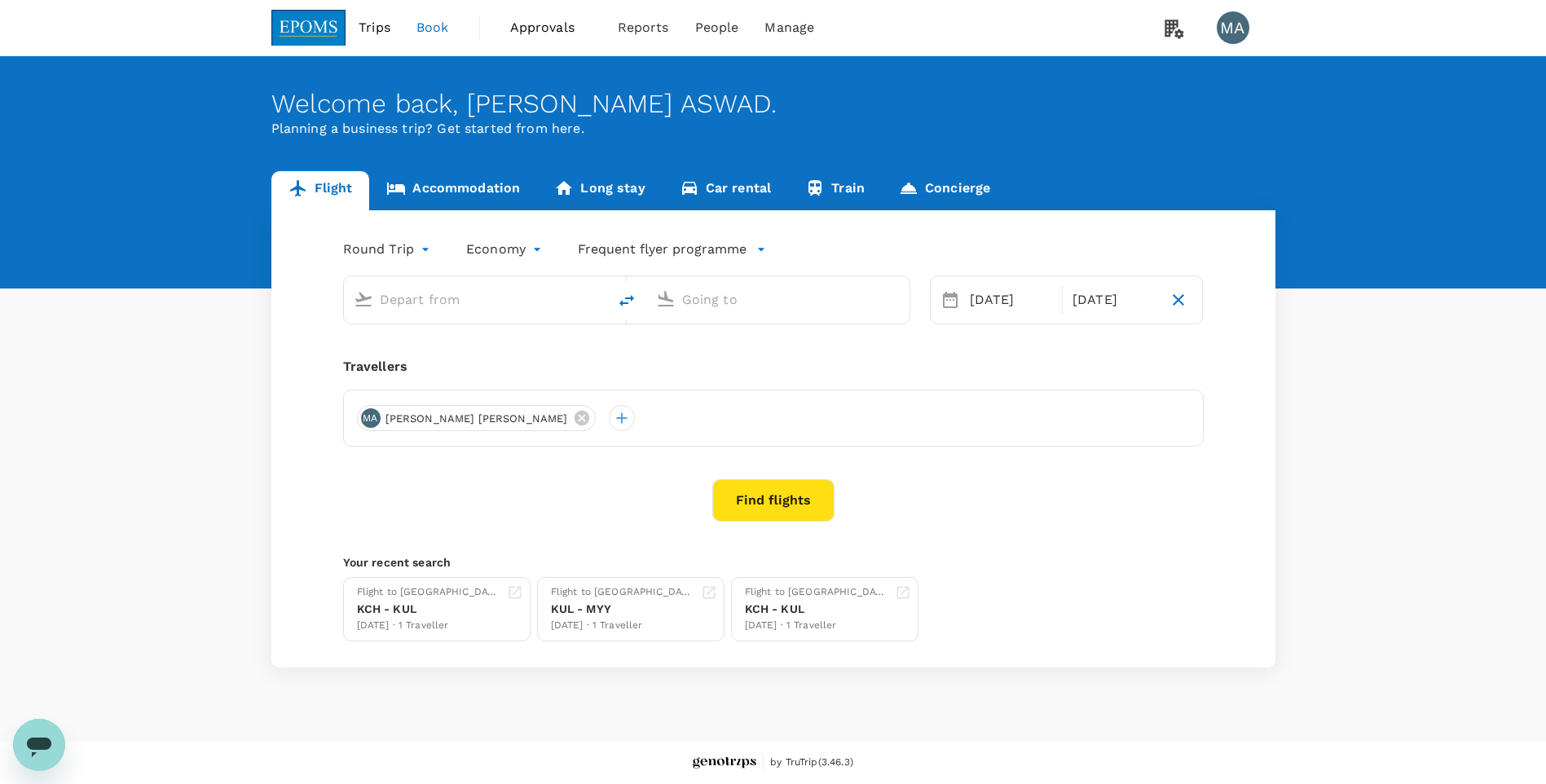type on "Kuala Lumpur Intl (KUL)" 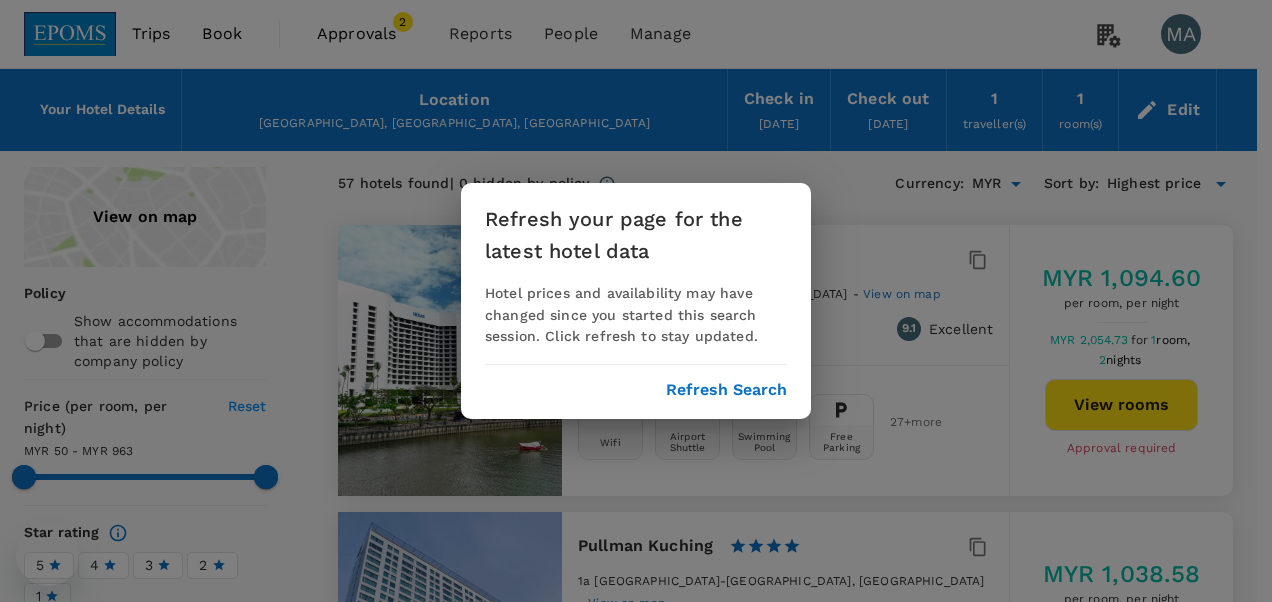 scroll, scrollTop: 2646, scrollLeft: 0, axis: vertical 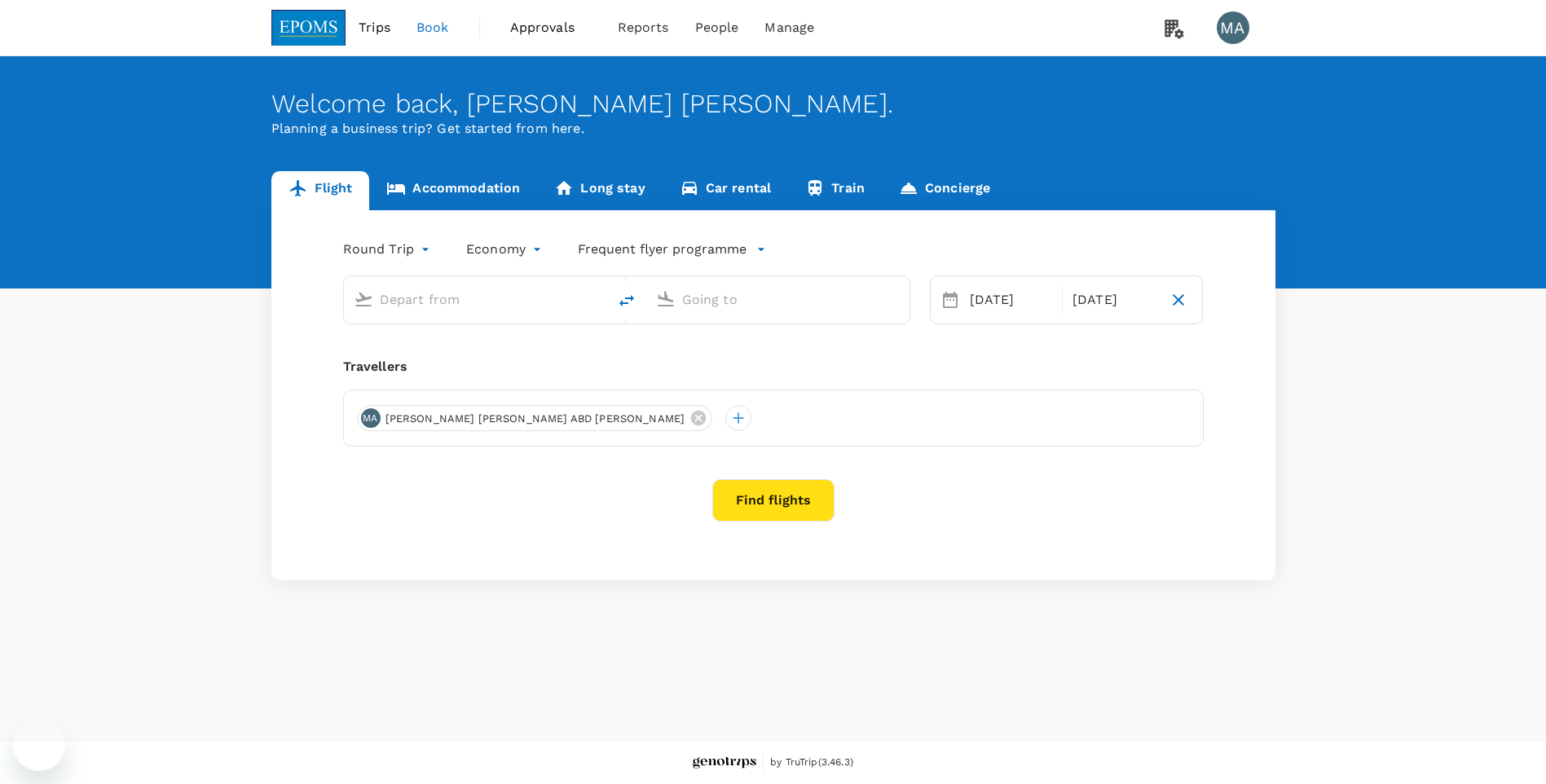 type on "Kuala Lumpur Intl (KUL)" 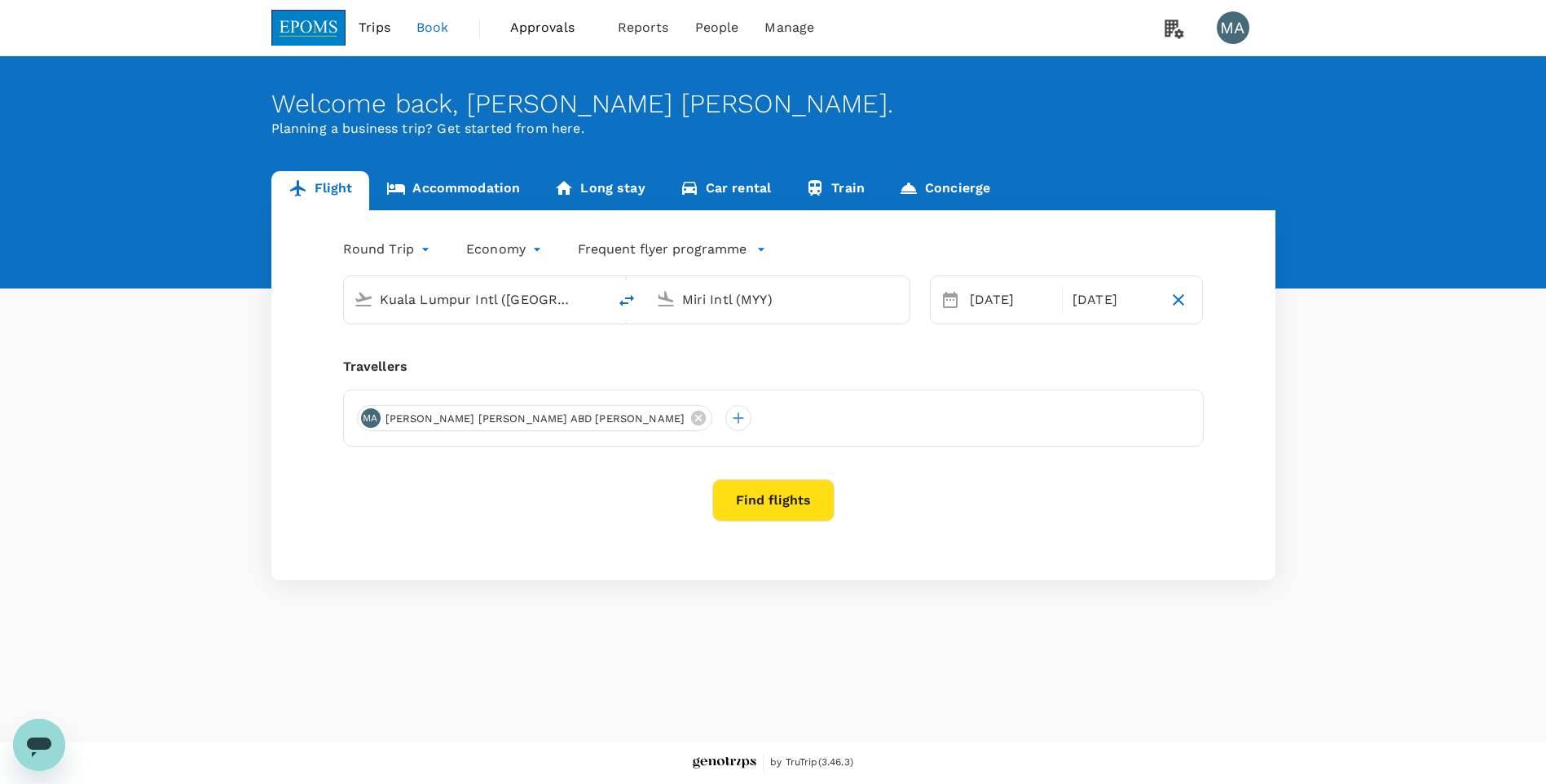 scroll, scrollTop: 0, scrollLeft: 0, axis: both 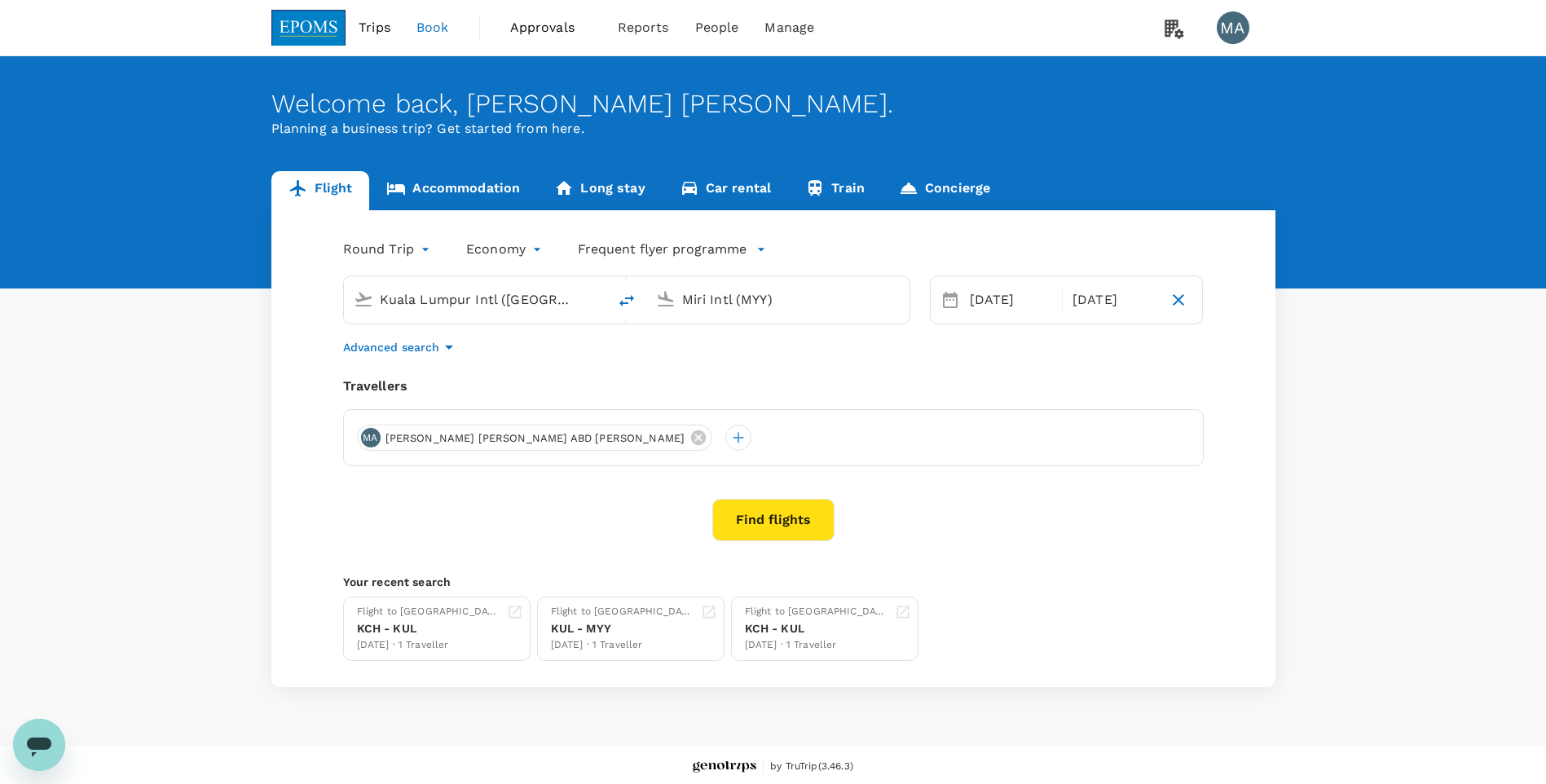 click at bounding box center (627, 301) 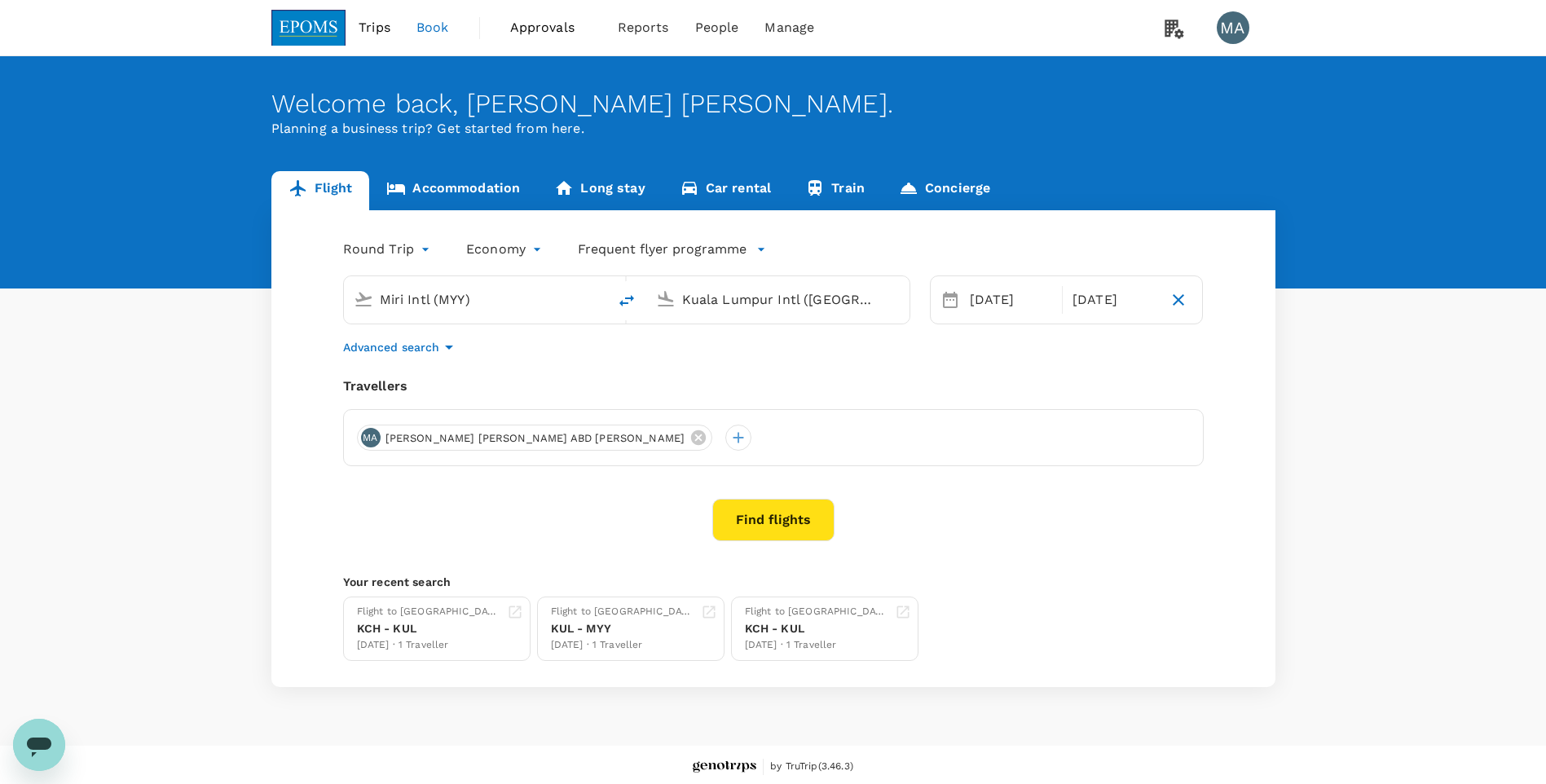click on "Miri Intl (MYY)" at bounding box center (476, 299) 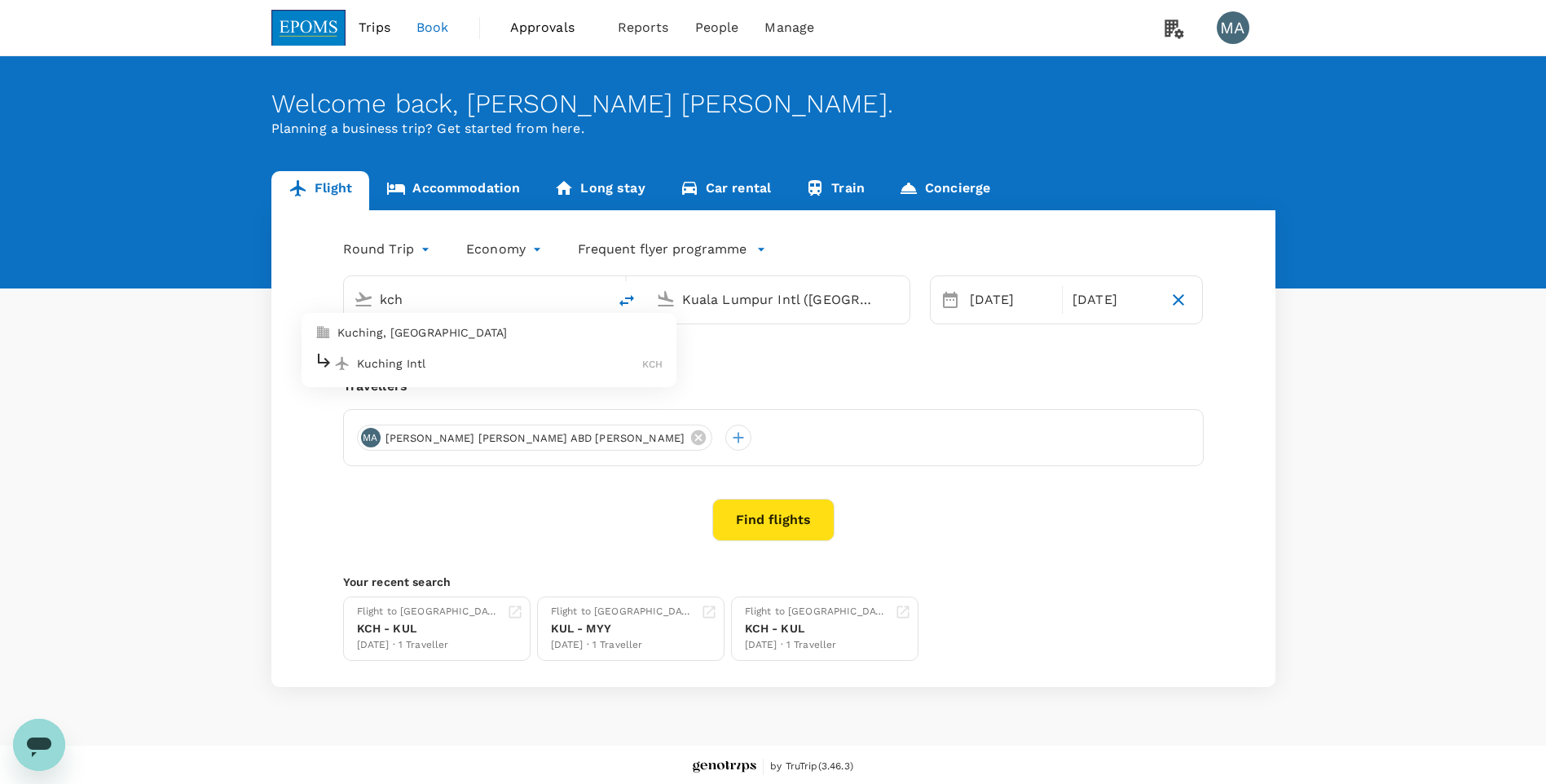 click on "Kuching Intl KCH" at bounding box center (489, 363) 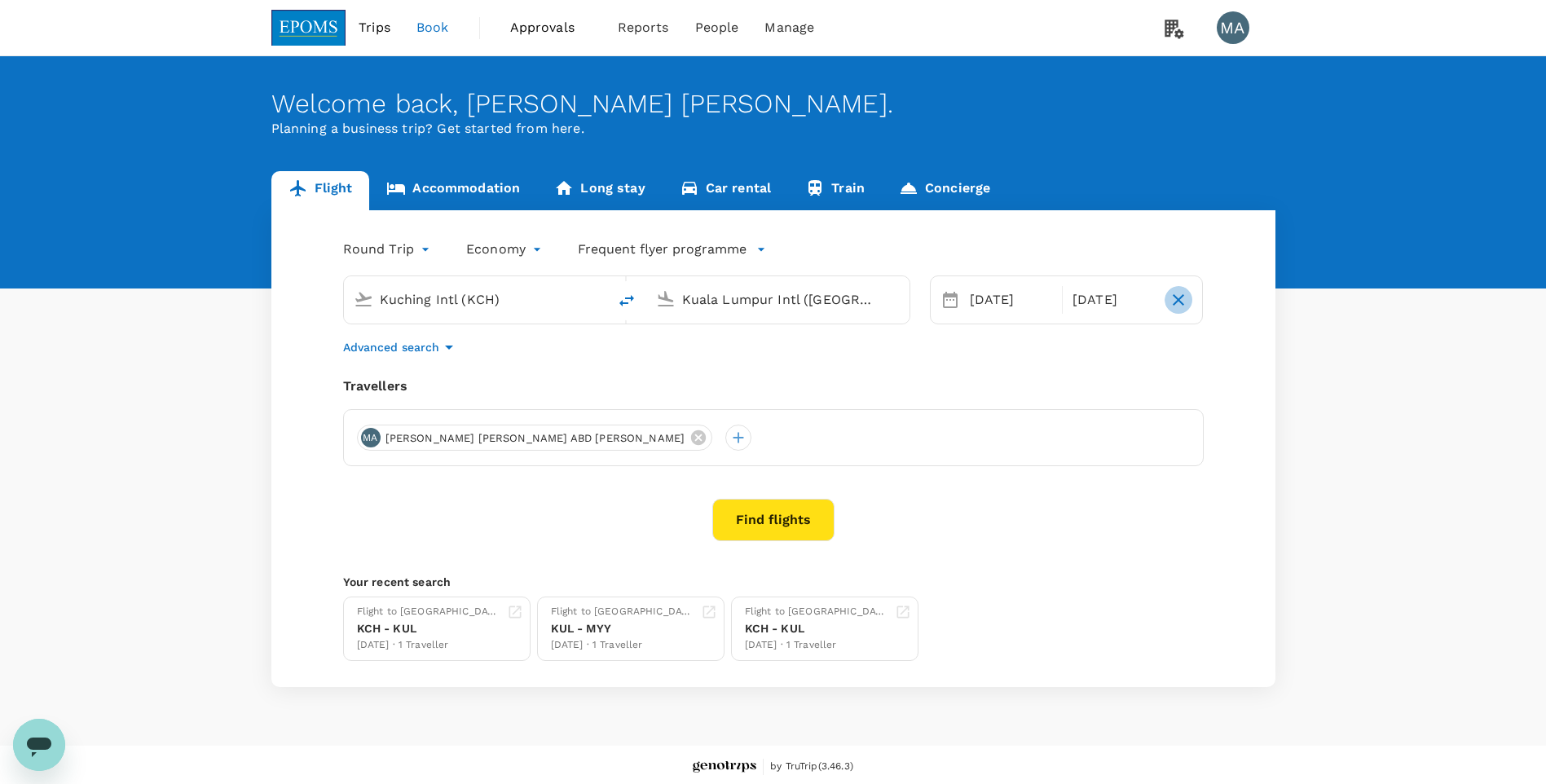 click 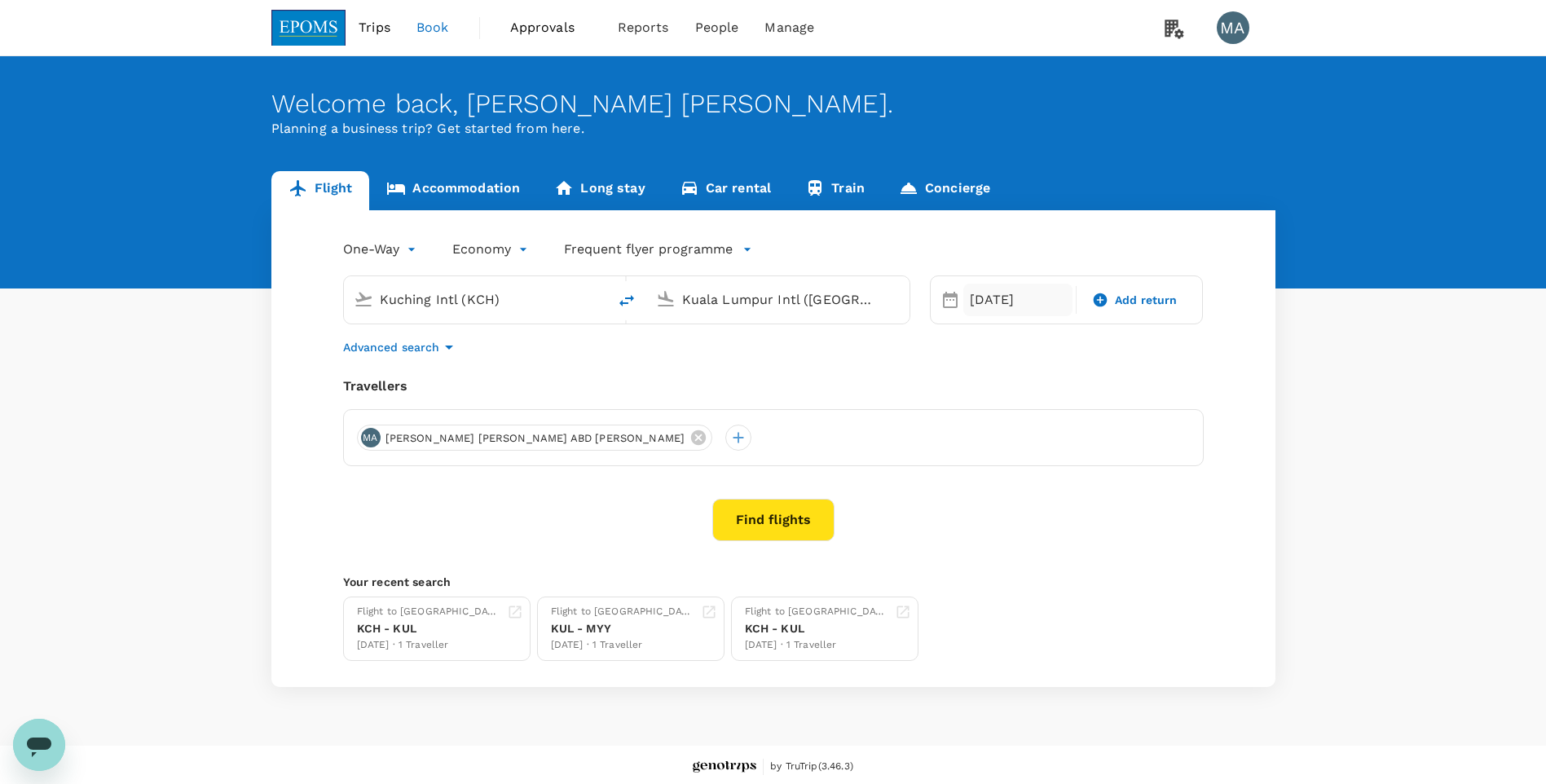 click on "02 Aug" at bounding box center (1018, 300) 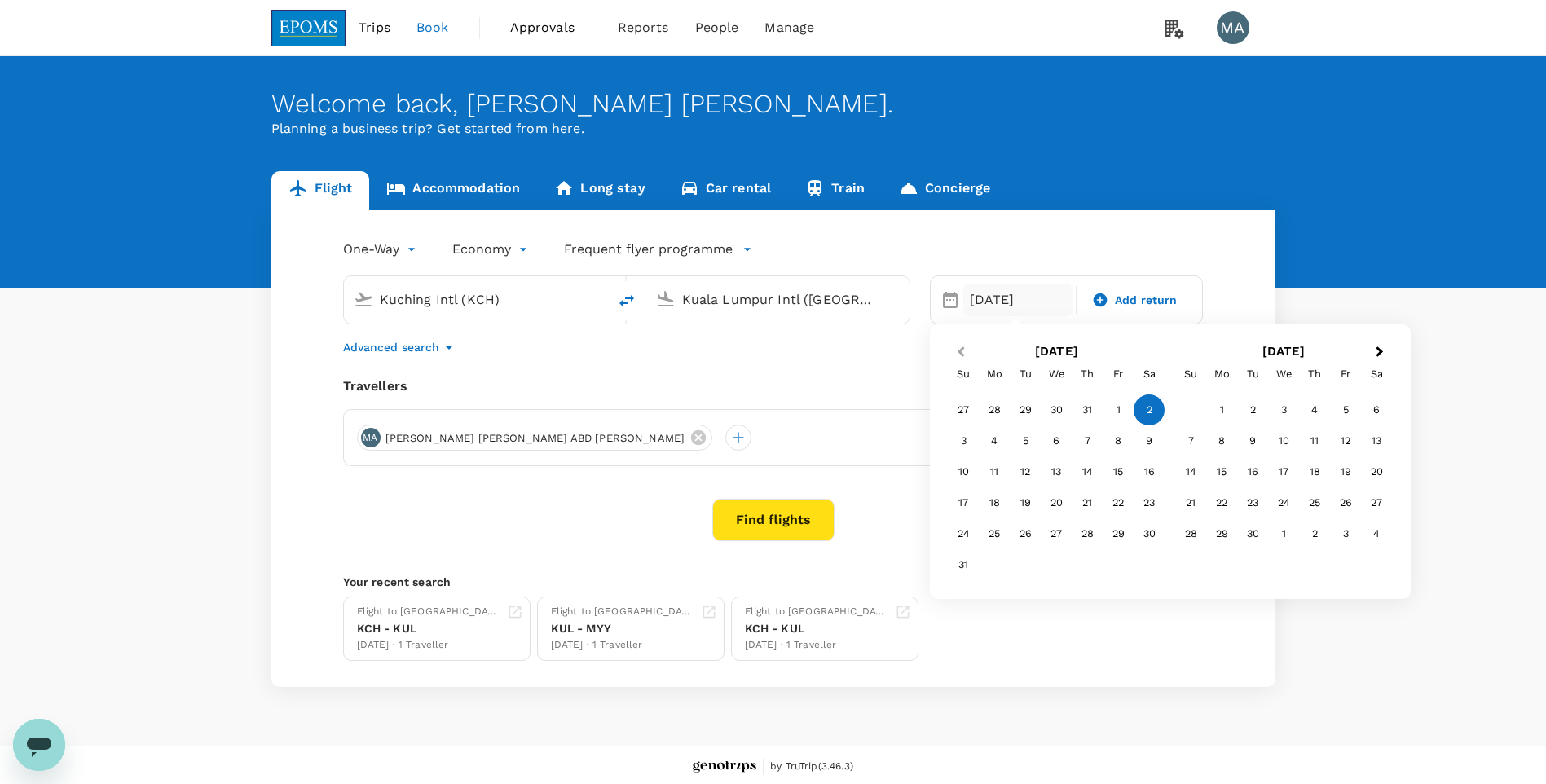 click on "Previous Month" at bounding box center (961, 352) 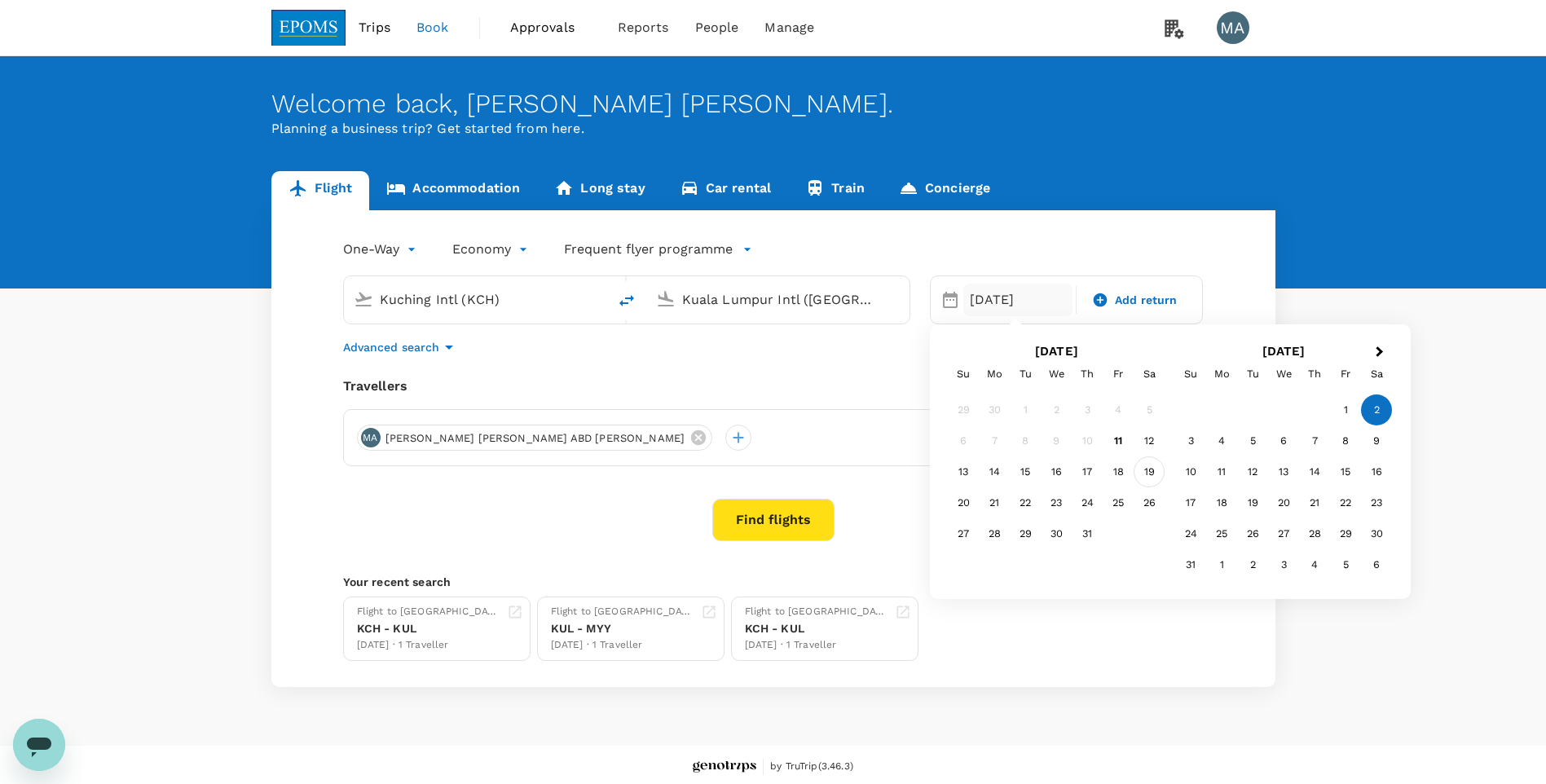 click on "19" at bounding box center (1149, 472) 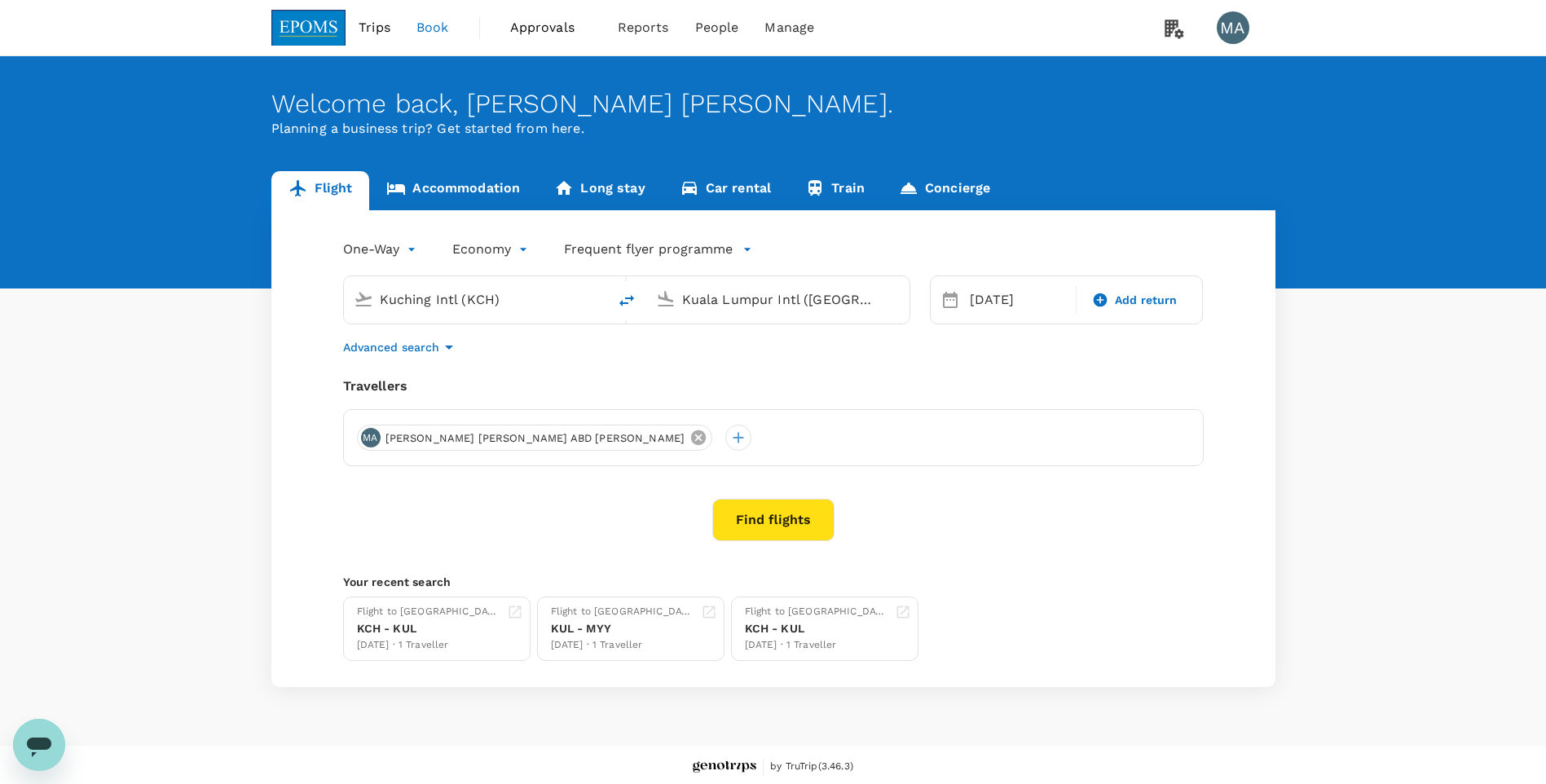 click 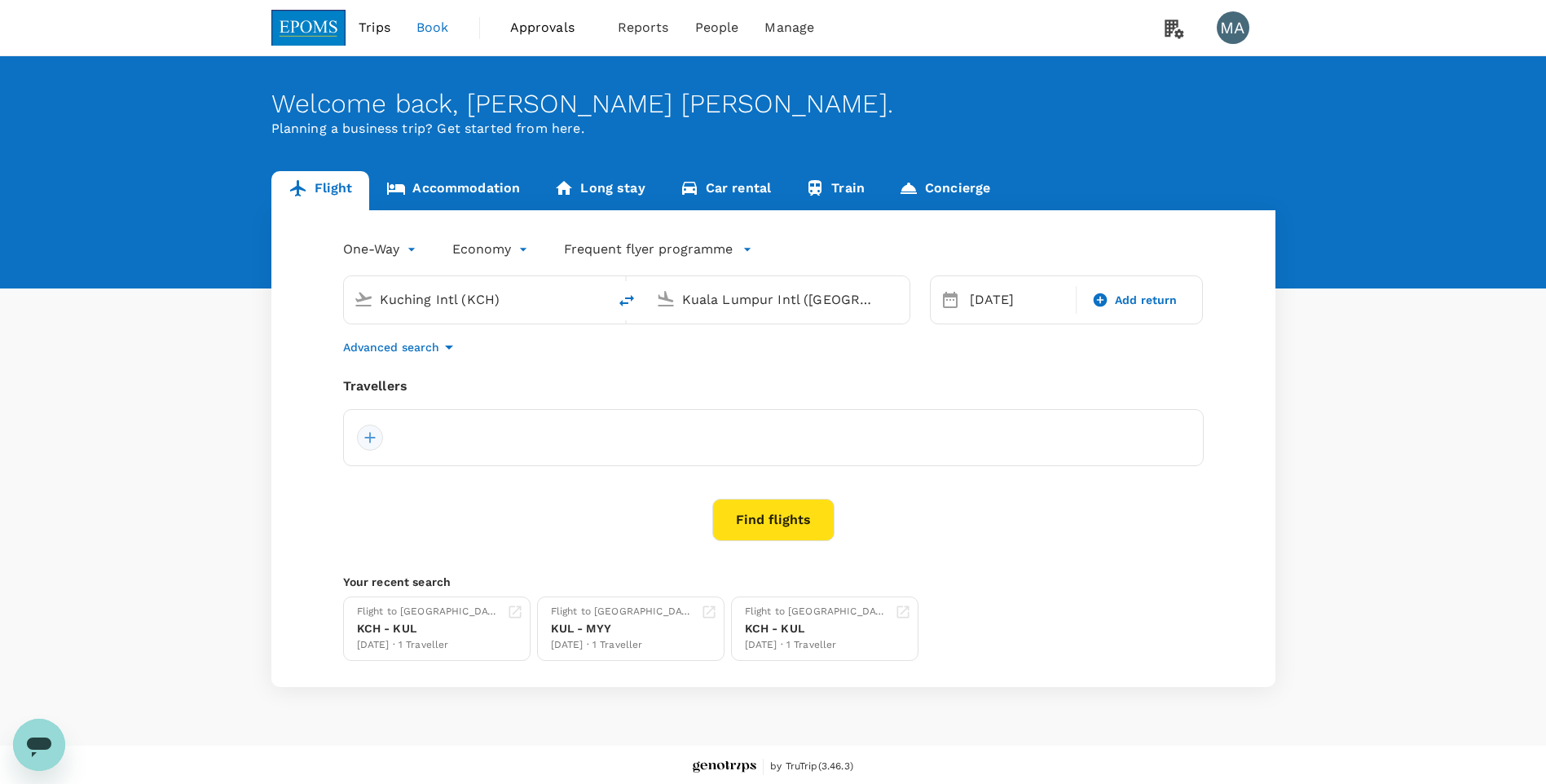click at bounding box center [370, 438] 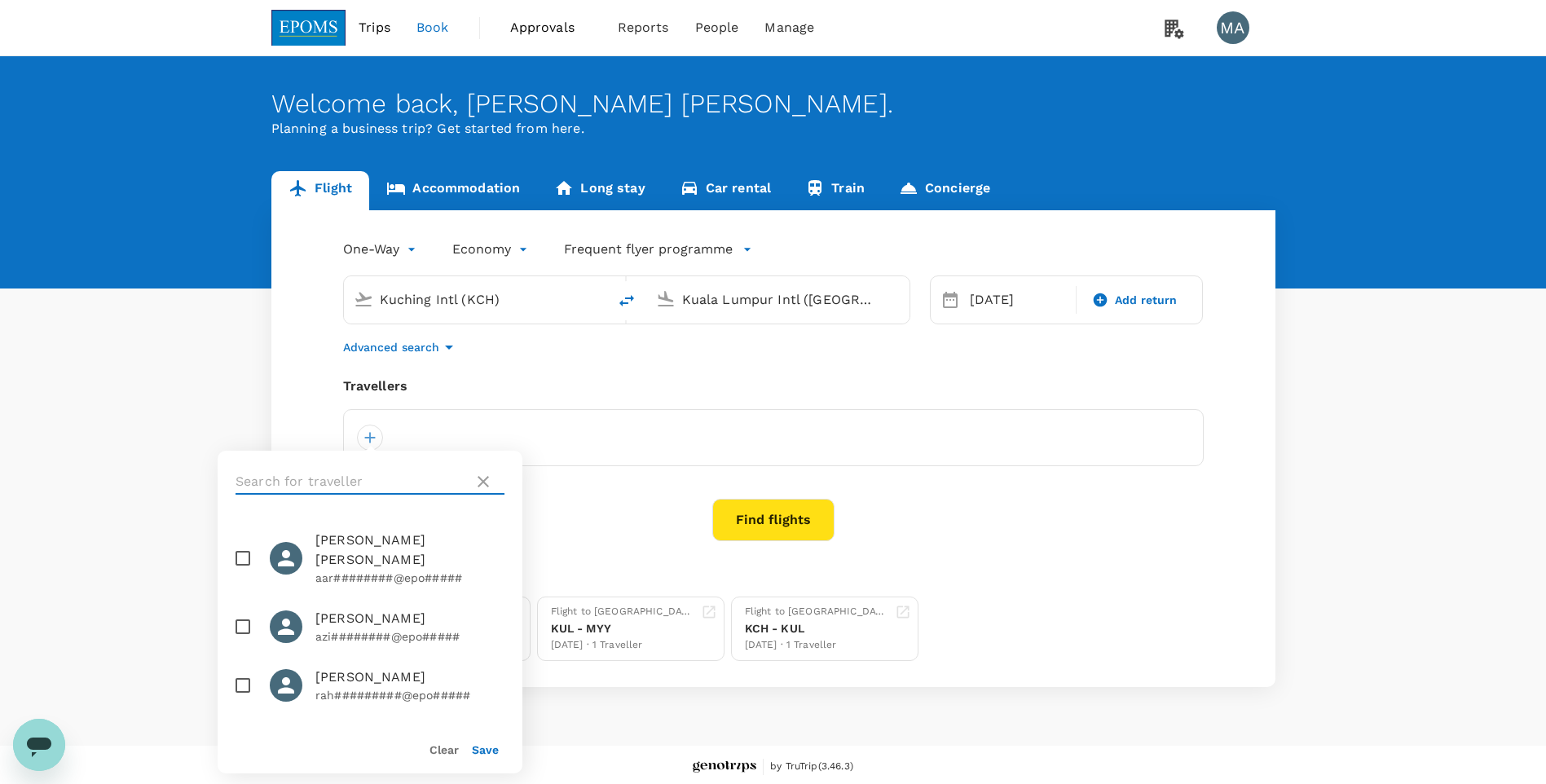 click at bounding box center [351, 482] 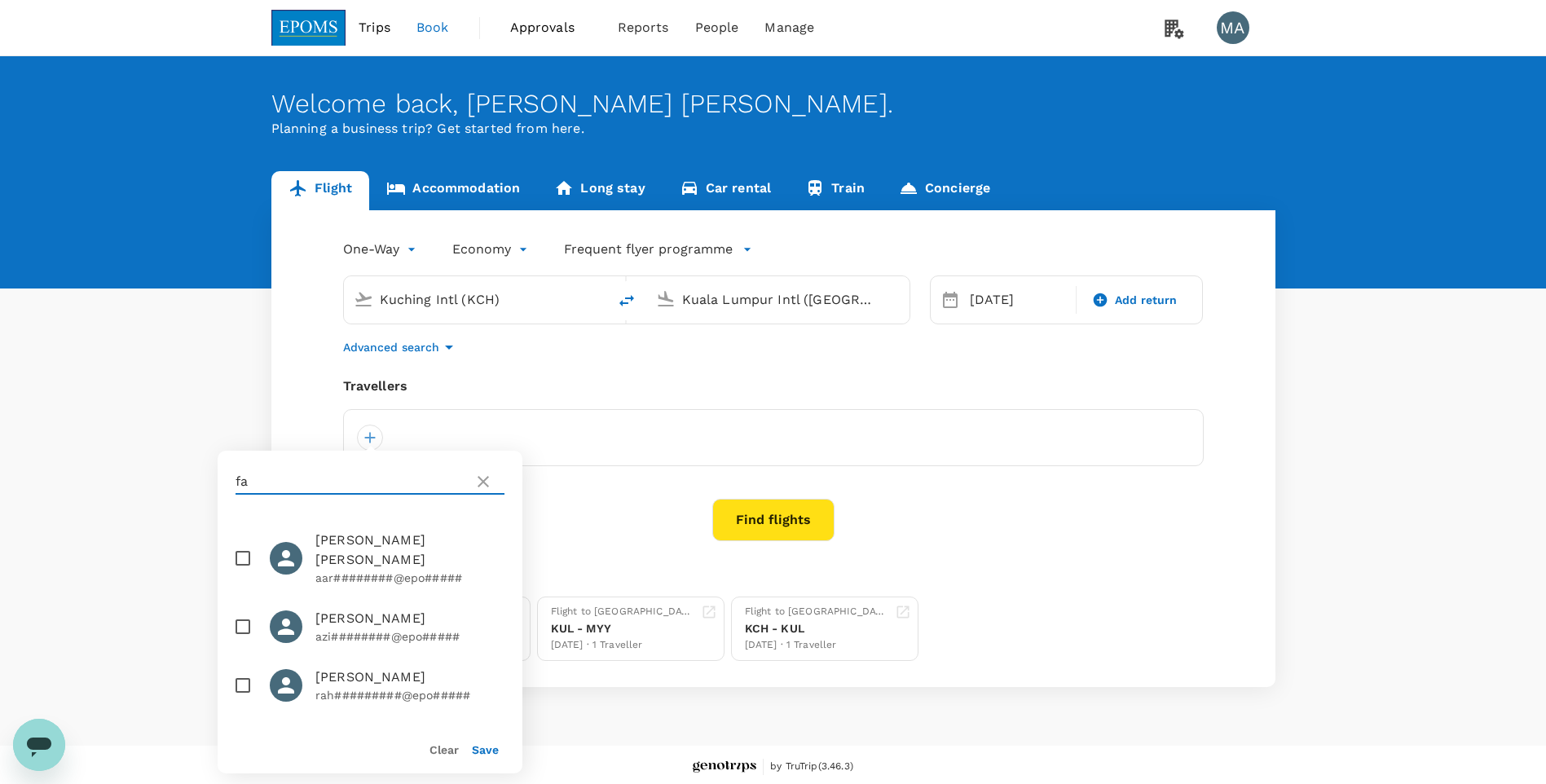 type on "f" 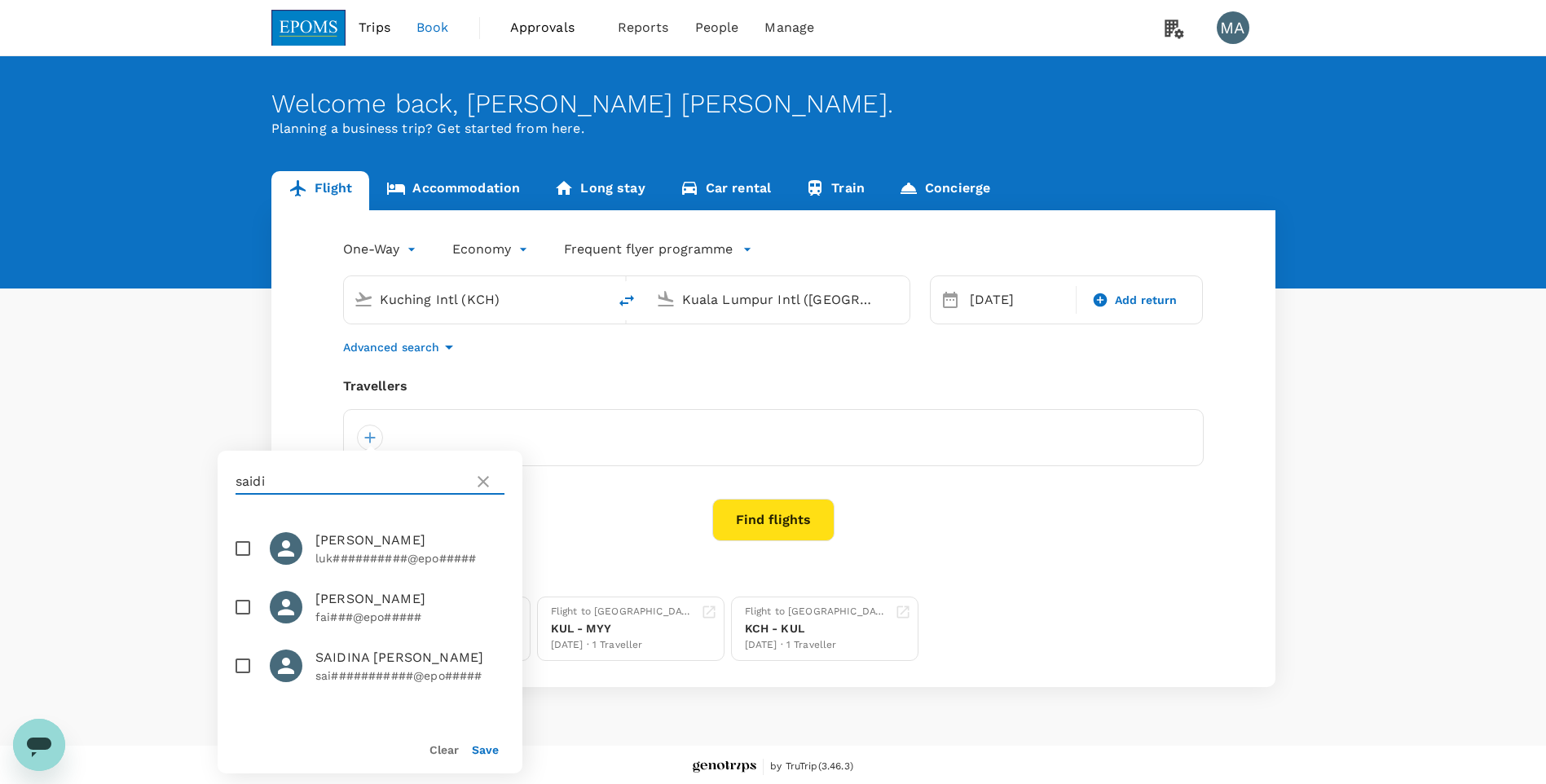type on "saidi" 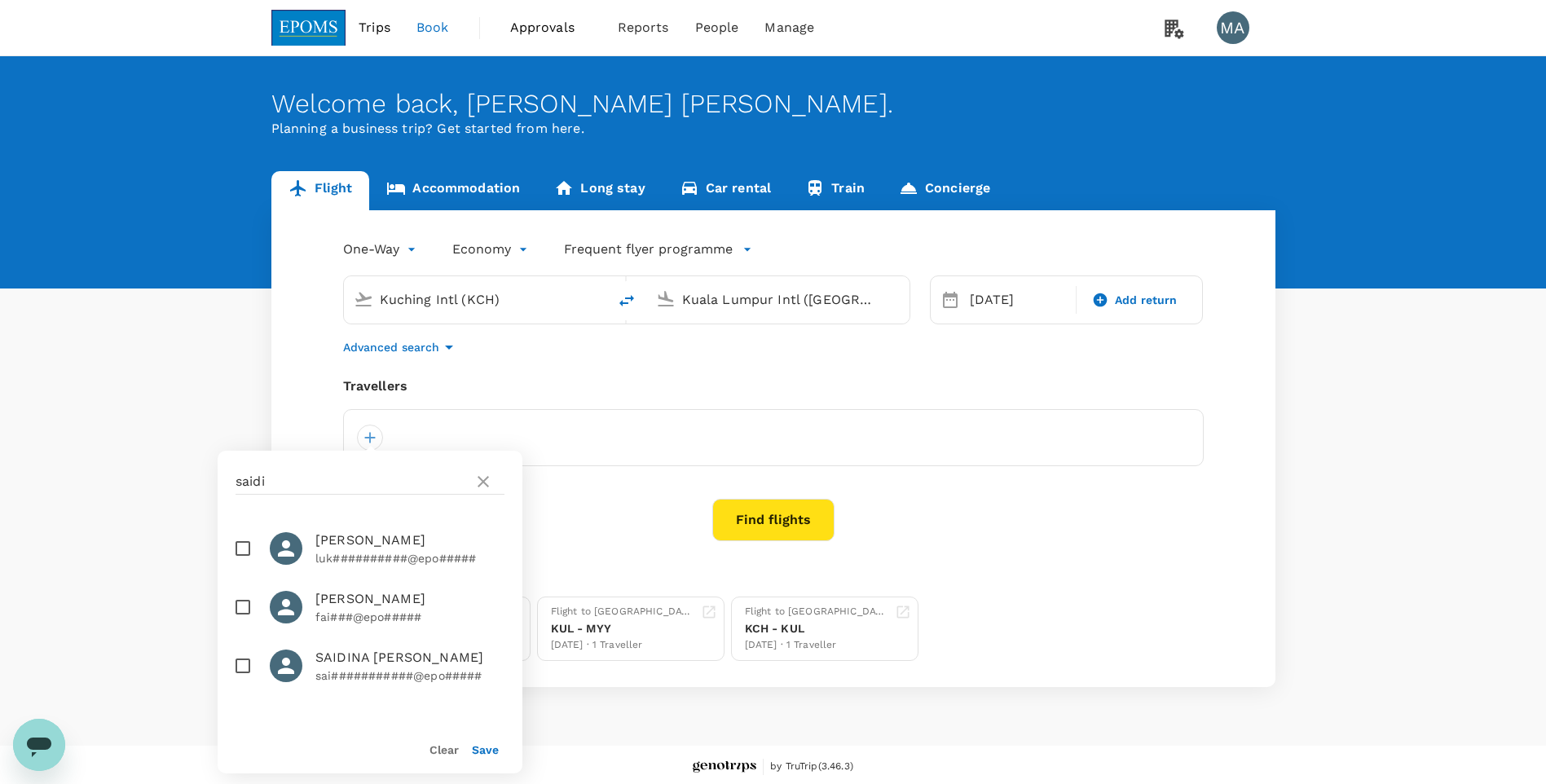 click at bounding box center (243, 607) 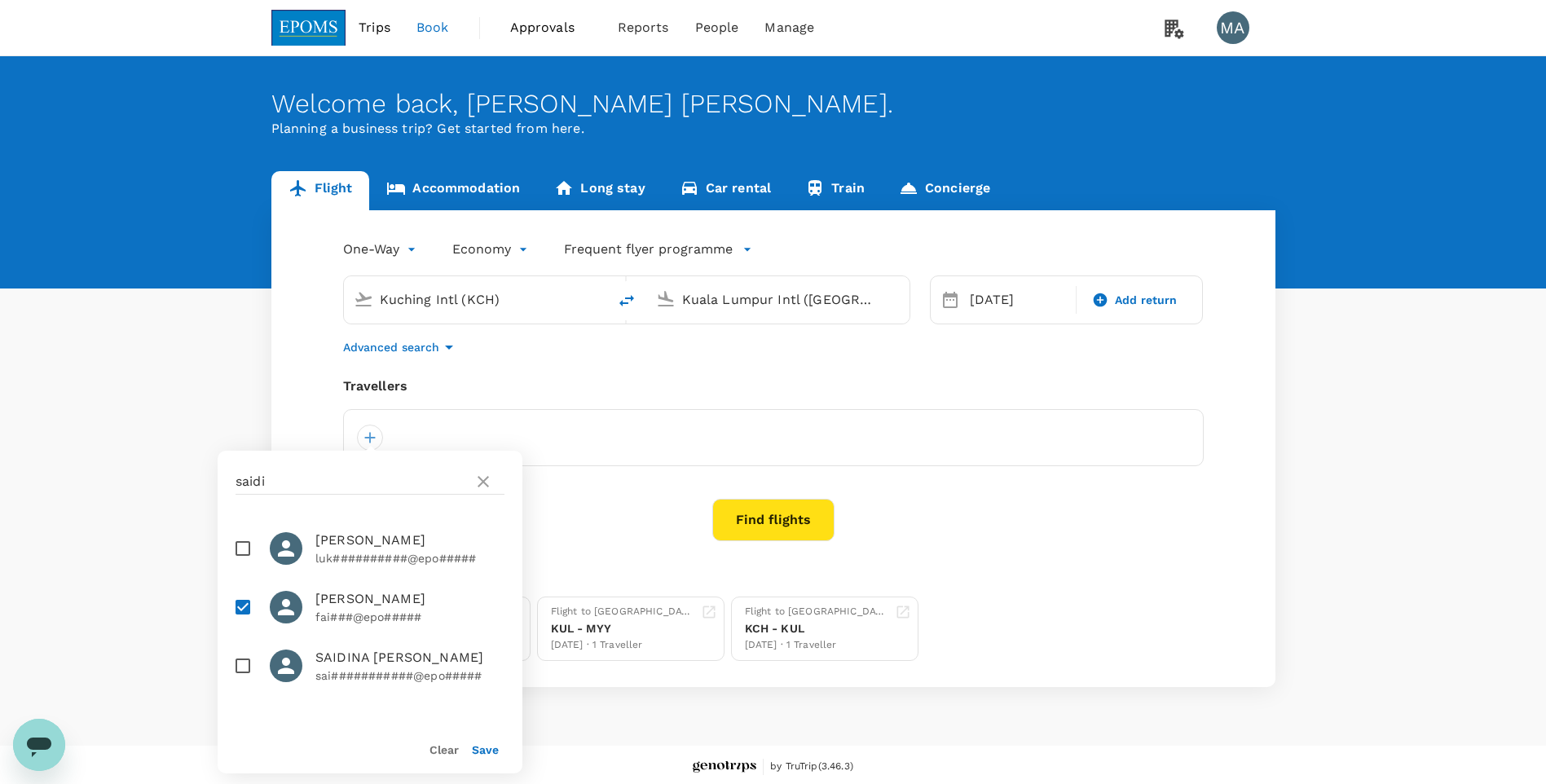 click on "Clear Save" at bounding box center [363, 742] 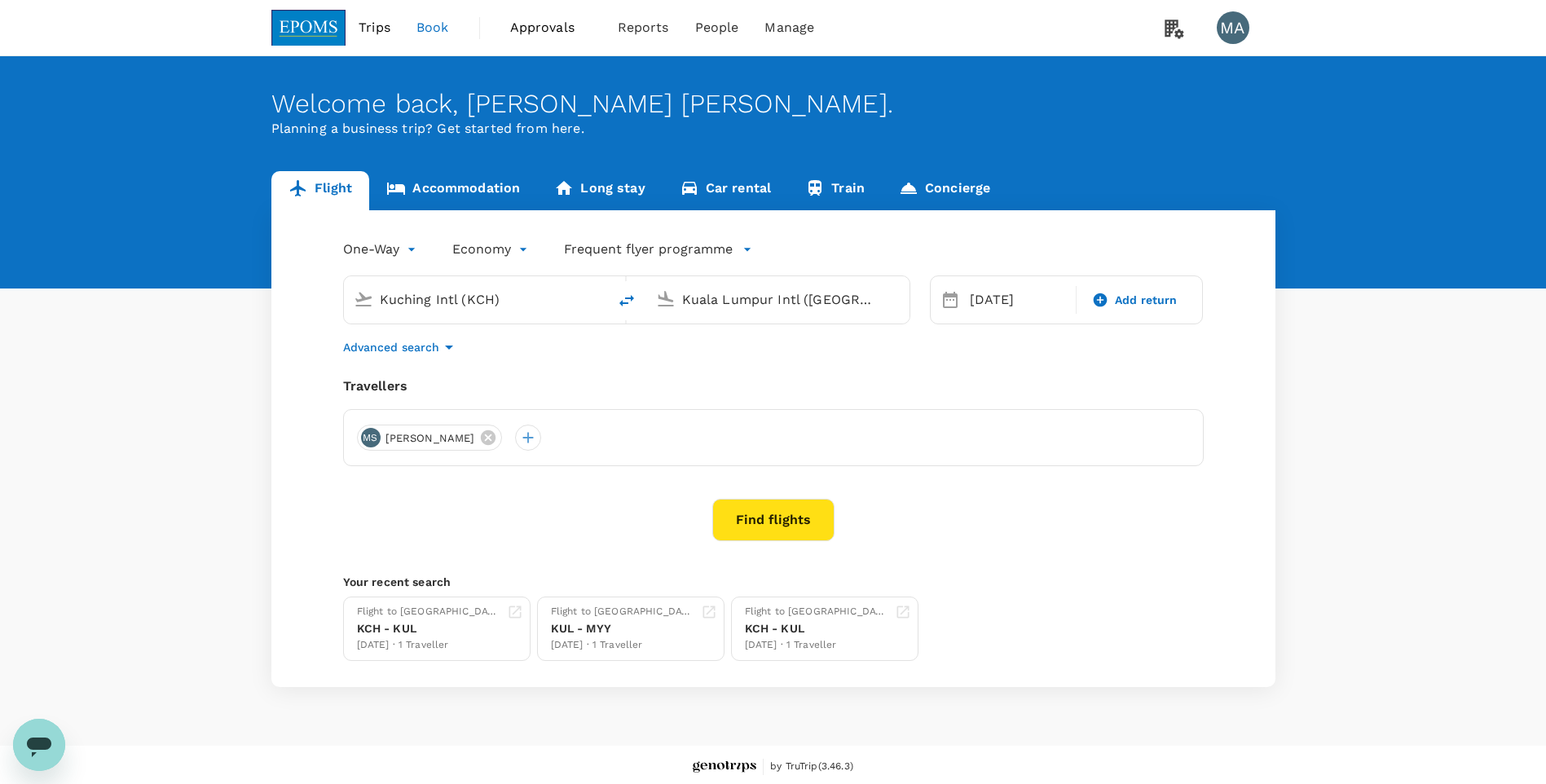 click on "Find flights" at bounding box center (773, 520) 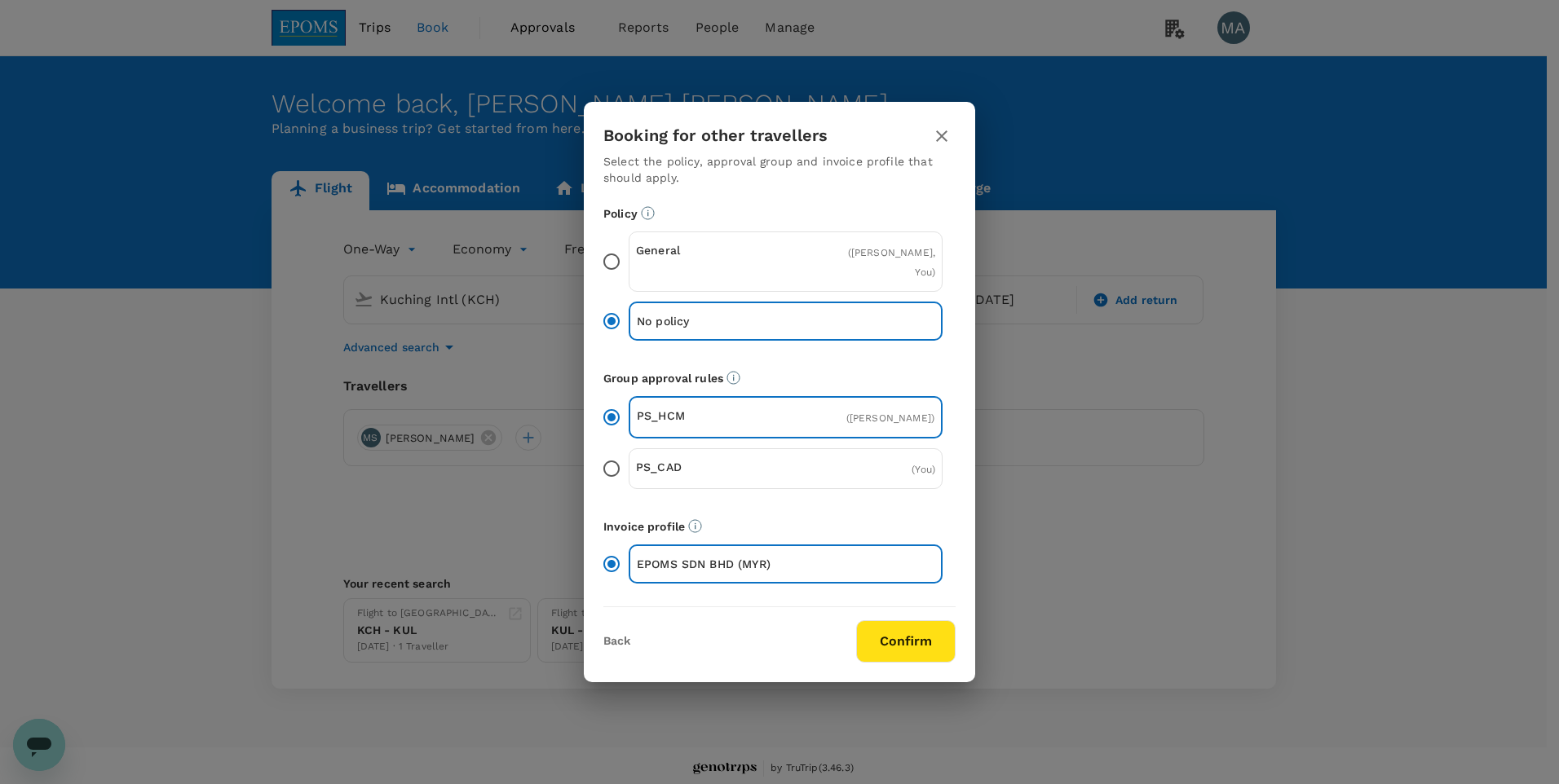 click on "General ( MUHAMAD FAIZAL SAIDIN, You )" at bounding box center [612, 262] 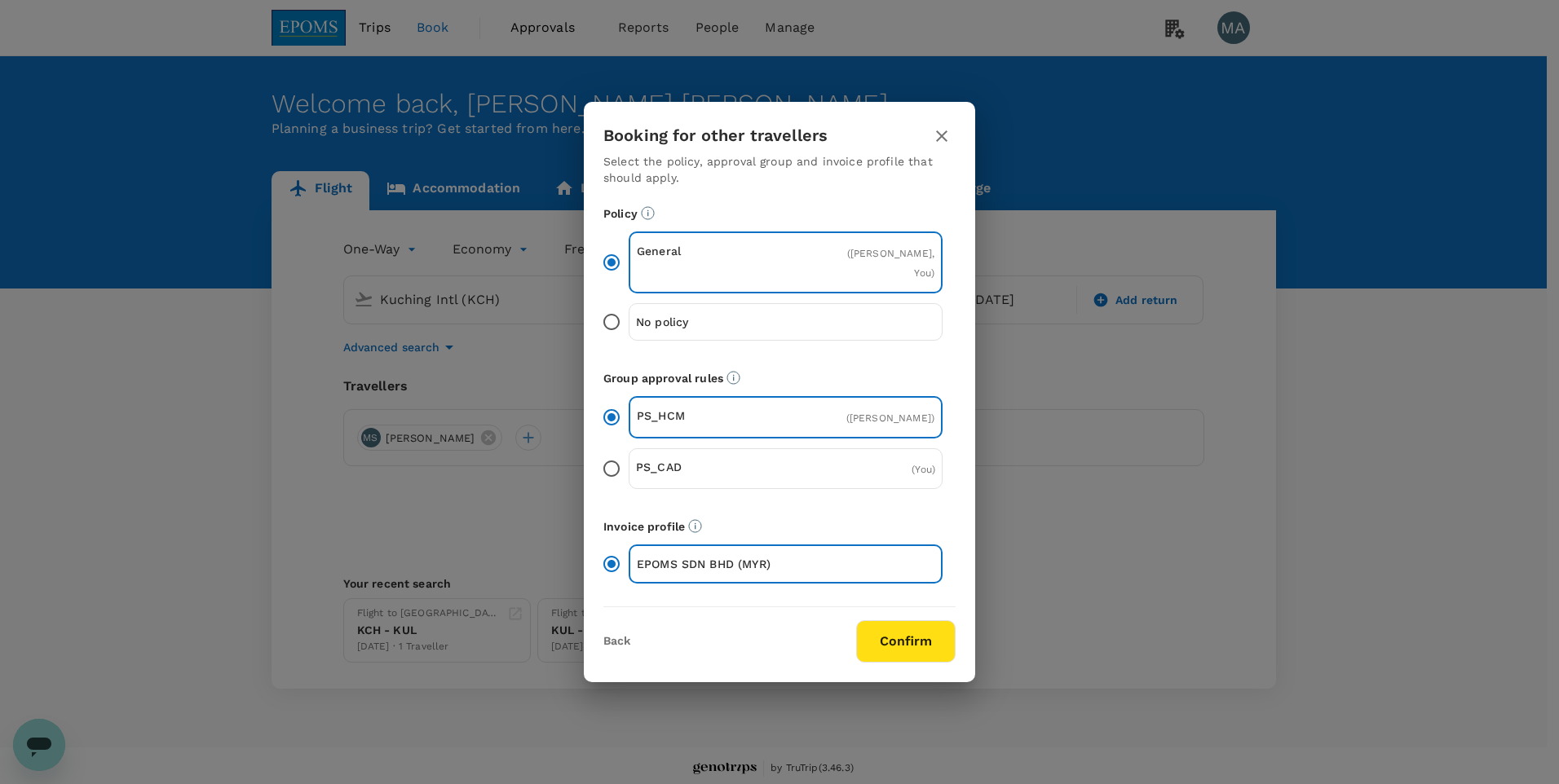 click on "Confirm" at bounding box center (906, 641) 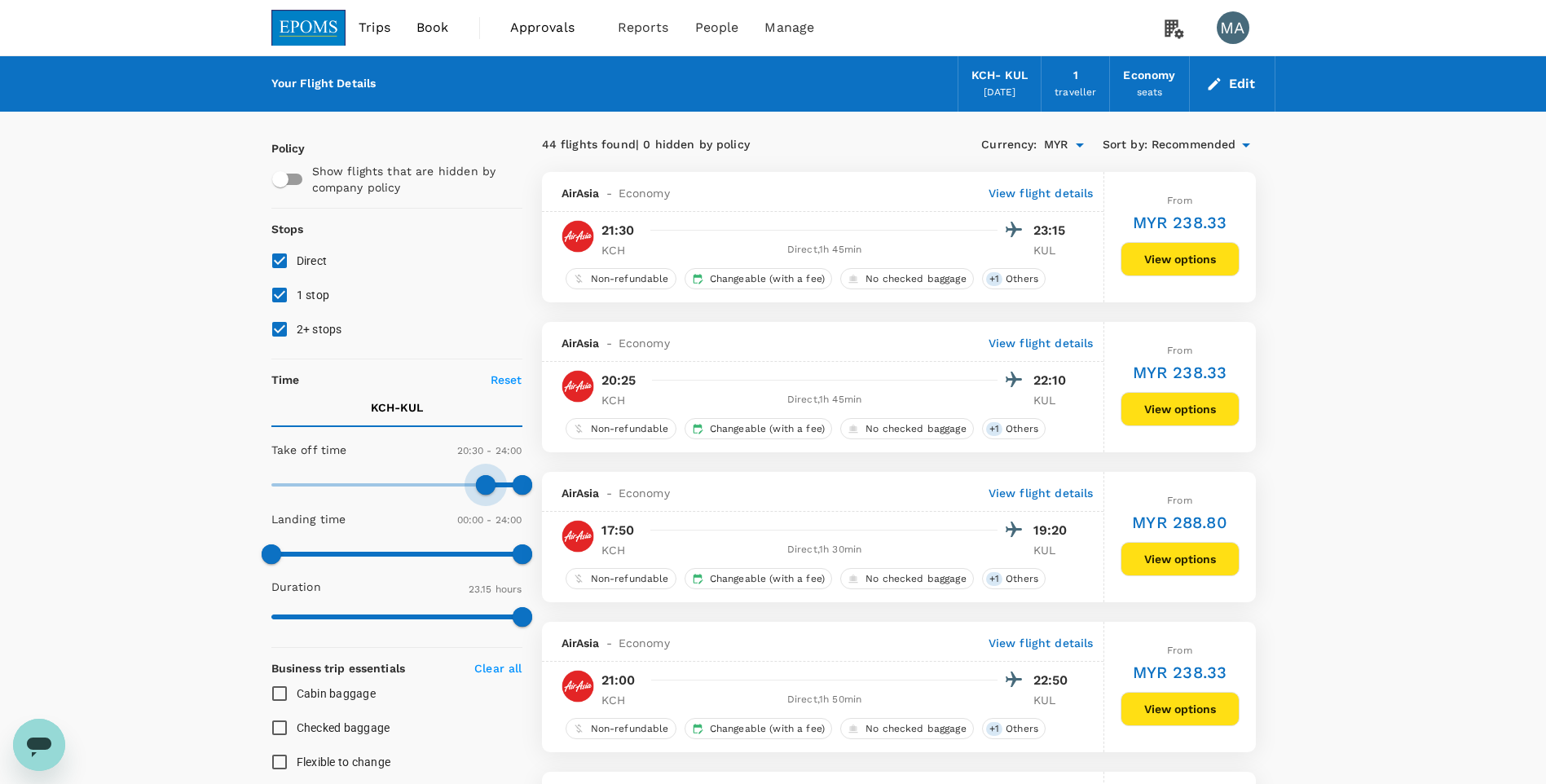 type on "1200" 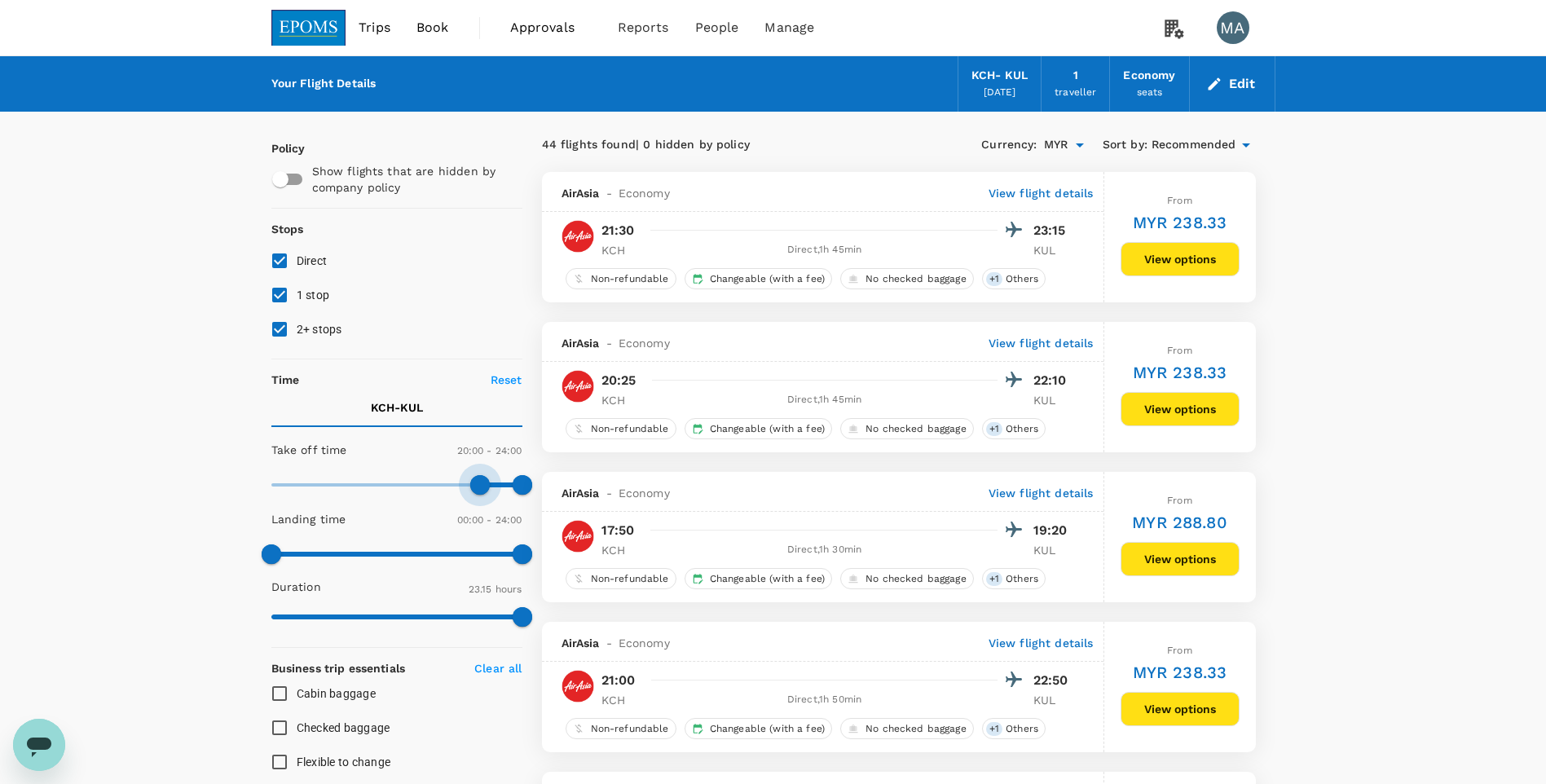 drag, startPoint x: 350, startPoint y: 478, endPoint x: 478, endPoint y: 481, distance: 128.03515 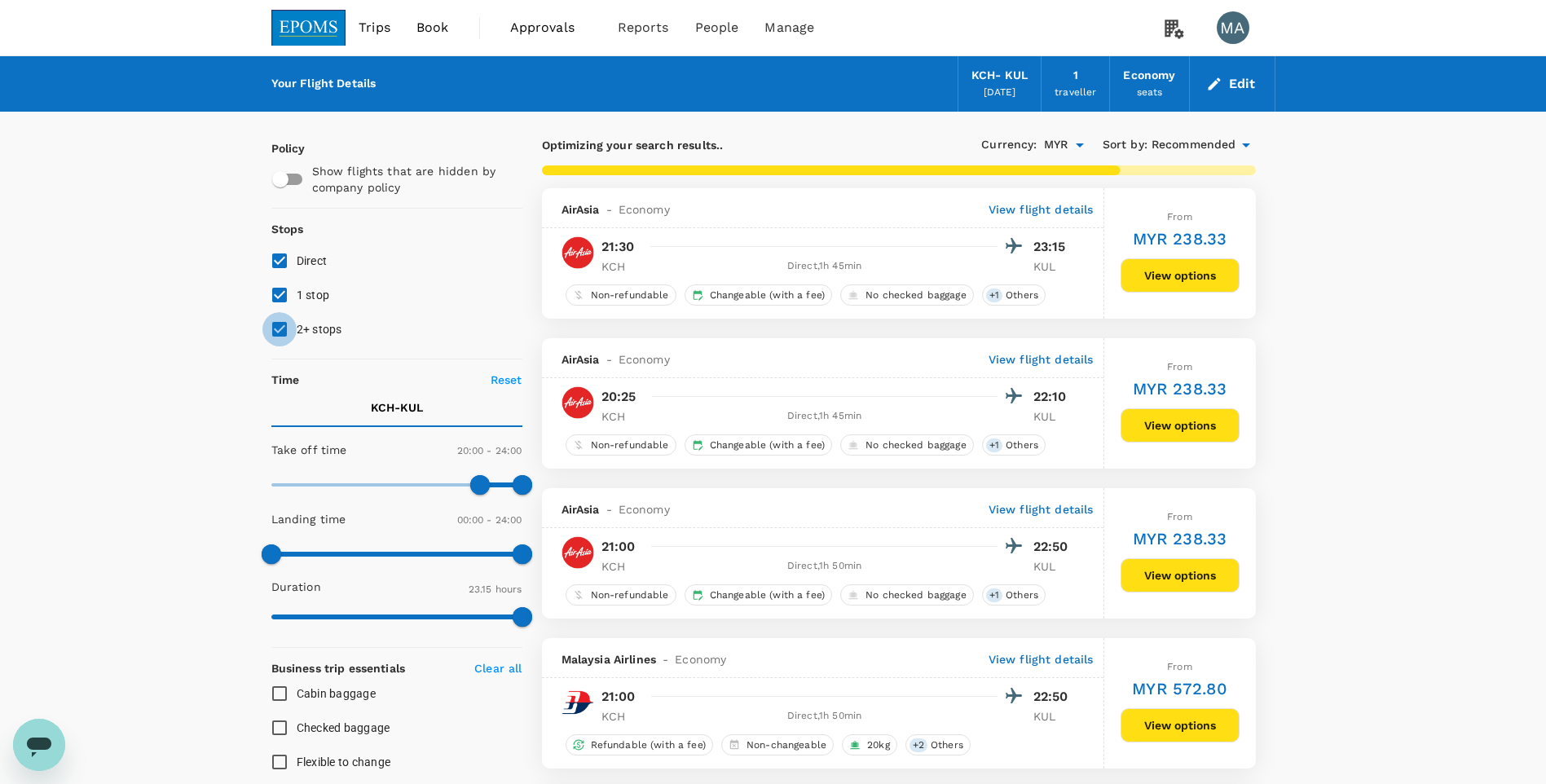 drag, startPoint x: 278, startPoint y: 324, endPoint x: 278, endPoint y: 294, distance: 30 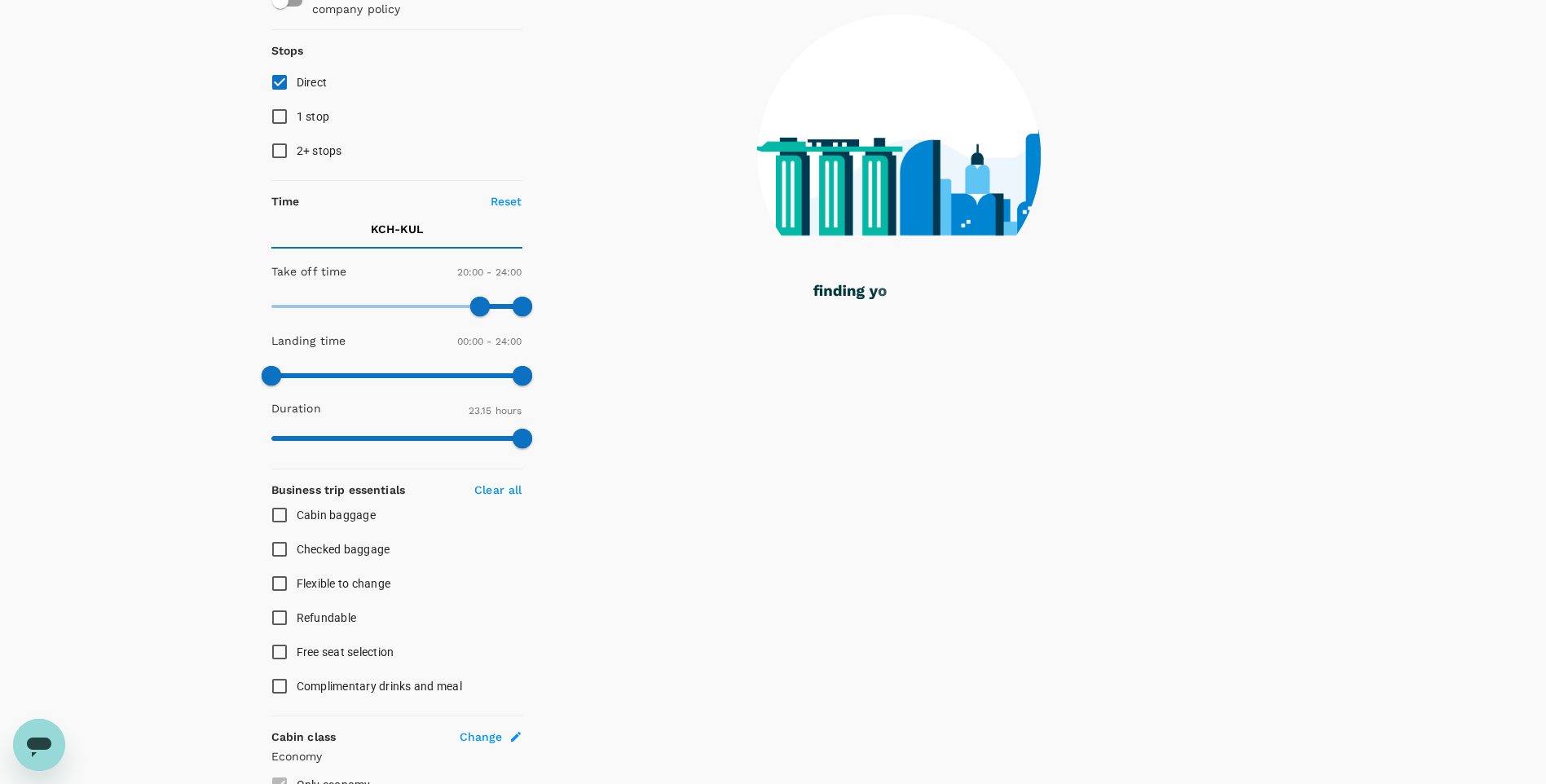 scroll, scrollTop: 0, scrollLeft: 0, axis: both 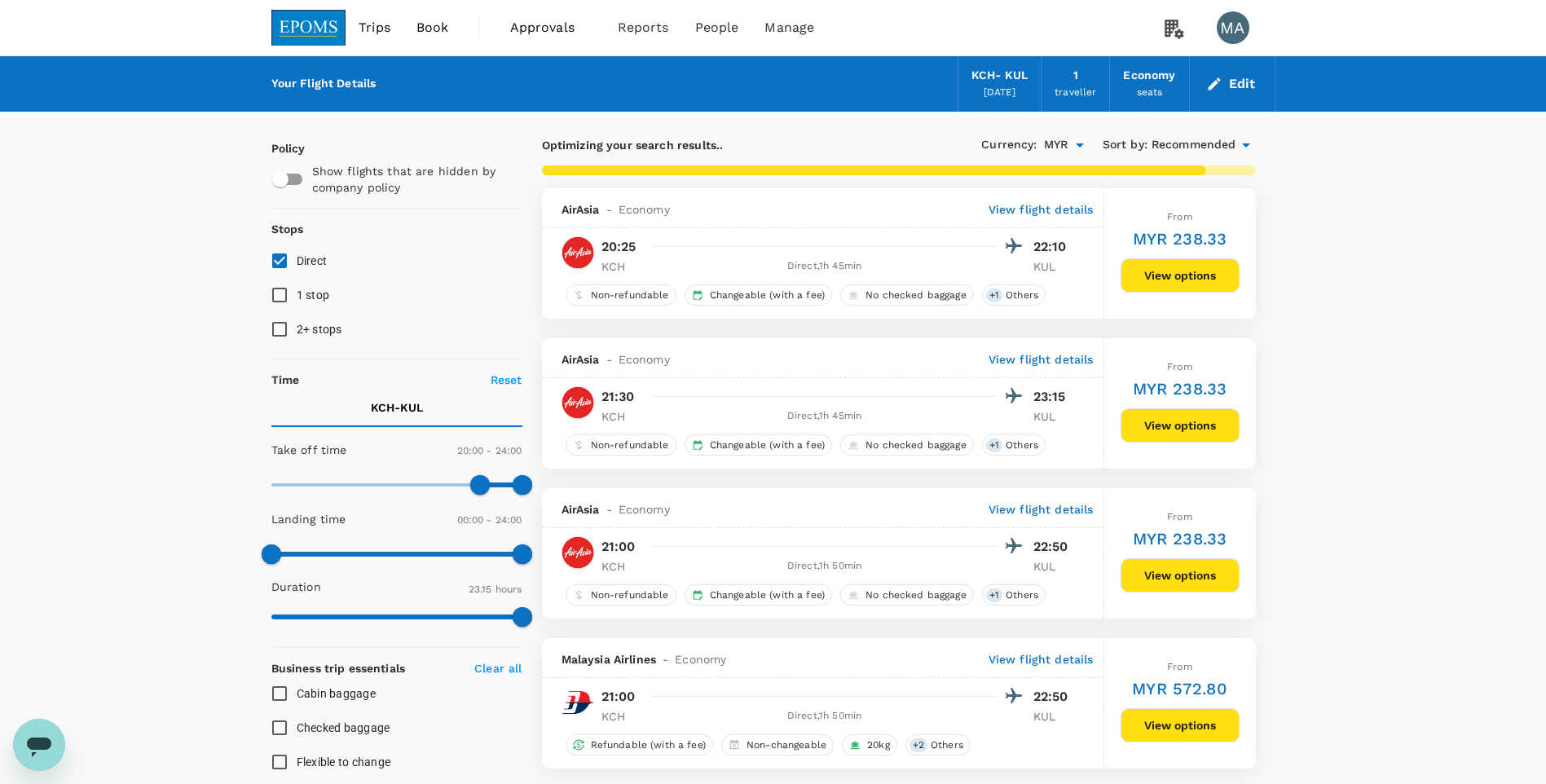 click on "Recommended" at bounding box center [1194, 145] 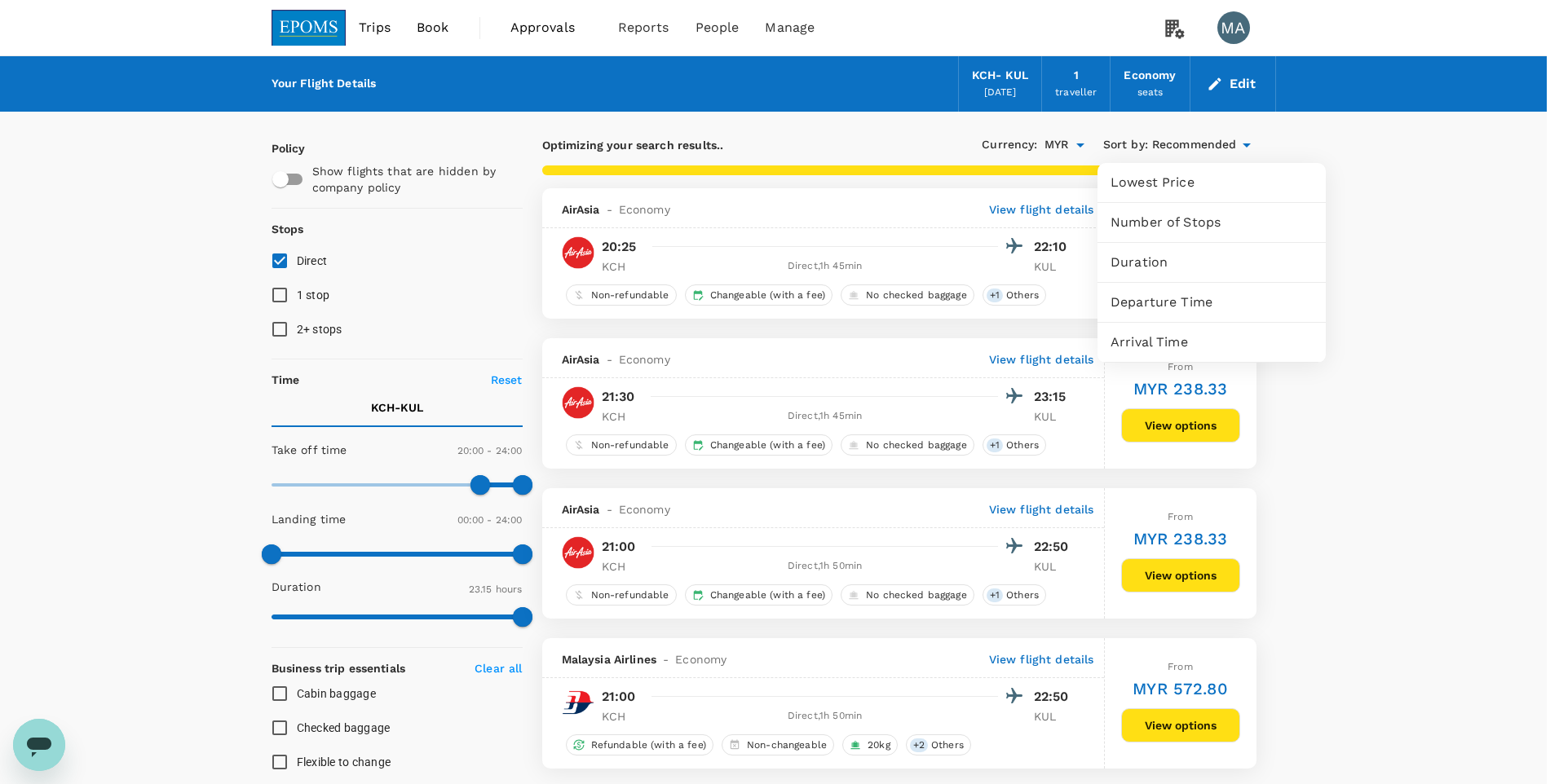 click on "Departure Time" at bounding box center [1212, 302] 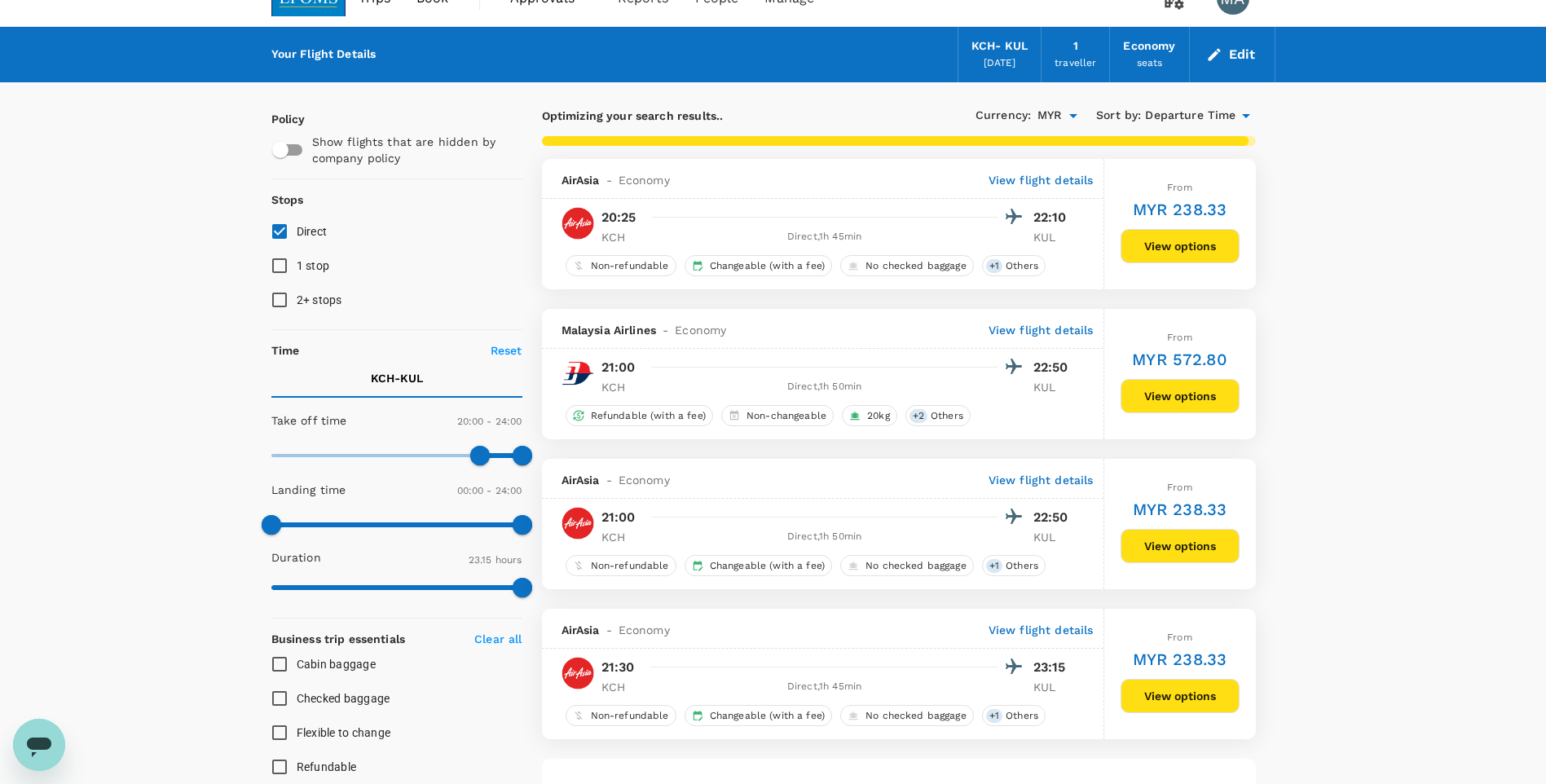scroll, scrollTop: 81, scrollLeft: 0, axis: vertical 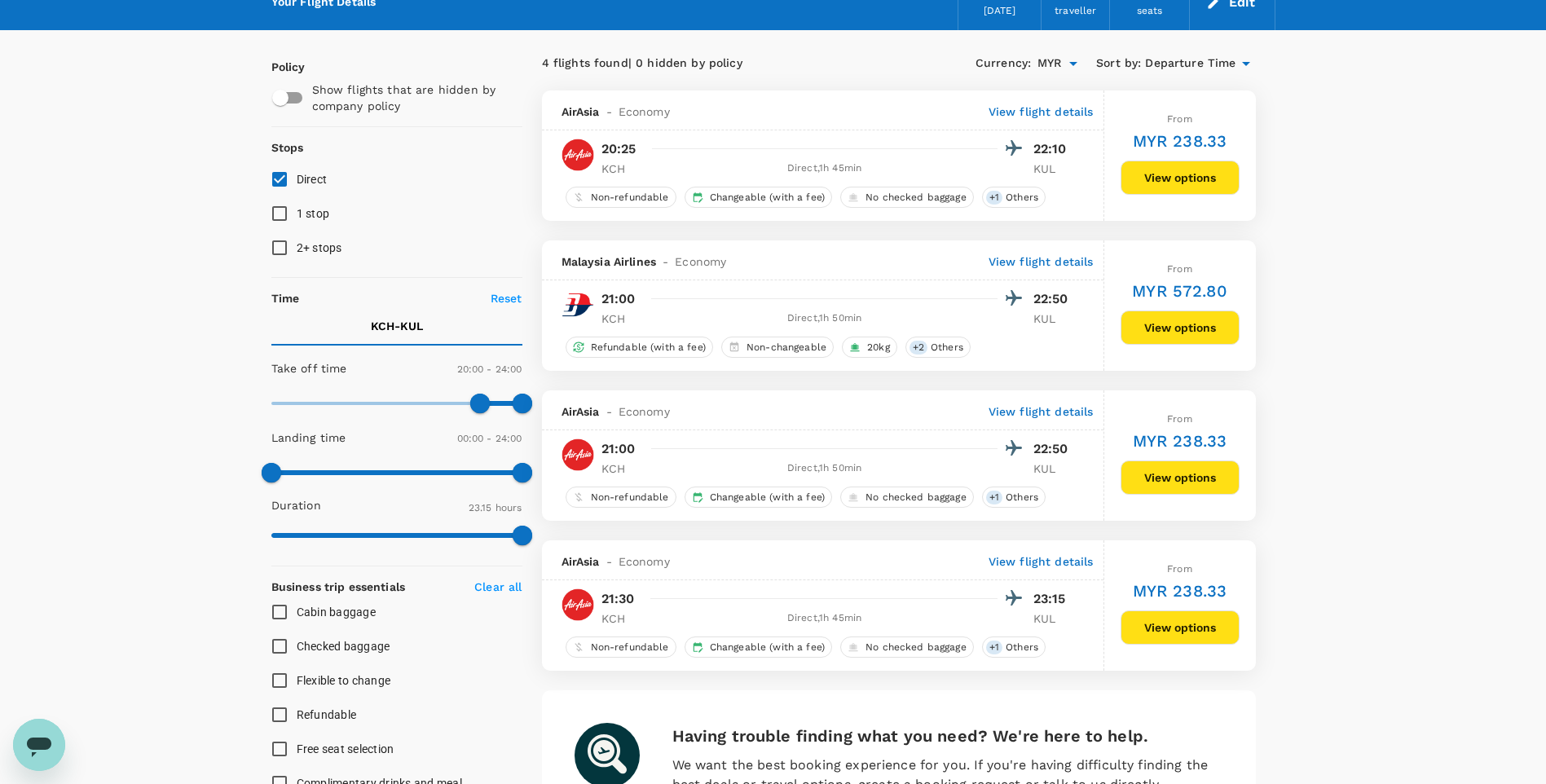 click on "View options" at bounding box center (1180, 328) 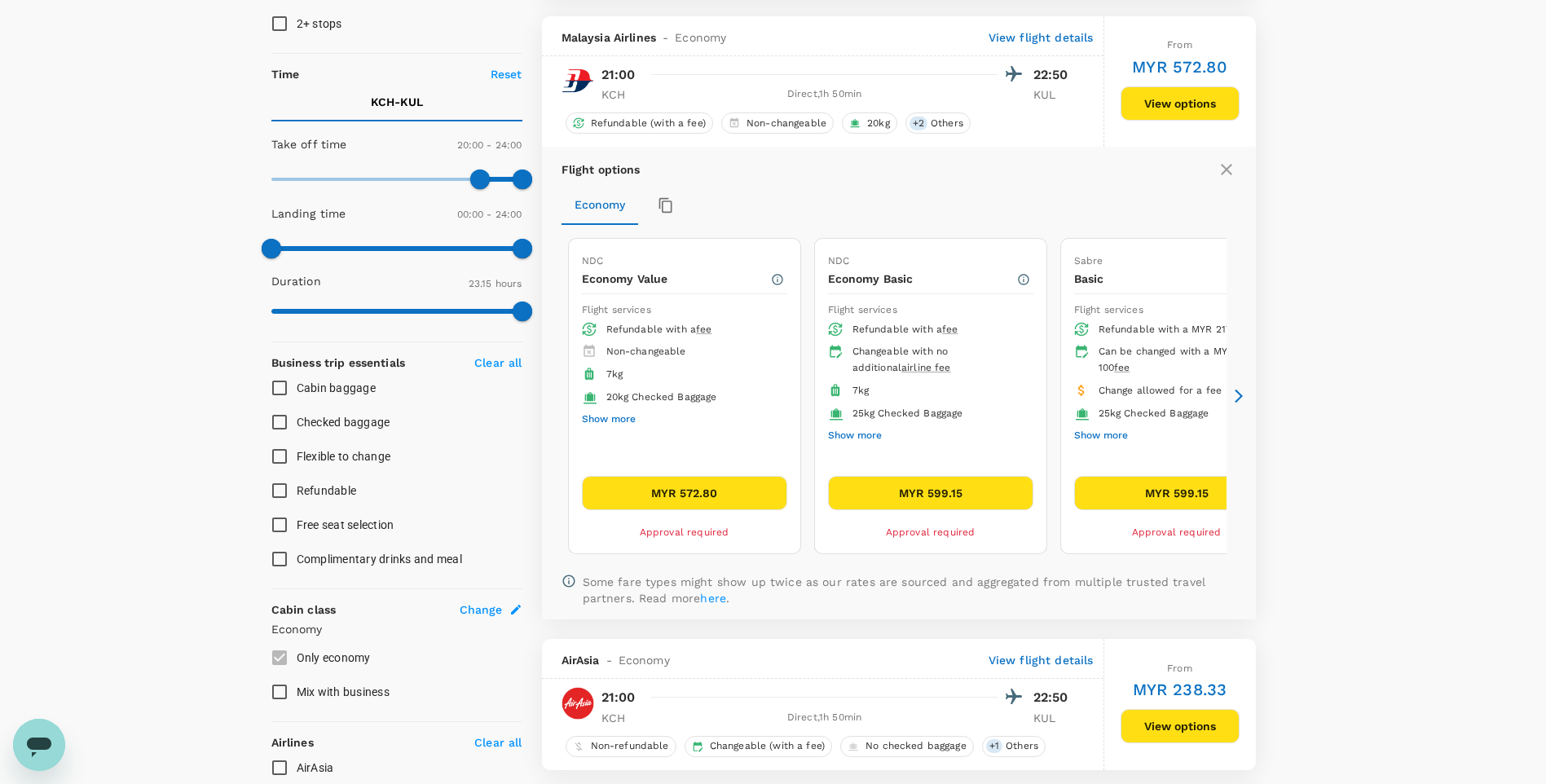 scroll, scrollTop: 322, scrollLeft: 0, axis: vertical 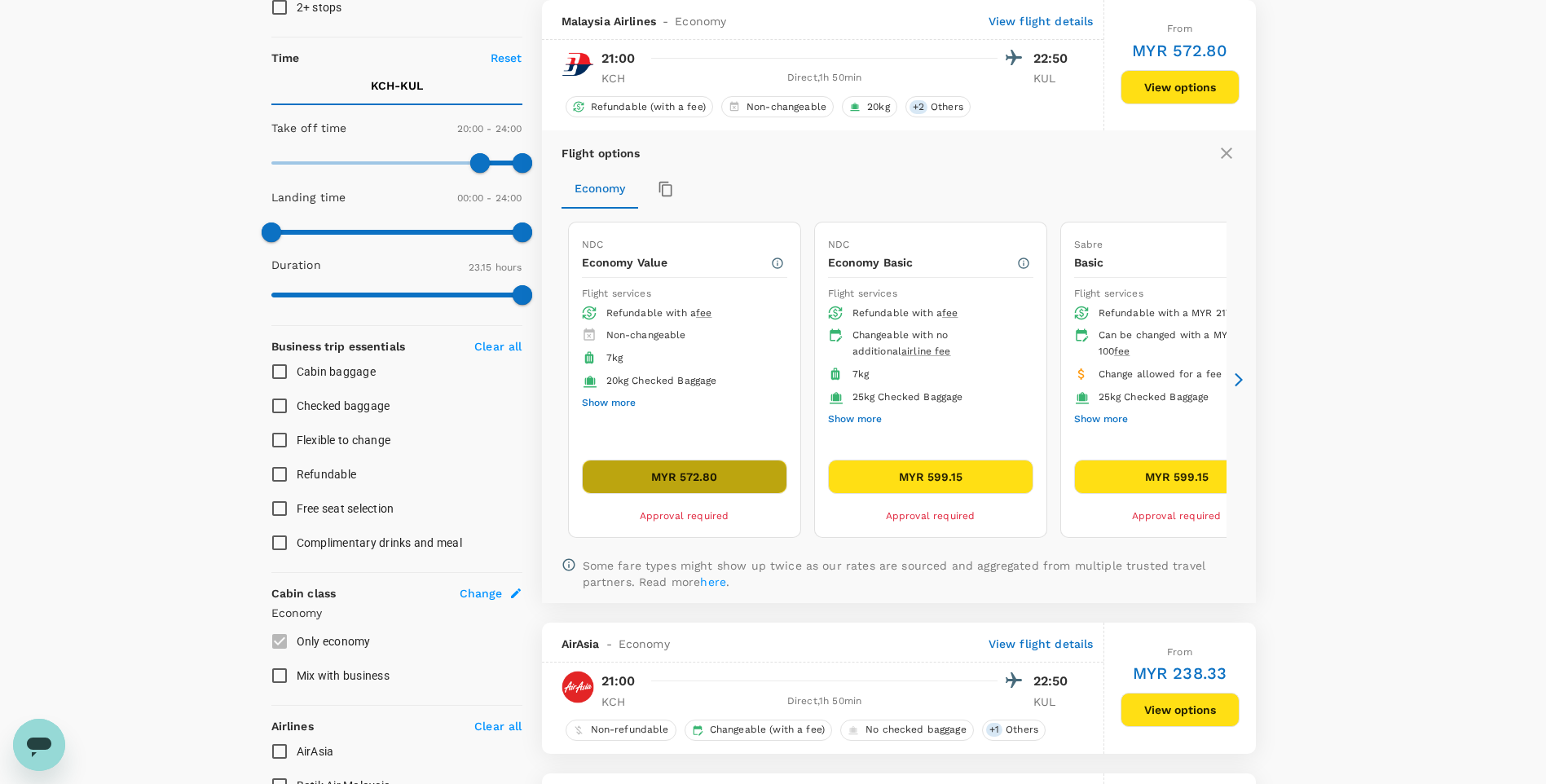 click on "MYR 572.80" at bounding box center (685, 477) 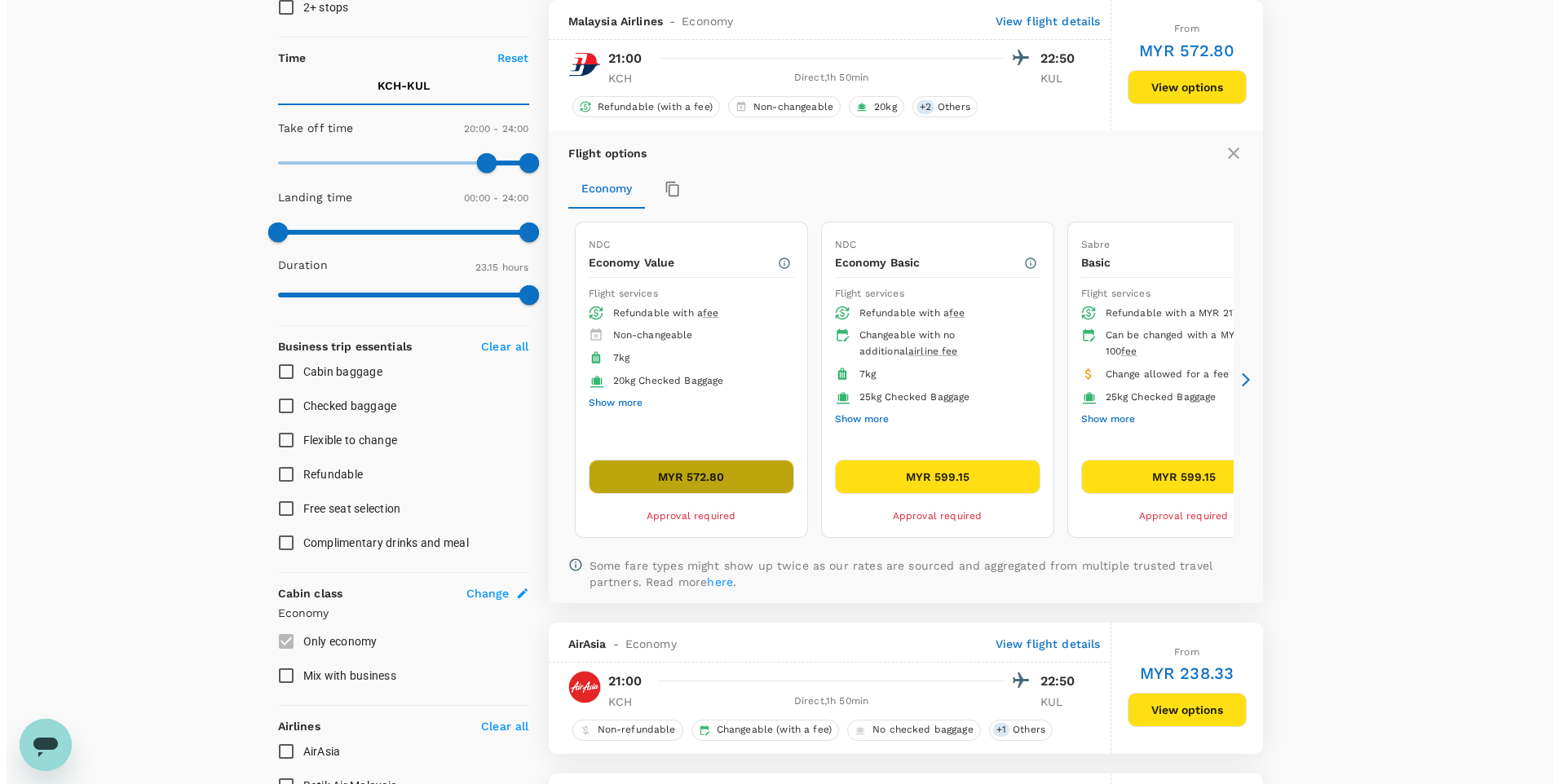 scroll, scrollTop: 0, scrollLeft: 0, axis: both 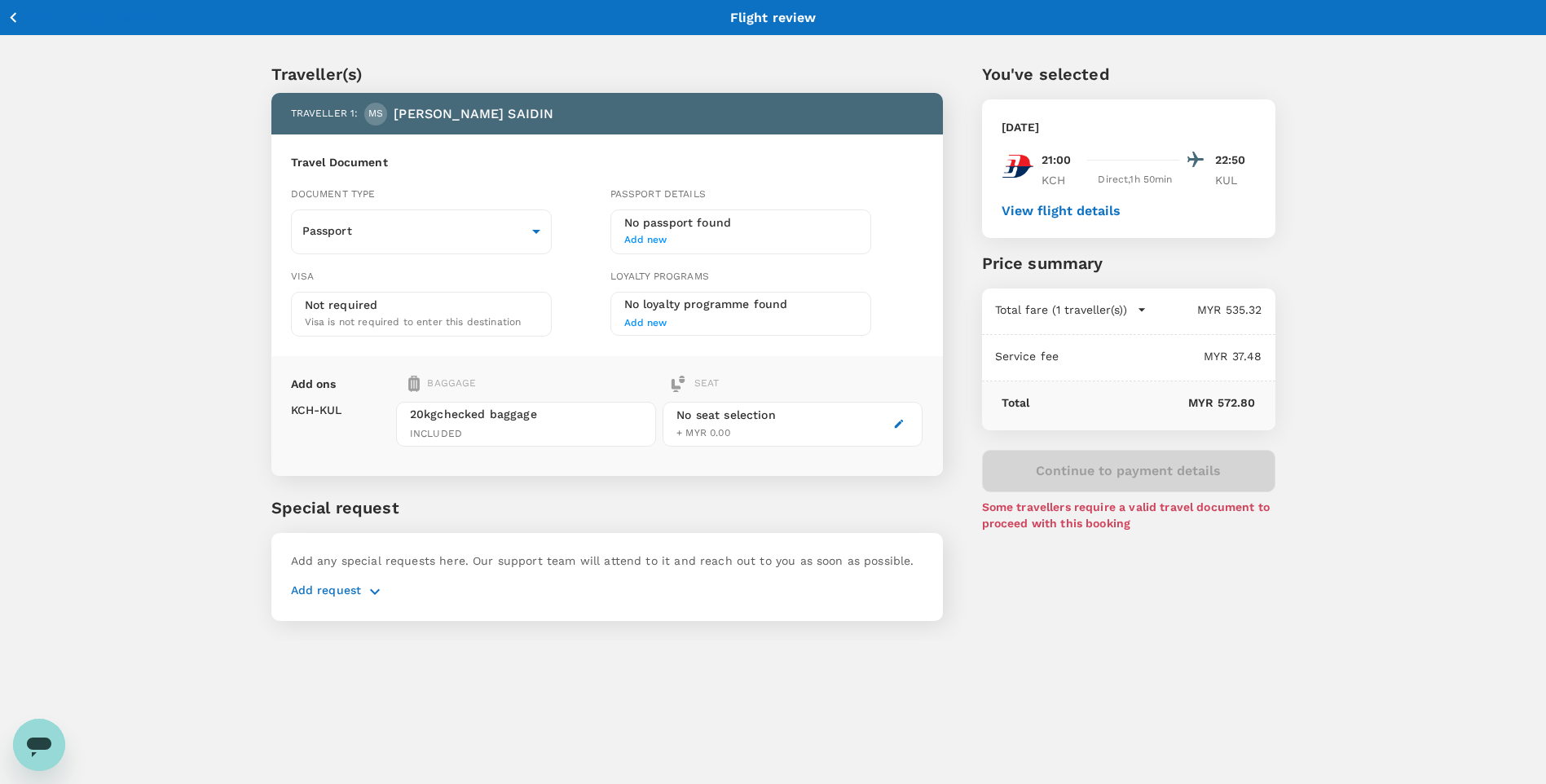 drag, startPoint x: 11, startPoint y: 15, endPoint x: 83, endPoint y: 35, distance: 74.72617 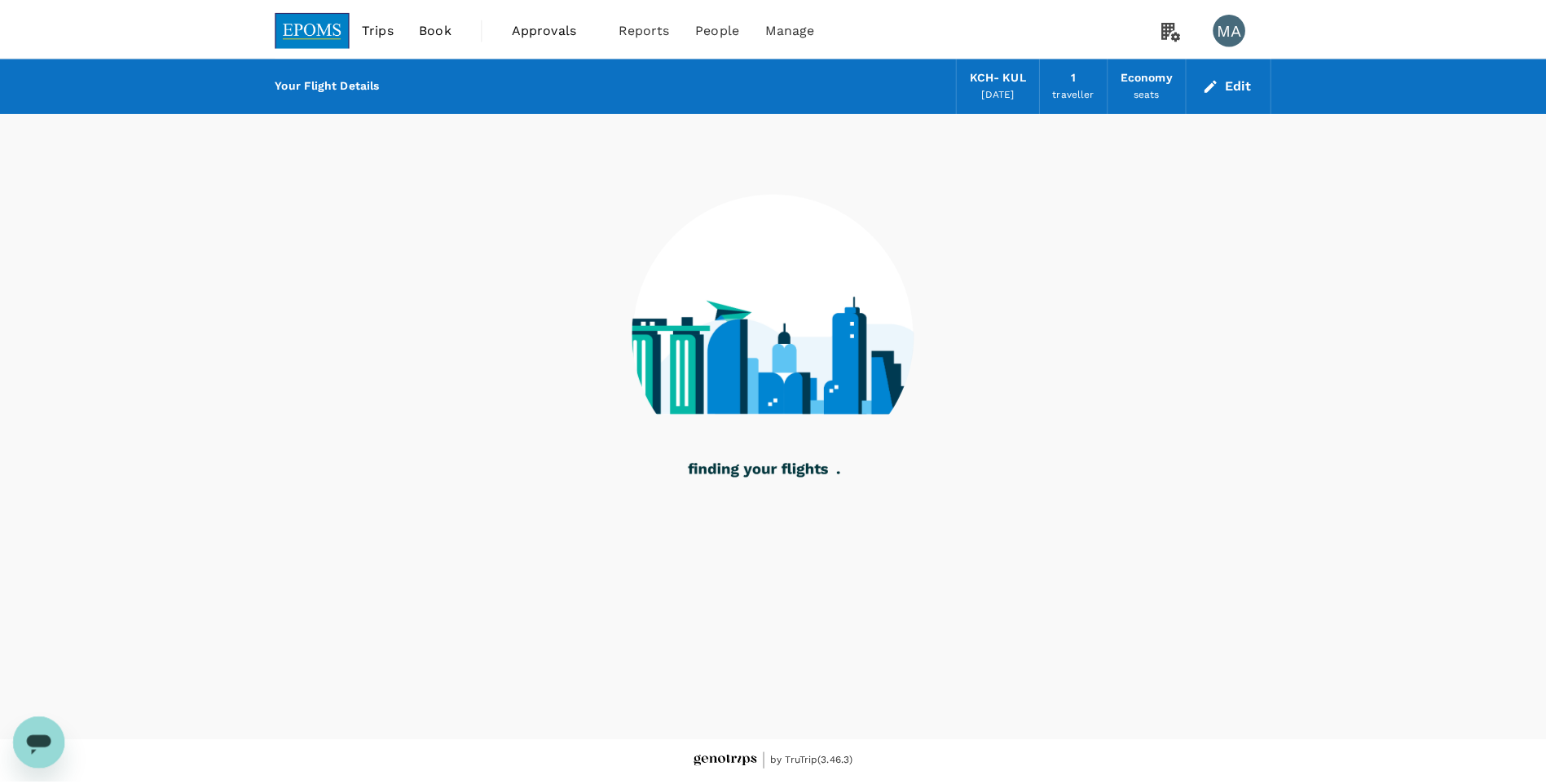 scroll, scrollTop: 5, scrollLeft: 0, axis: vertical 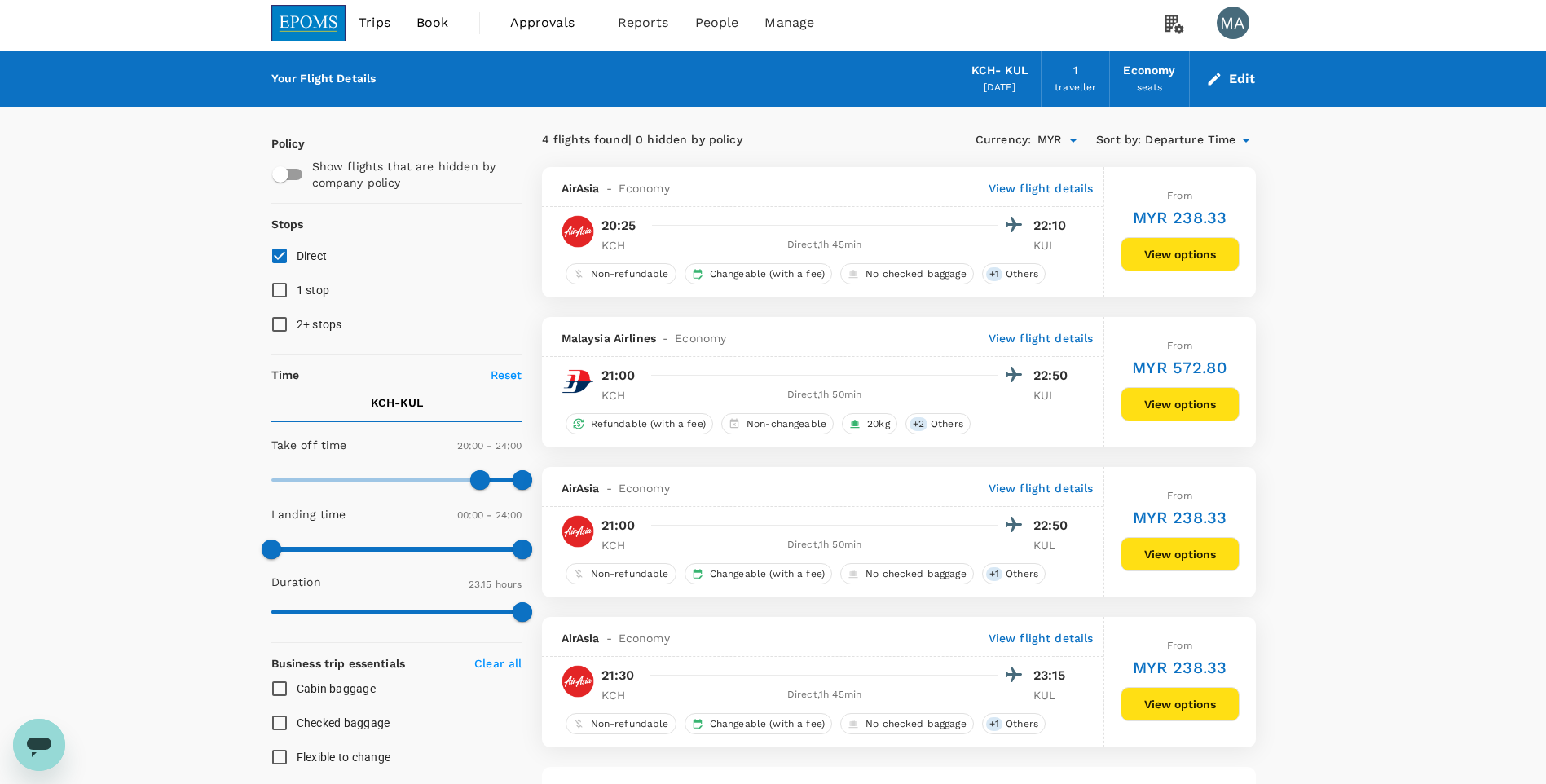drag, startPoint x: 1199, startPoint y: 412, endPoint x: 1180, endPoint y: 412, distance: 19 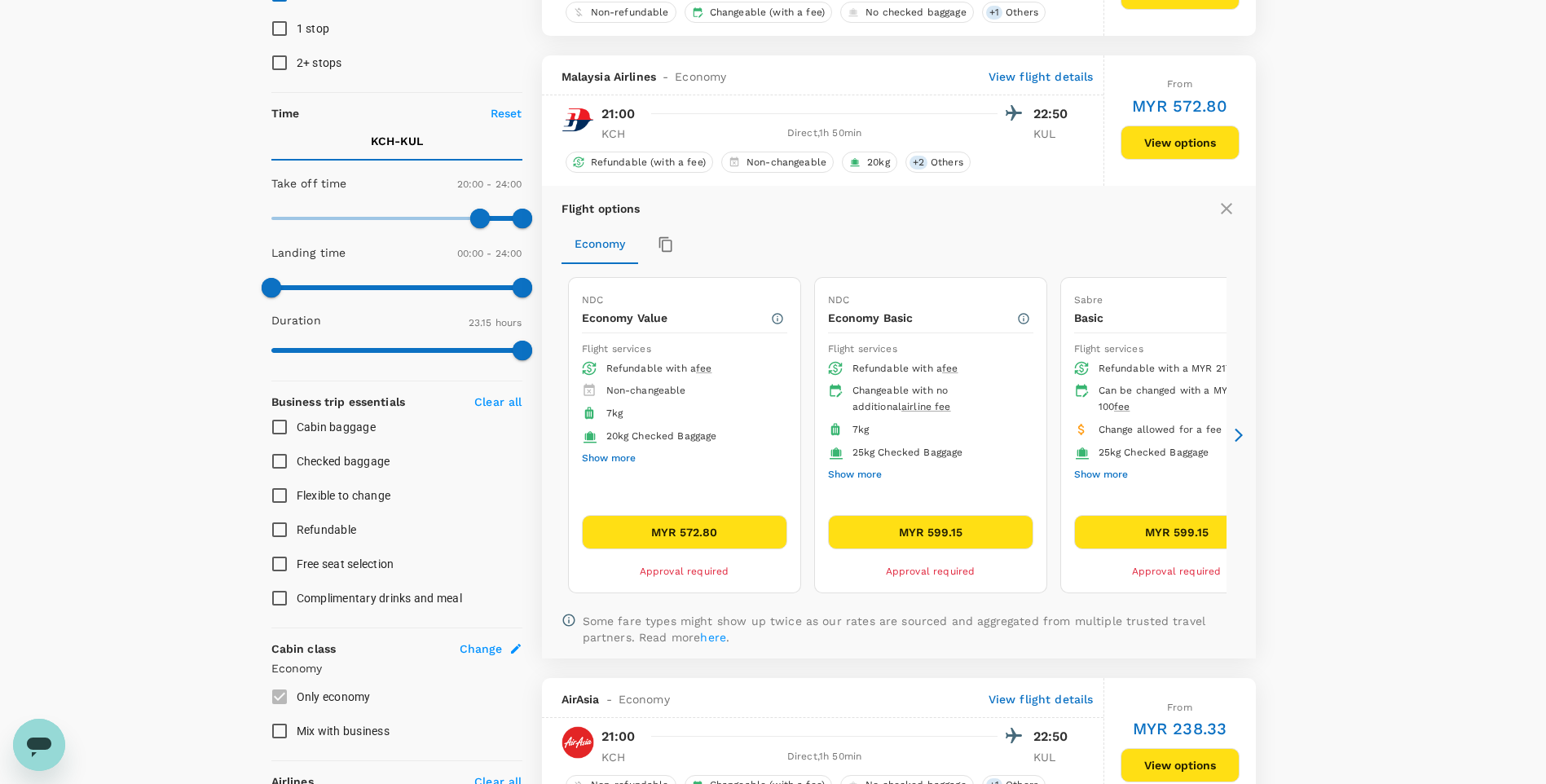 scroll, scrollTop: 322, scrollLeft: 0, axis: vertical 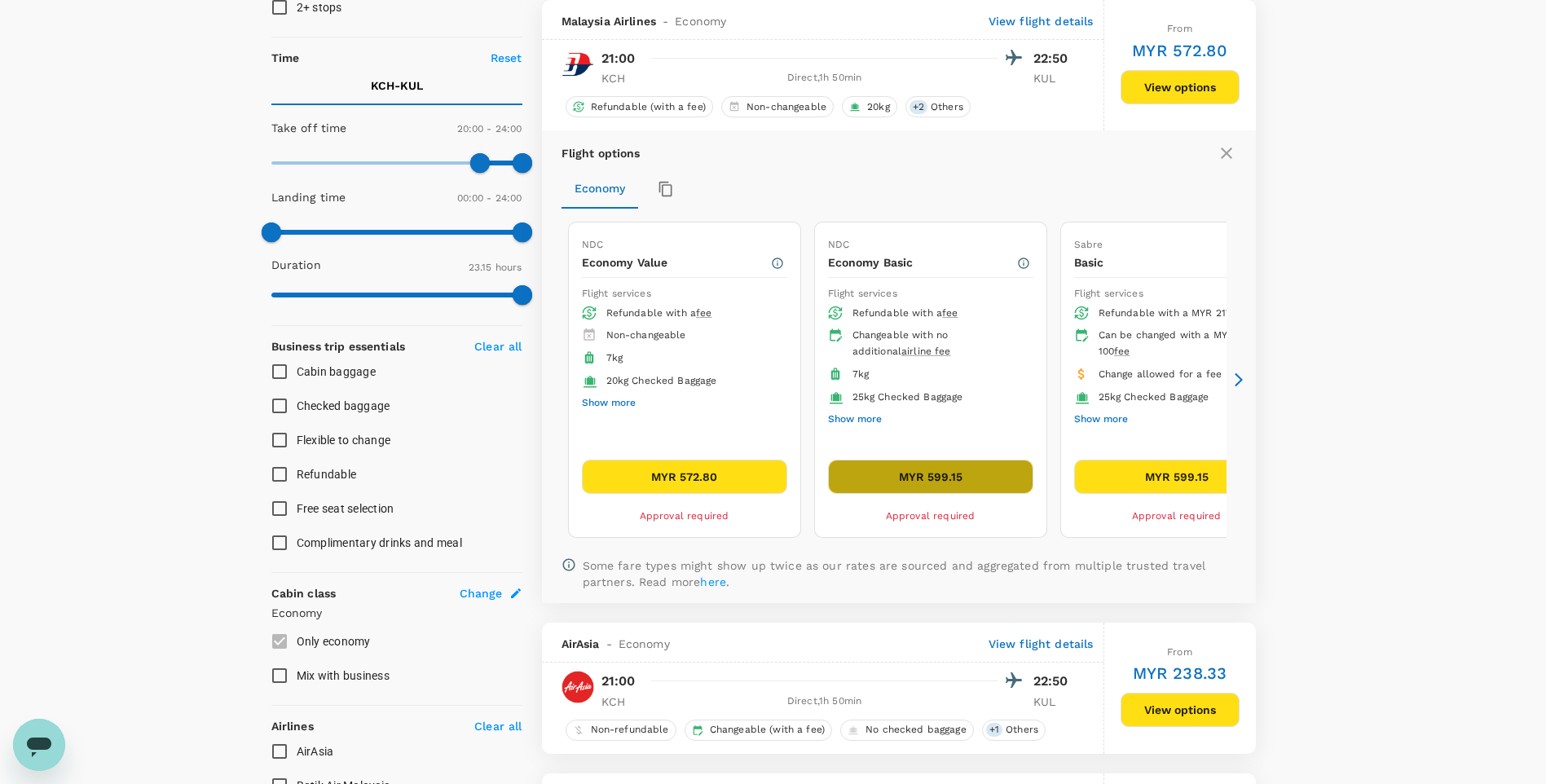 click on "MYR 599.15" at bounding box center [931, 477] 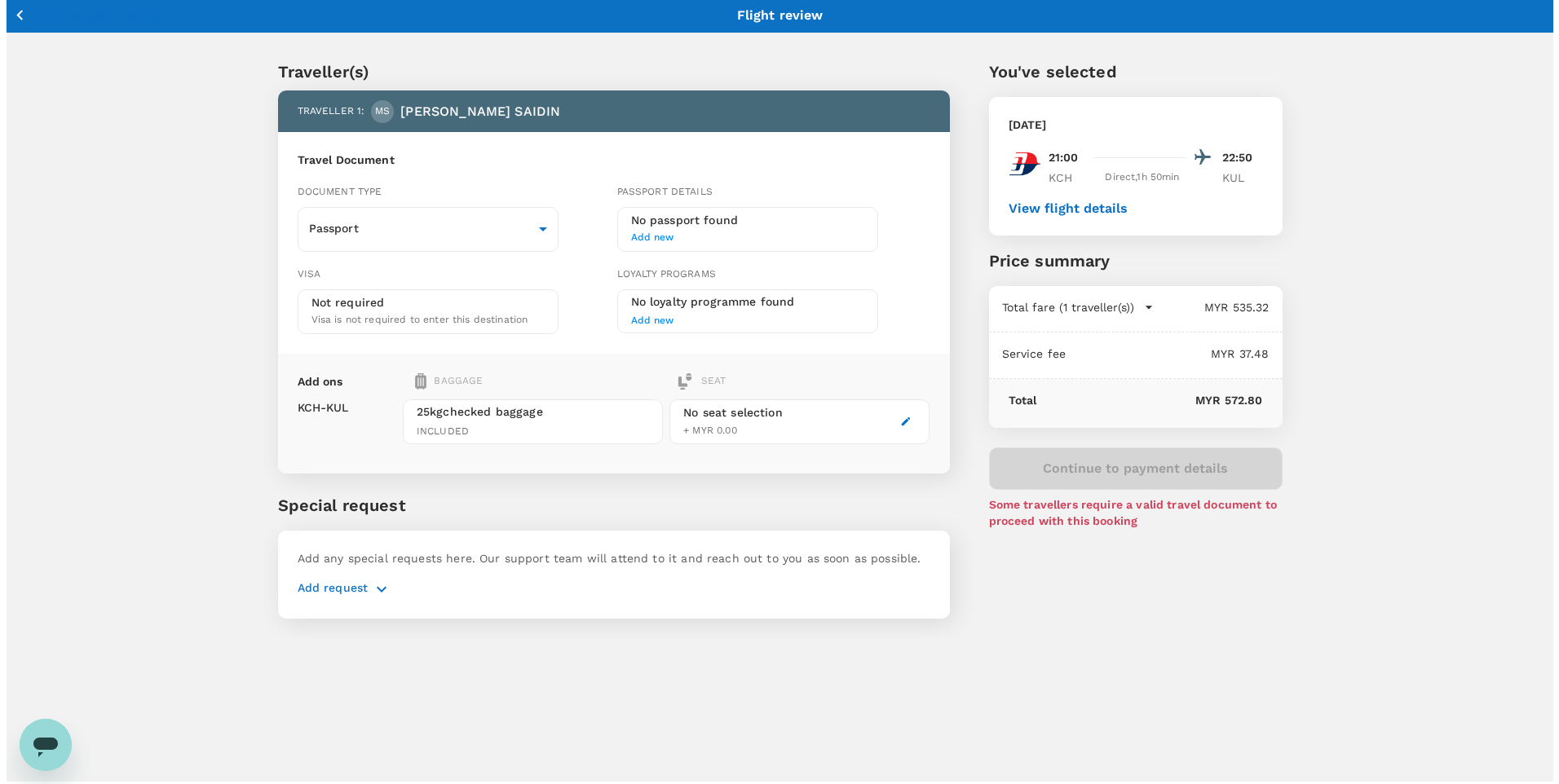 scroll, scrollTop: 0, scrollLeft: 0, axis: both 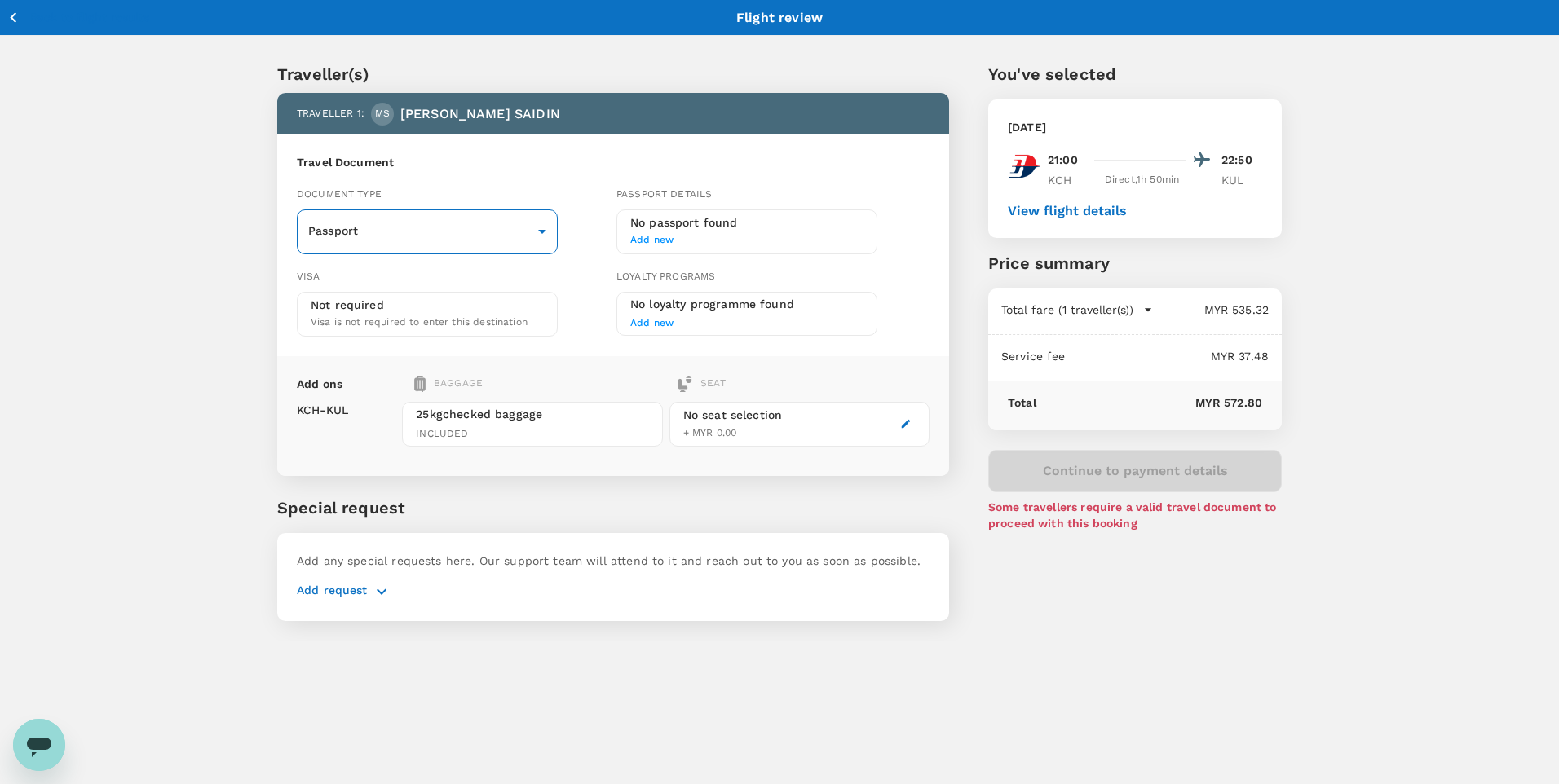 click on "Back to flight results Flight review Traveller(s) Traveller   1 : MS MUHAMAD FAIZAL   SAIDIN Travel Document Document type Passport Passport ​ Passport details No passport found Add new Visa Not required Visa is not required to enter this destination Loyalty programs No loyalty programme found Add new Add ons Baggage Seat KCH  -  KUL 25kg  checked baggage INCLUDED No seat selection + MYR 0.00 Special request Add any special requests here. Our support team will attend to it and reach out to you as soon as possible. Add request You've selected Saturday, 19 Jul 2025 21:00 22:50 KCH Direct ,  1h 50min KUL View flight details Price summary Total fare (1 traveller(s)) MYR 535.32 Air fare MYR 535.32 Baggage fee MYR 0.00 Seat fee MYR 0.00 Service fee MYR 37.48 Total MYR 572.80 Continue to payment details Some travellers require a valid travel document to proceed with this booking by TruTrip  ( 3.46.3   ) View details Edit Add new" at bounding box center [780, 413] 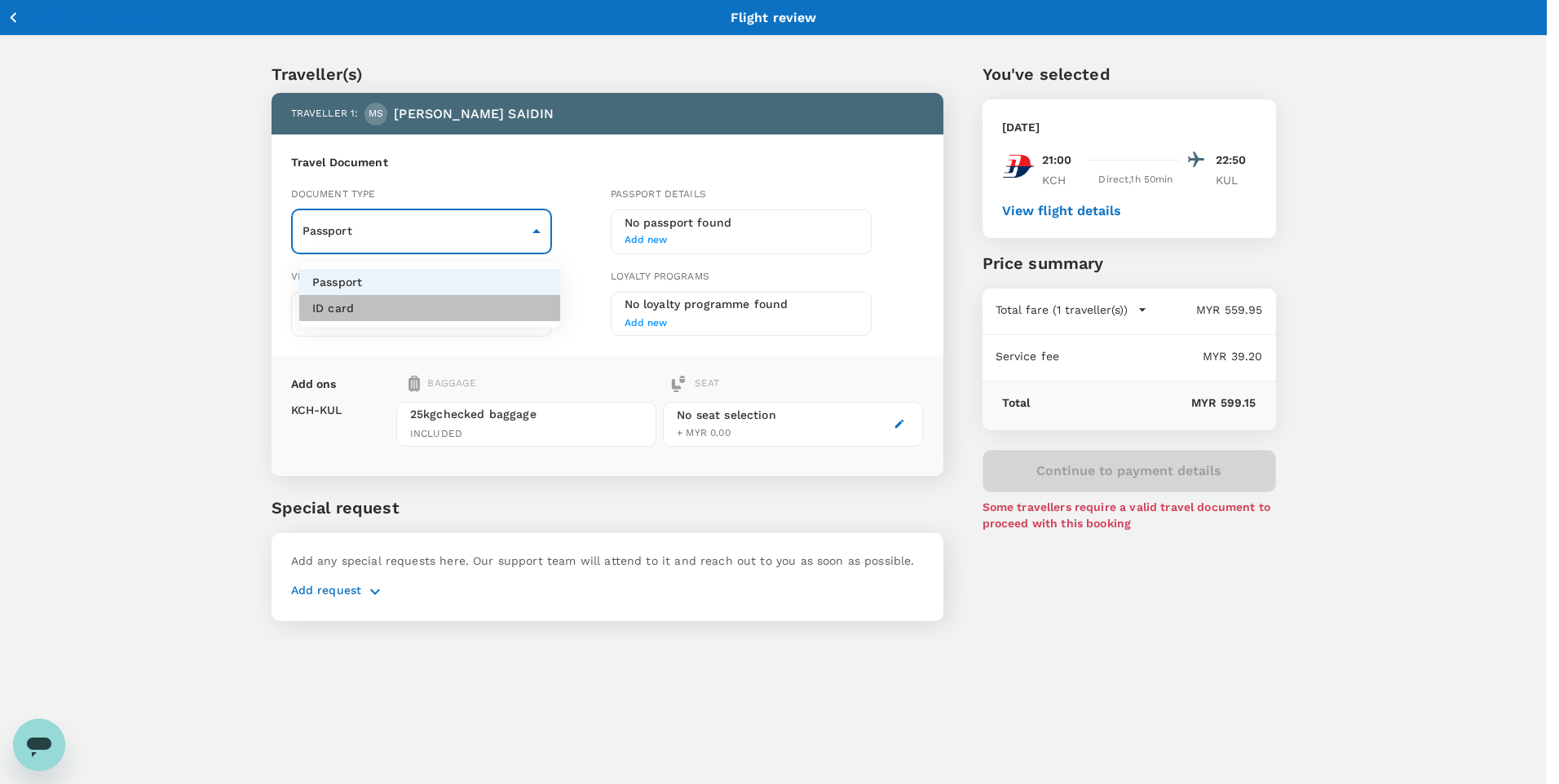 click on "ID card" at bounding box center [430, 308] 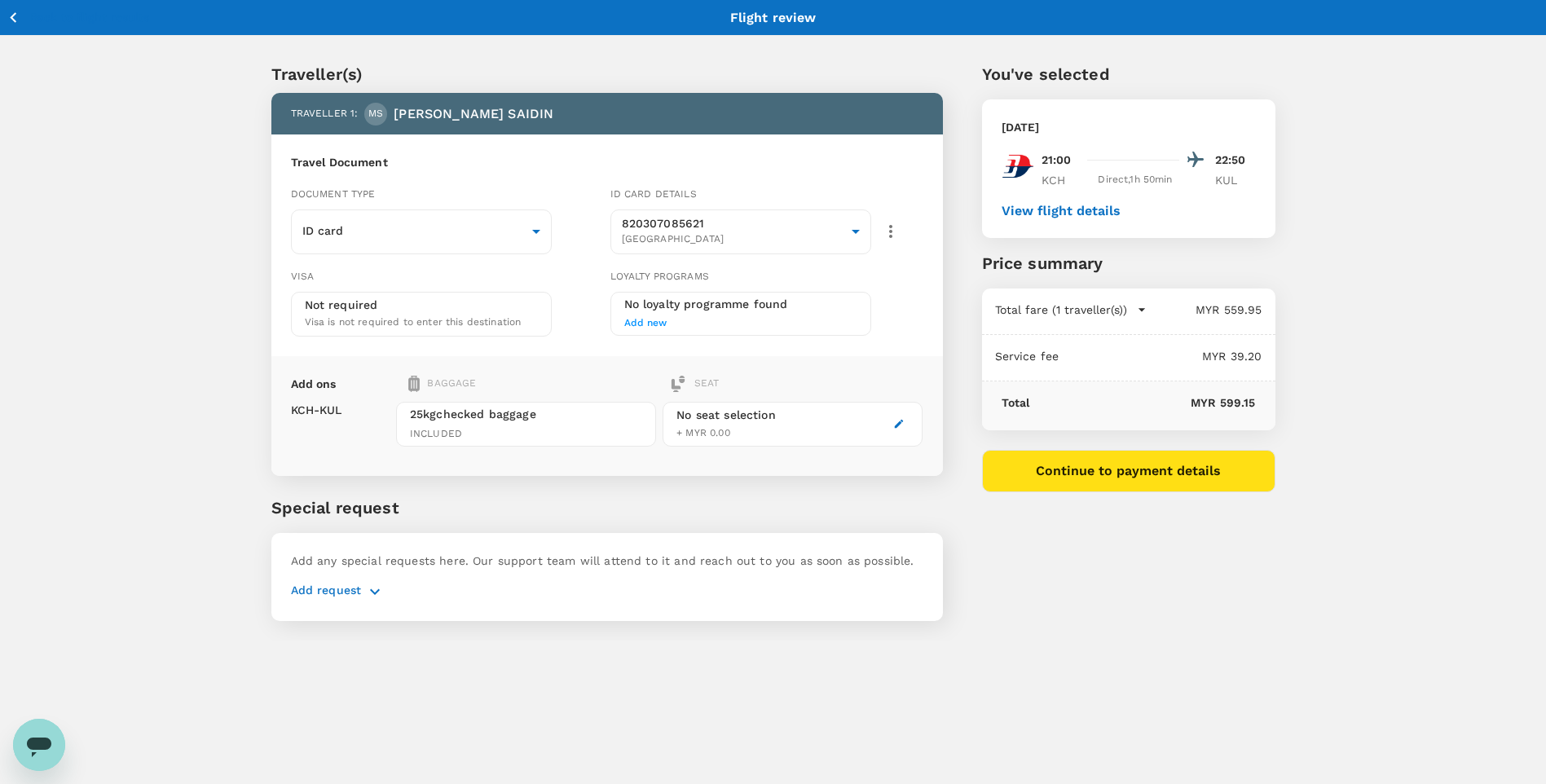 click on "Add new" at bounding box center (645, 323) 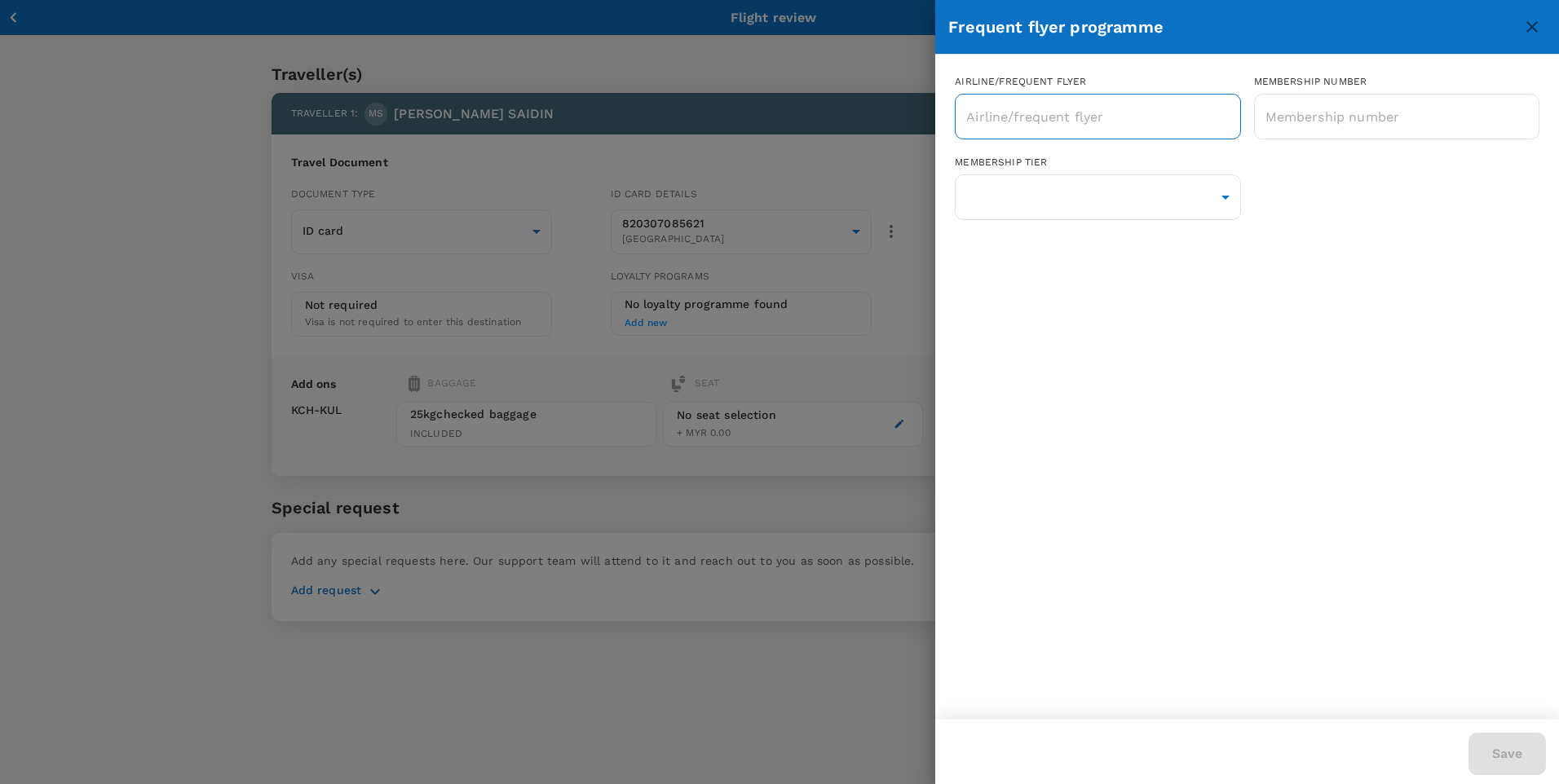 click at bounding box center [1085, 117] 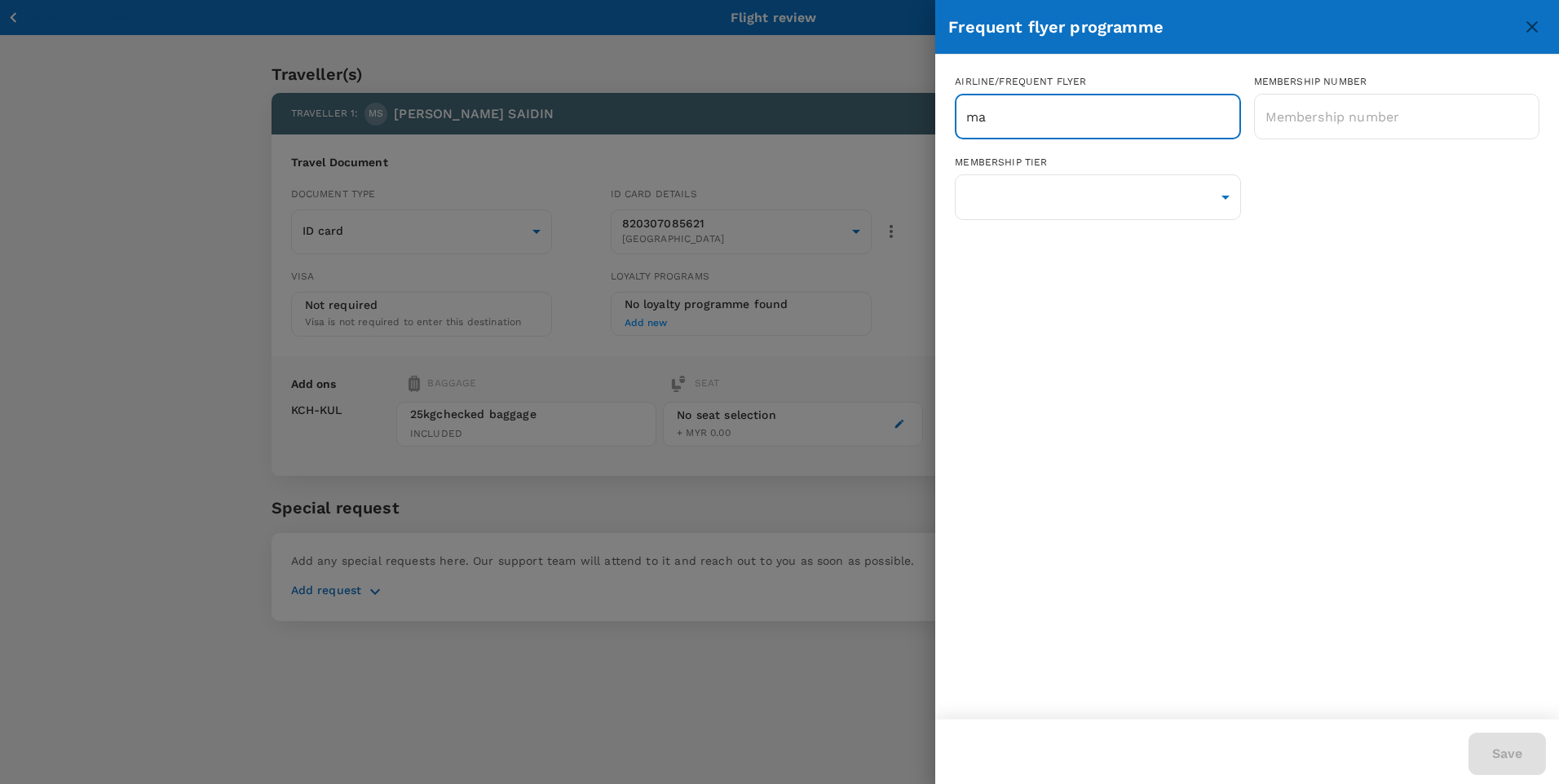 type on "m" 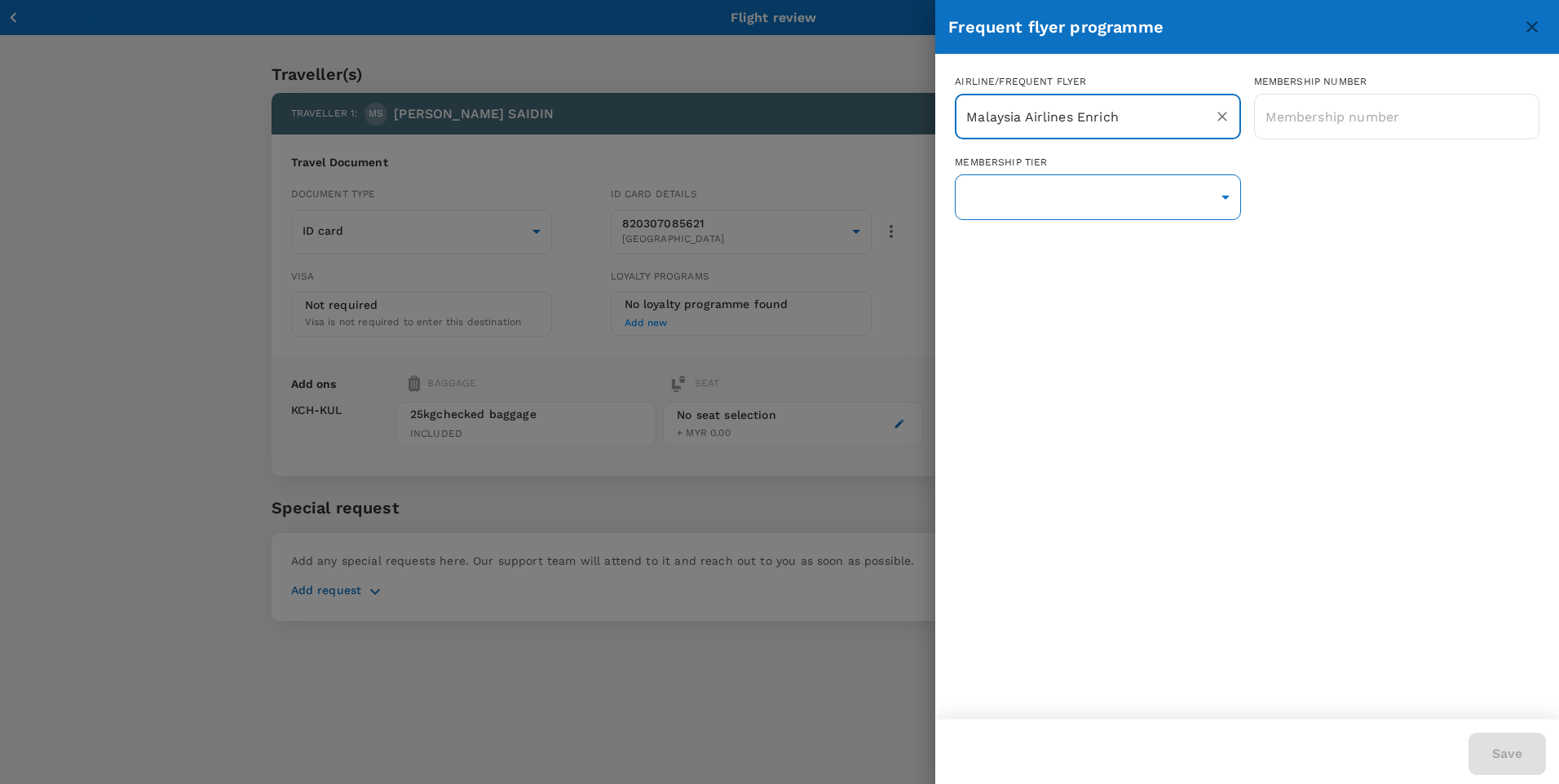 type on "Malaysia Airlines Enrich" 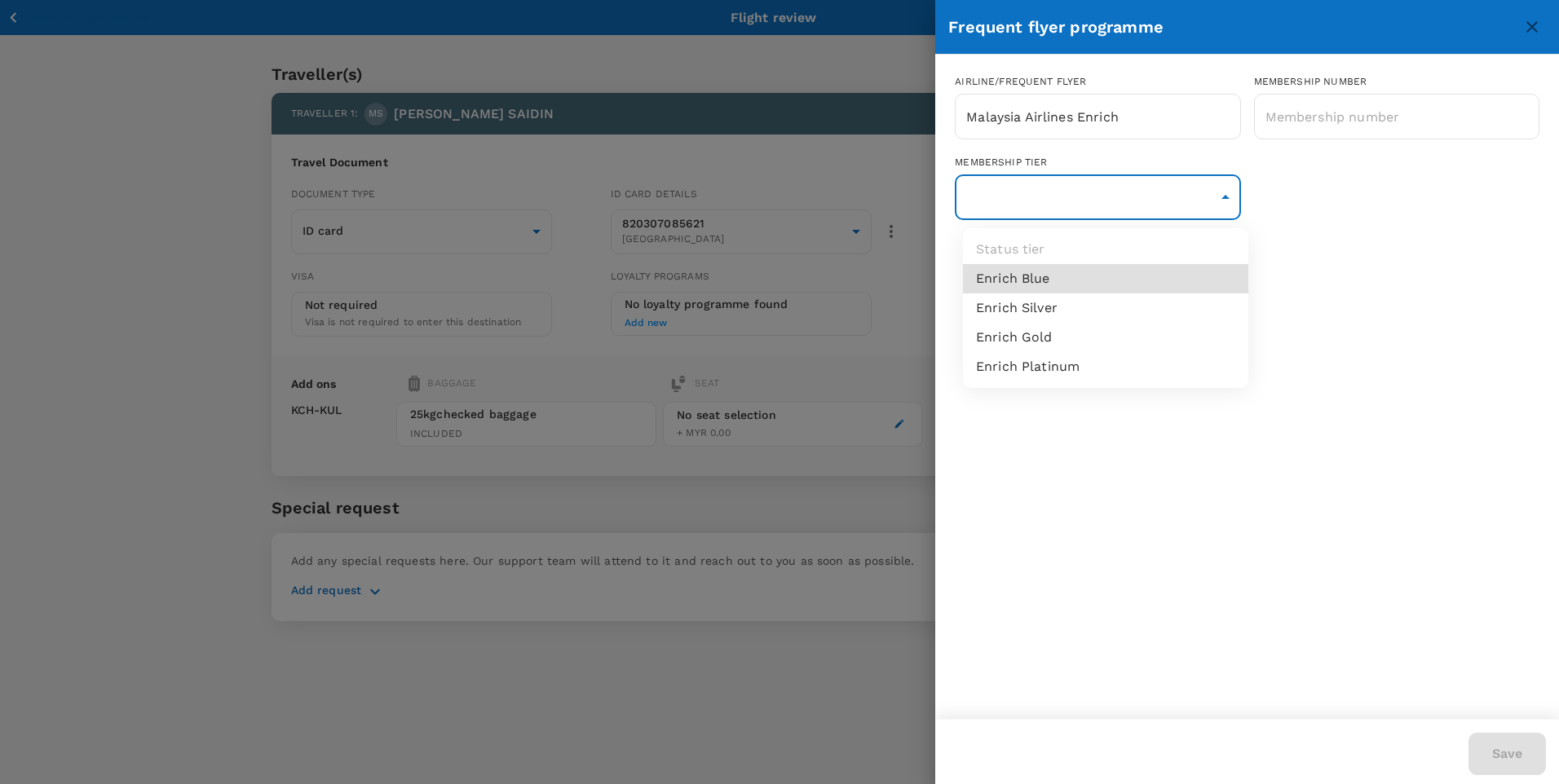 click on "Back to flight results Flight review Traveller(s) Traveller   1 : MS MUHAMAD FAIZAL   SAIDIN Travel Document Document type ID card Id card ​ Id card details 820307085621 Malaysia 9f002968-2ea3-4dab-a6dc-fdcc2b4646d2 ​ Visa Not required Visa is not required to enter this destination Loyalty programs No loyalty programme found Add new Add ons Baggage Seat KCH  -  KUL 25kg  checked baggage INCLUDED No seat selection + MYR 0.00 Special request Add any special requests here. Our support team will attend to it and reach out to you as soon as possible. Add request You've selected Saturday, 19 Jul 2025 21:00 22:50 KCH Direct ,  1h 50min KUL View flight details Price summary Total fare (1 traveller(s)) MYR 559.95 Air fare MYR 559.95 Baggage fee MYR 0.00 Seat fee MYR 0.00 Service fee MYR 39.20 Total MYR 599.15 Continue to payment details by TruTrip  ( 3.46.3   ) Edit Add new View details Frequent flyer programme Airline/Frequent Flyer Malaysia Airlines Enrich ​ Membership number ​ Membership tier ​ ​ Save" at bounding box center (780, 413) 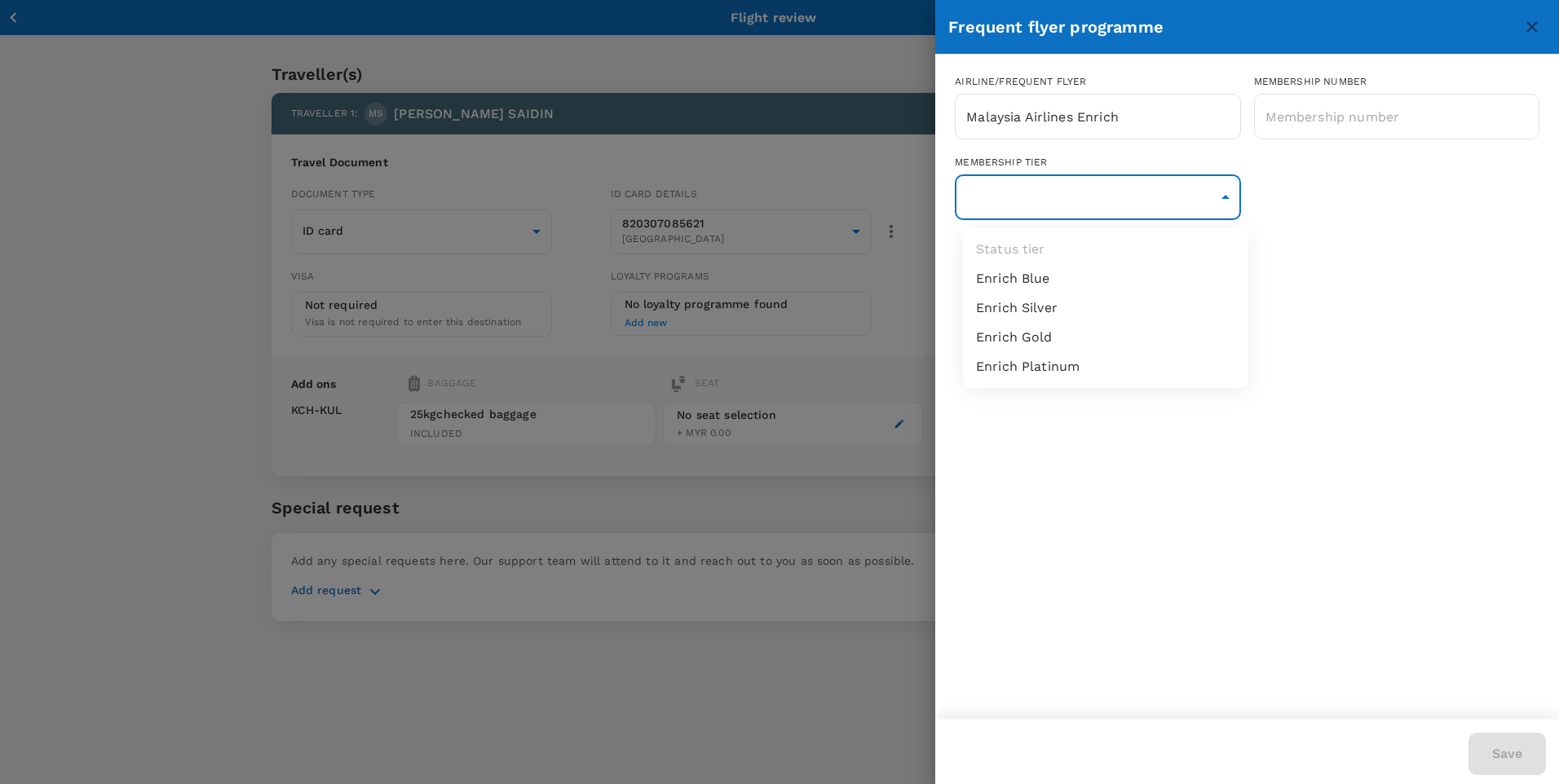 click at bounding box center [780, 392] 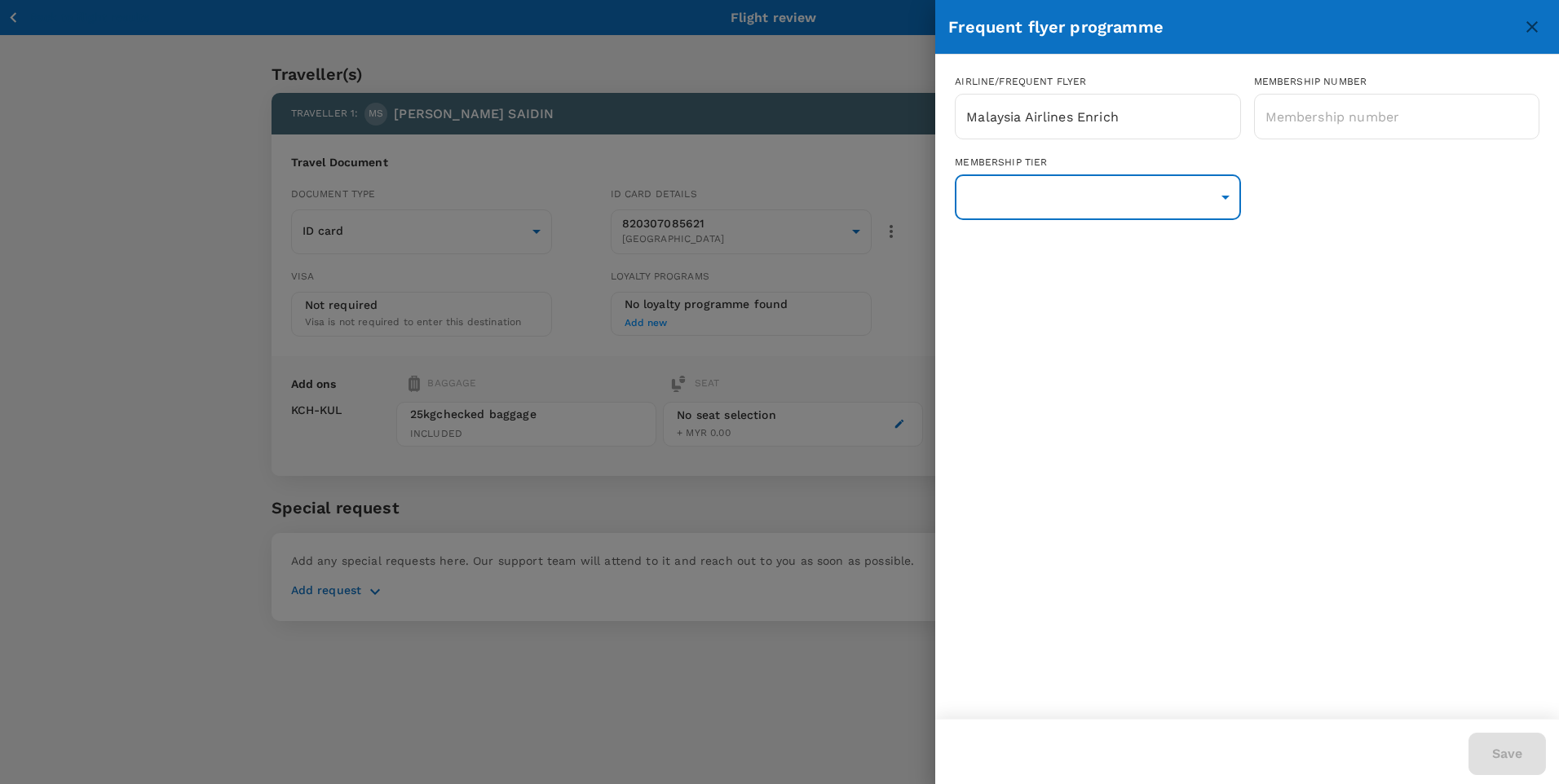 click at bounding box center [780, 392] 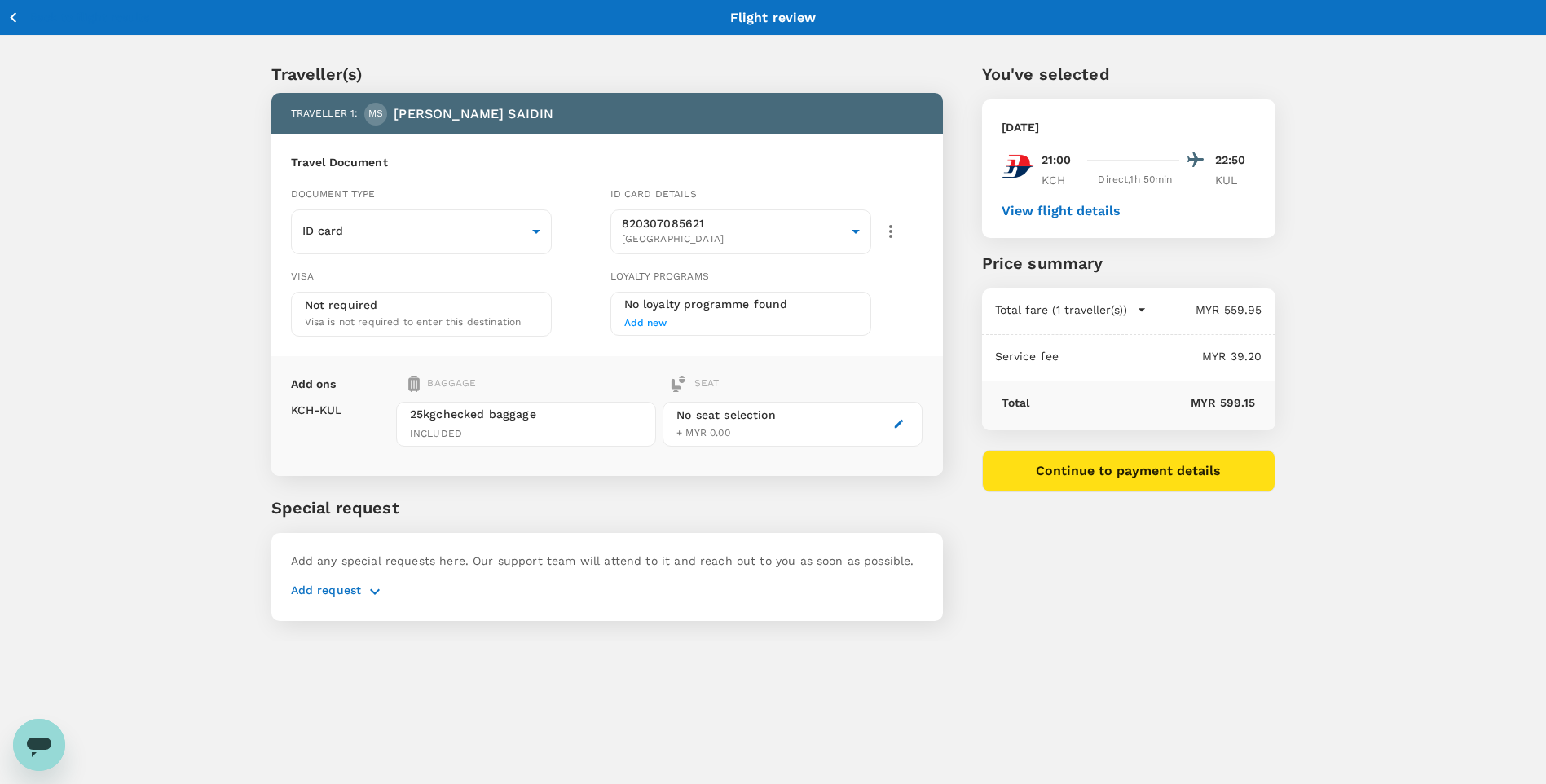 click 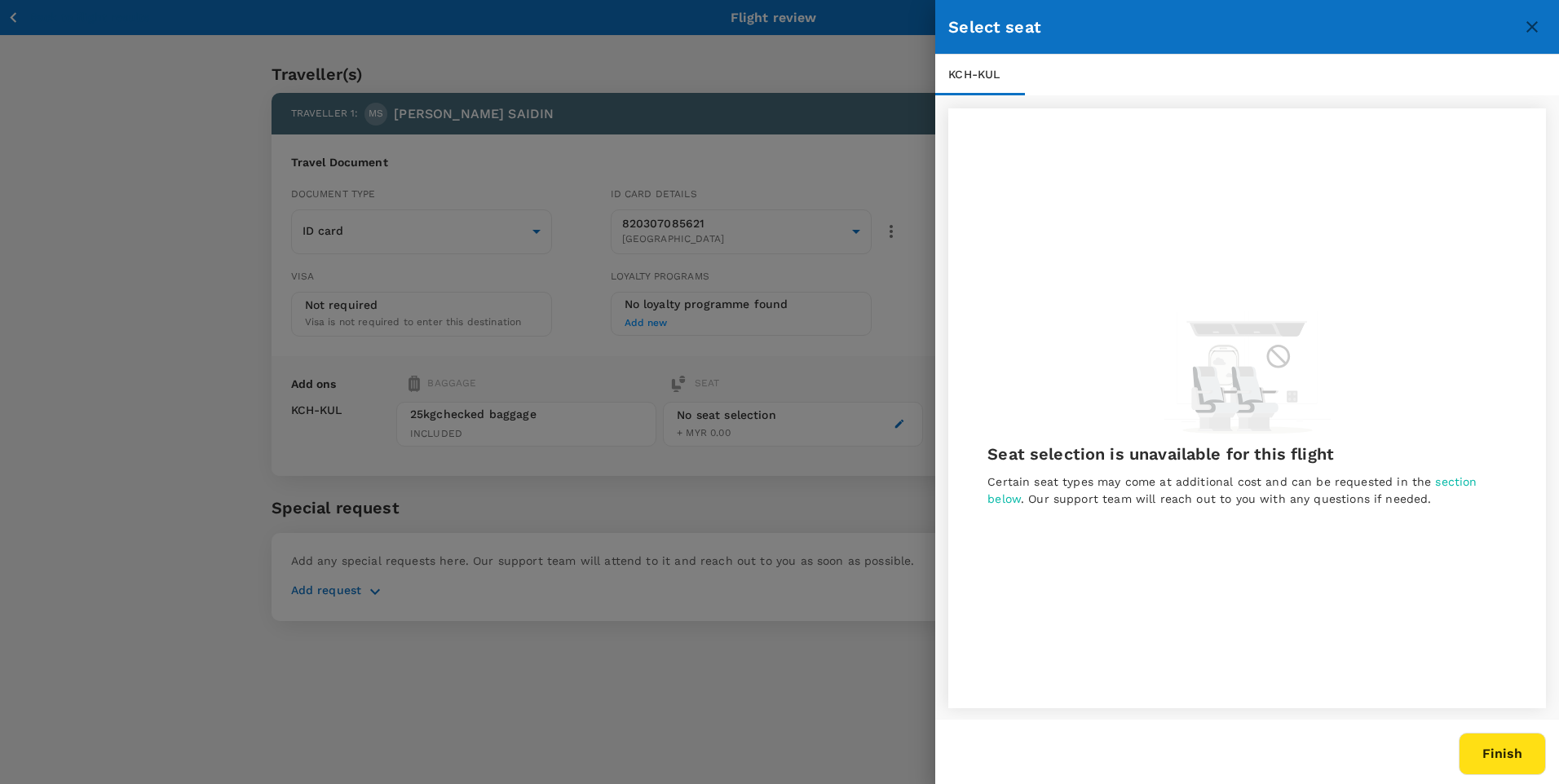 drag, startPoint x: 1496, startPoint y: 753, endPoint x: 1483, endPoint y: 745, distance: 15.264338 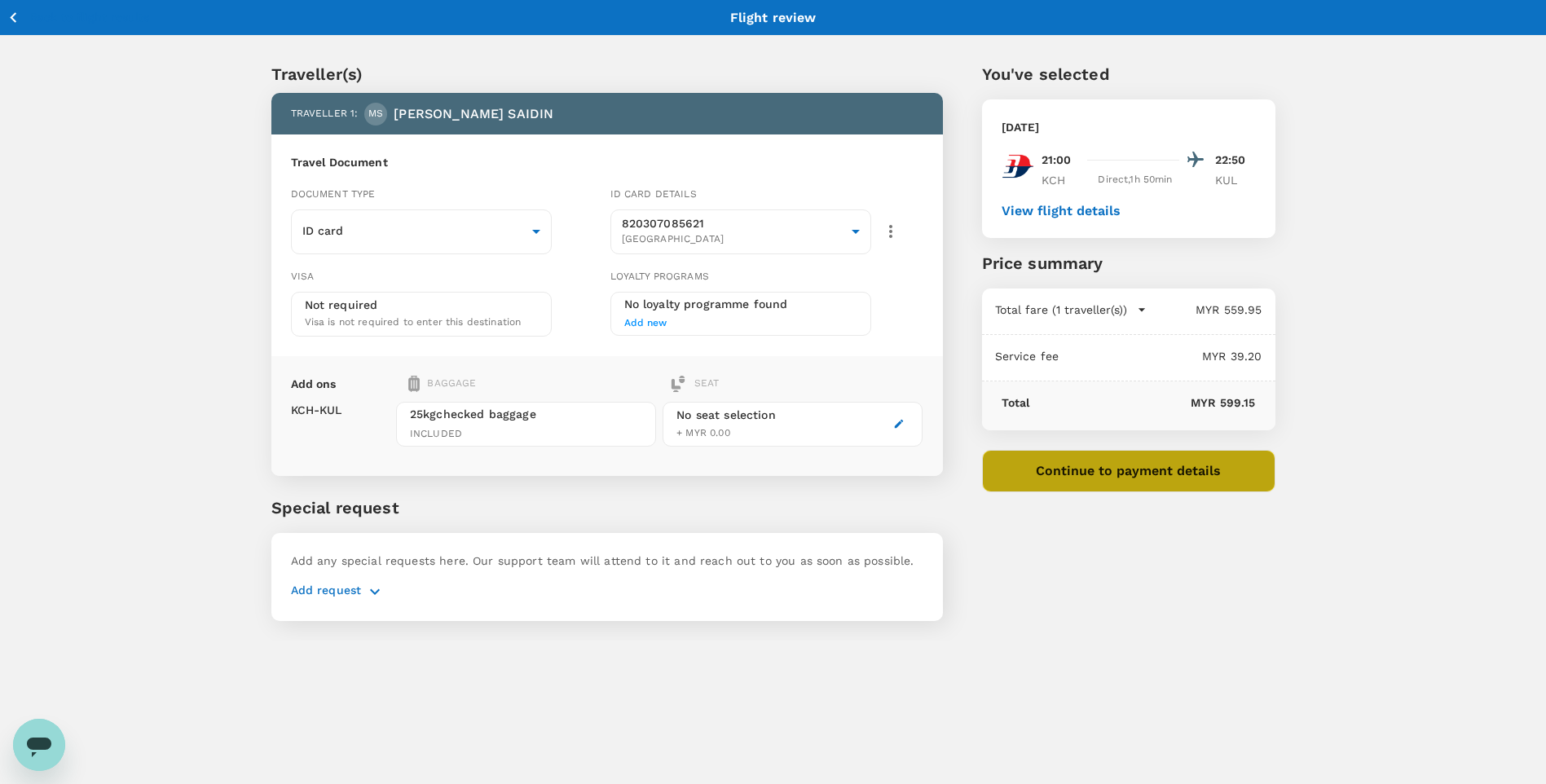 click on "Continue to payment details" at bounding box center [1129, 471] 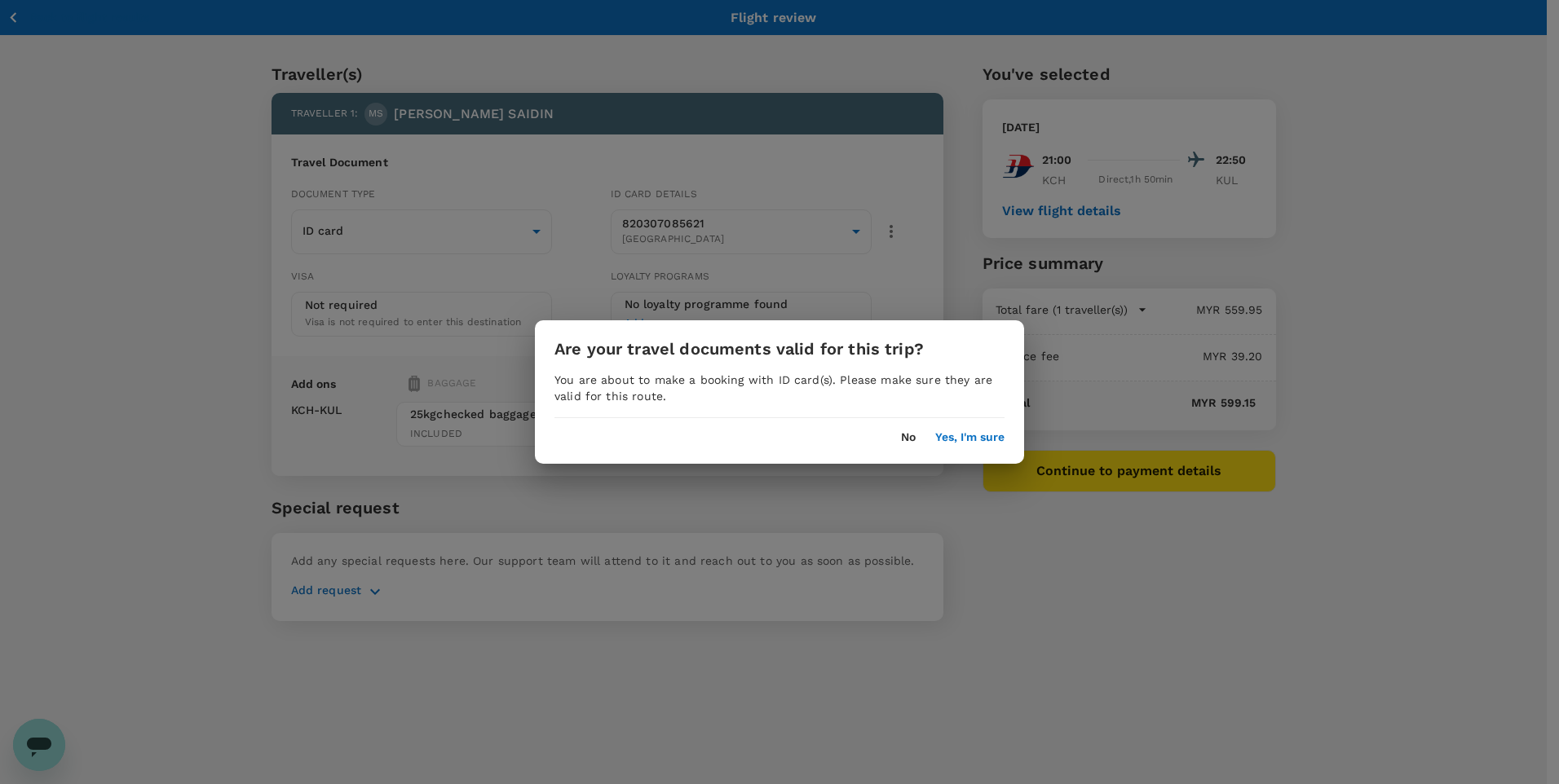 click on "Yes, I'm sure" at bounding box center [969, 438] 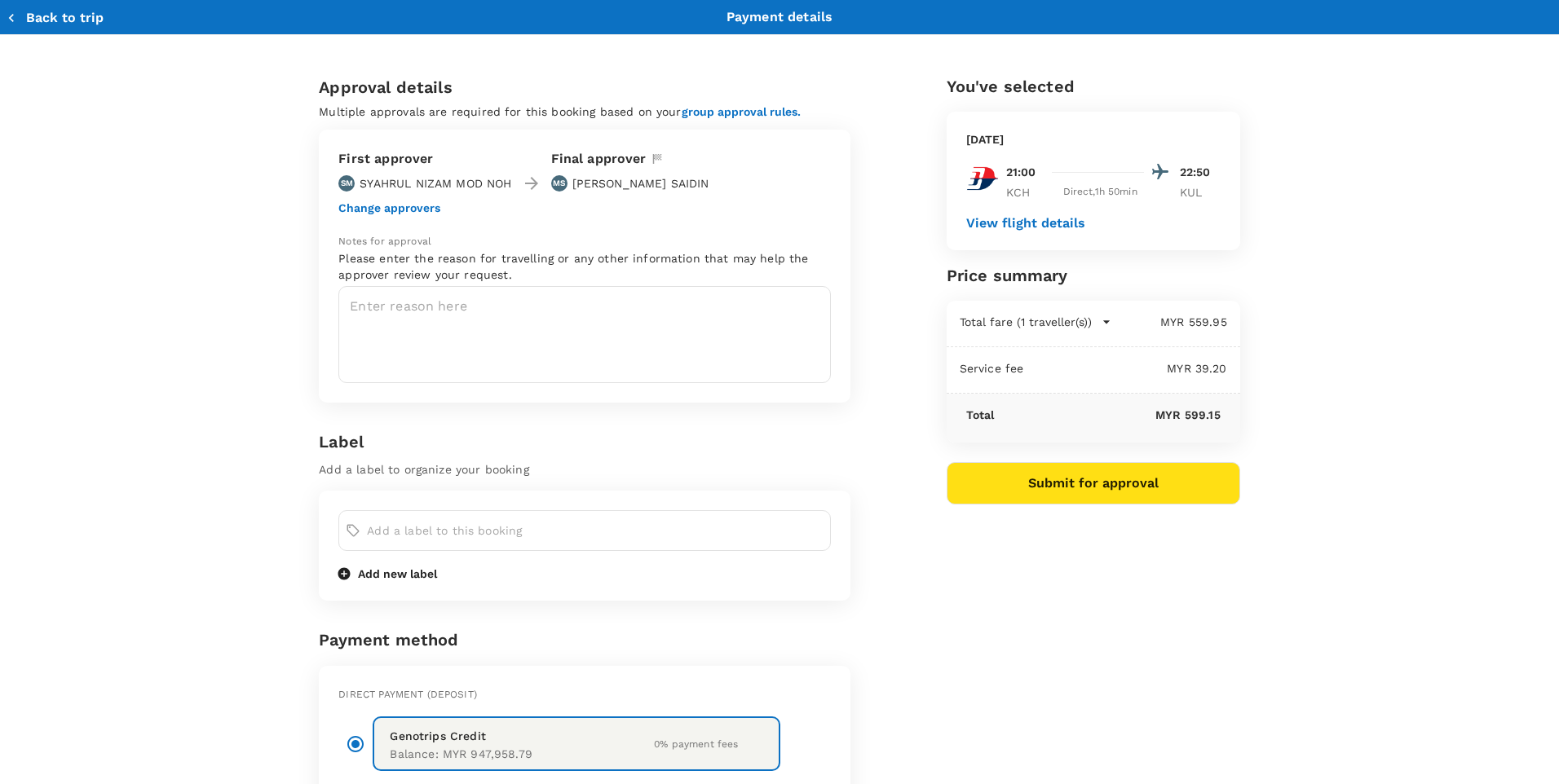 click on "Change approvers" at bounding box center [389, 208] 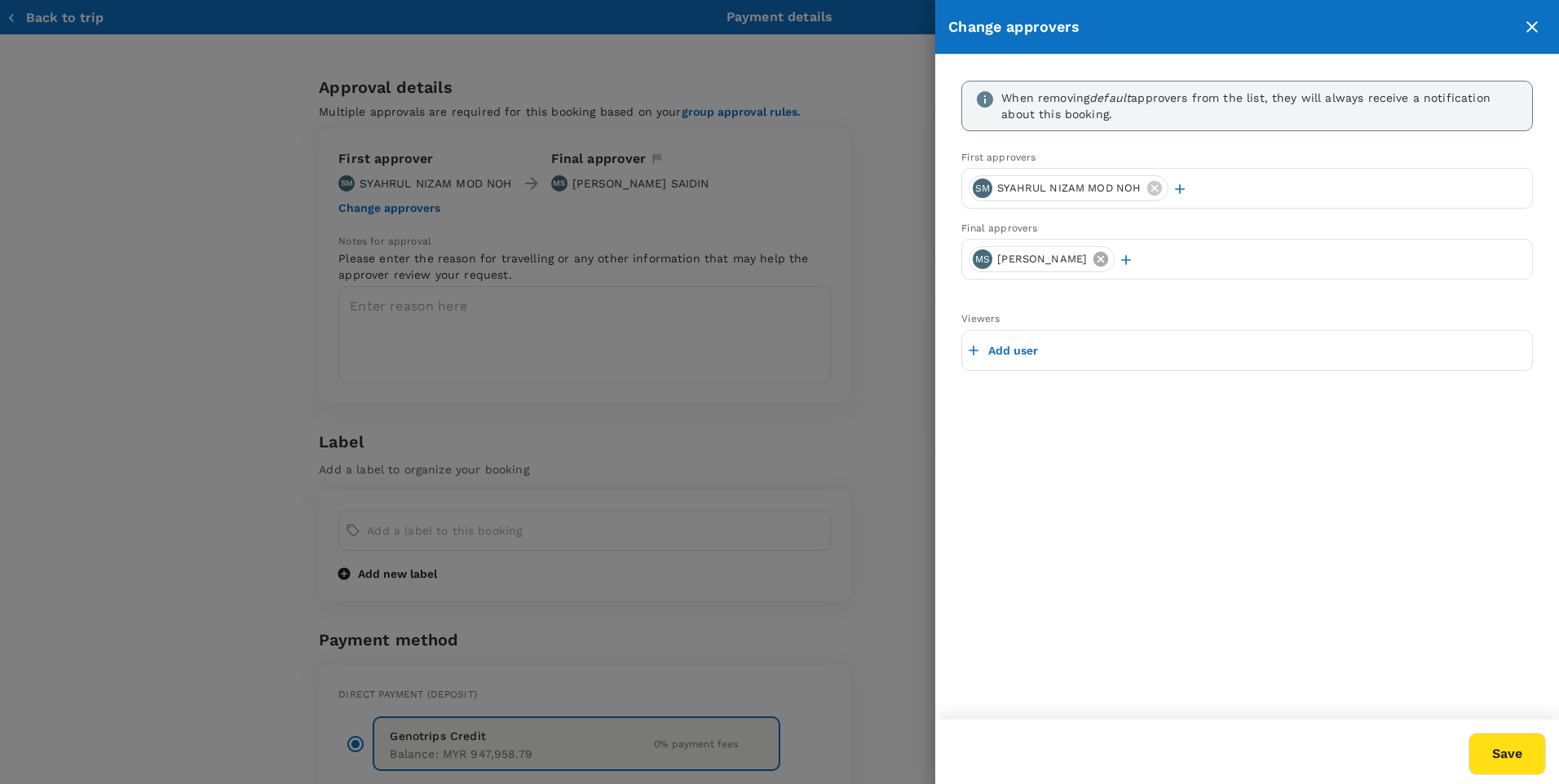 click 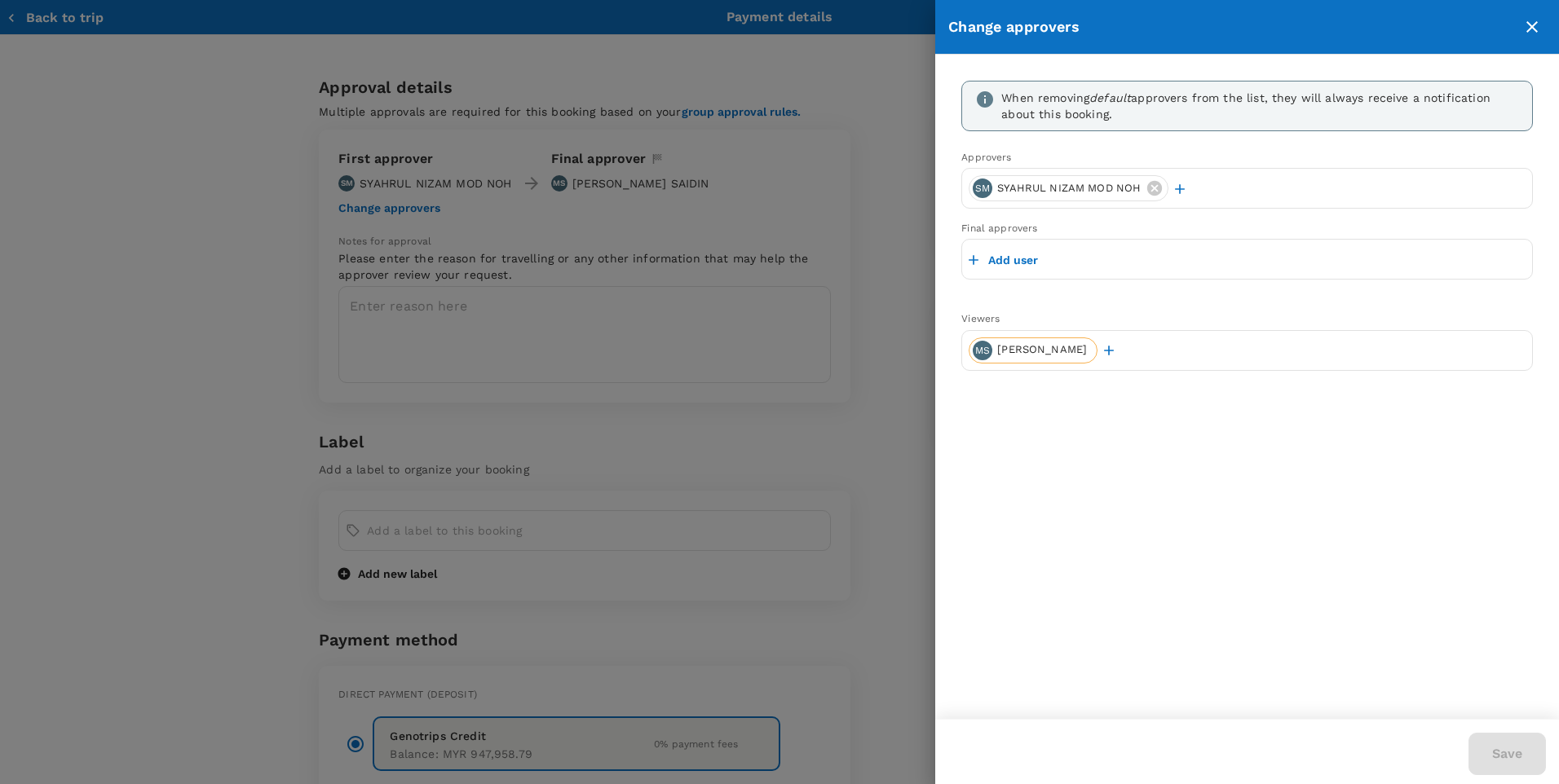 click on "Add user" at bounding box center [1013, 260] 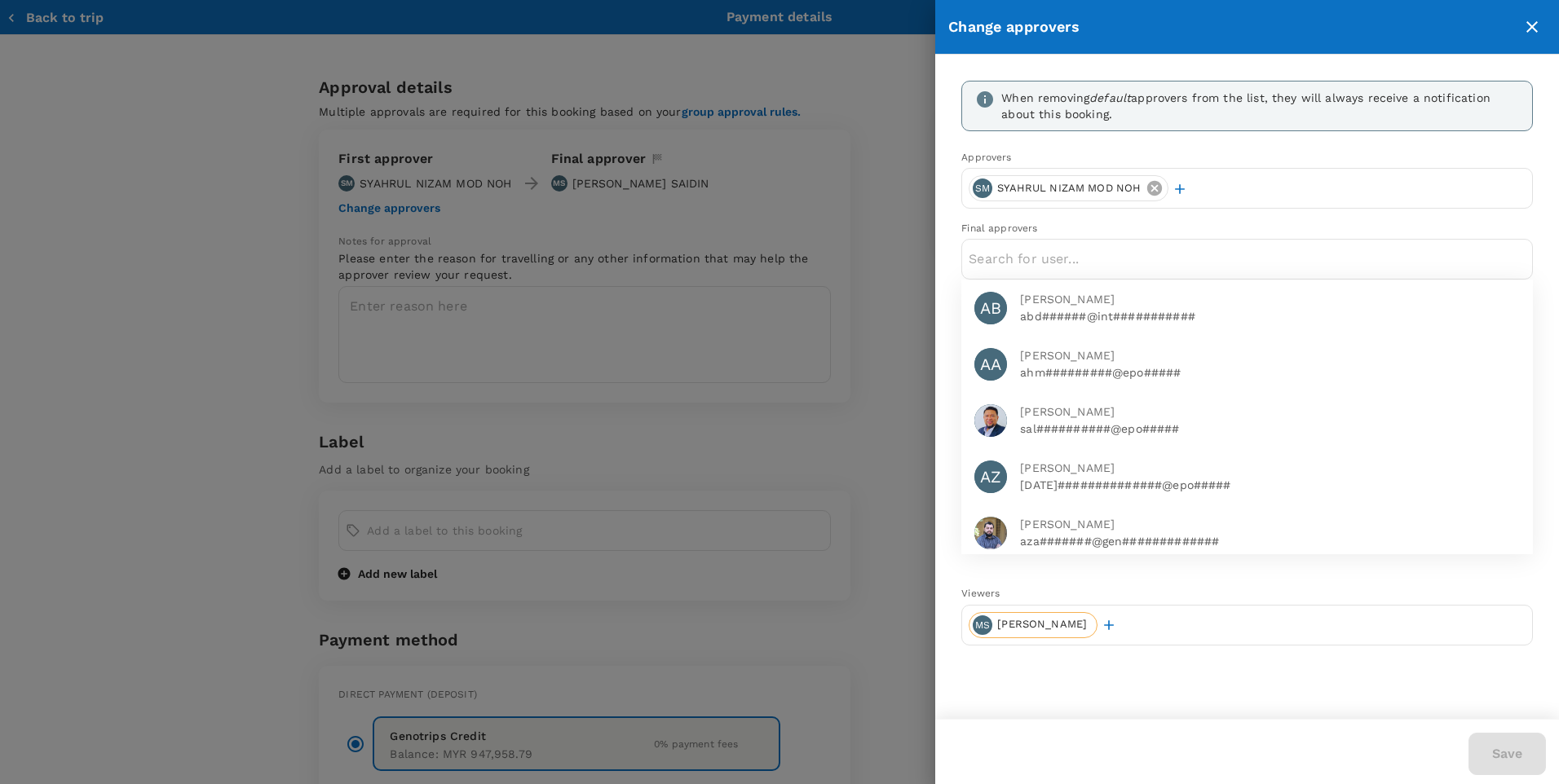 click 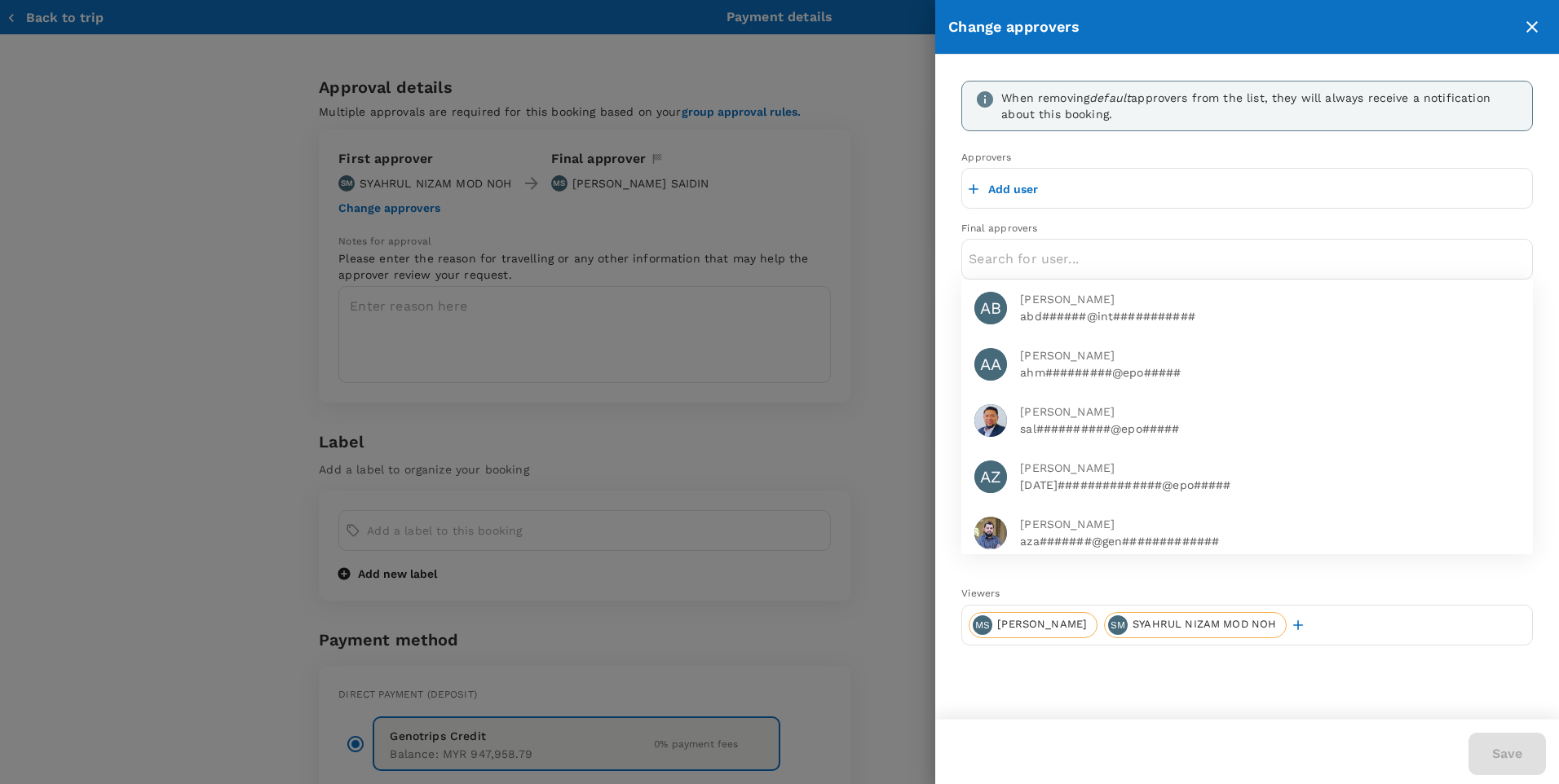 click on "Add user" at bounding box center [1013, 189] 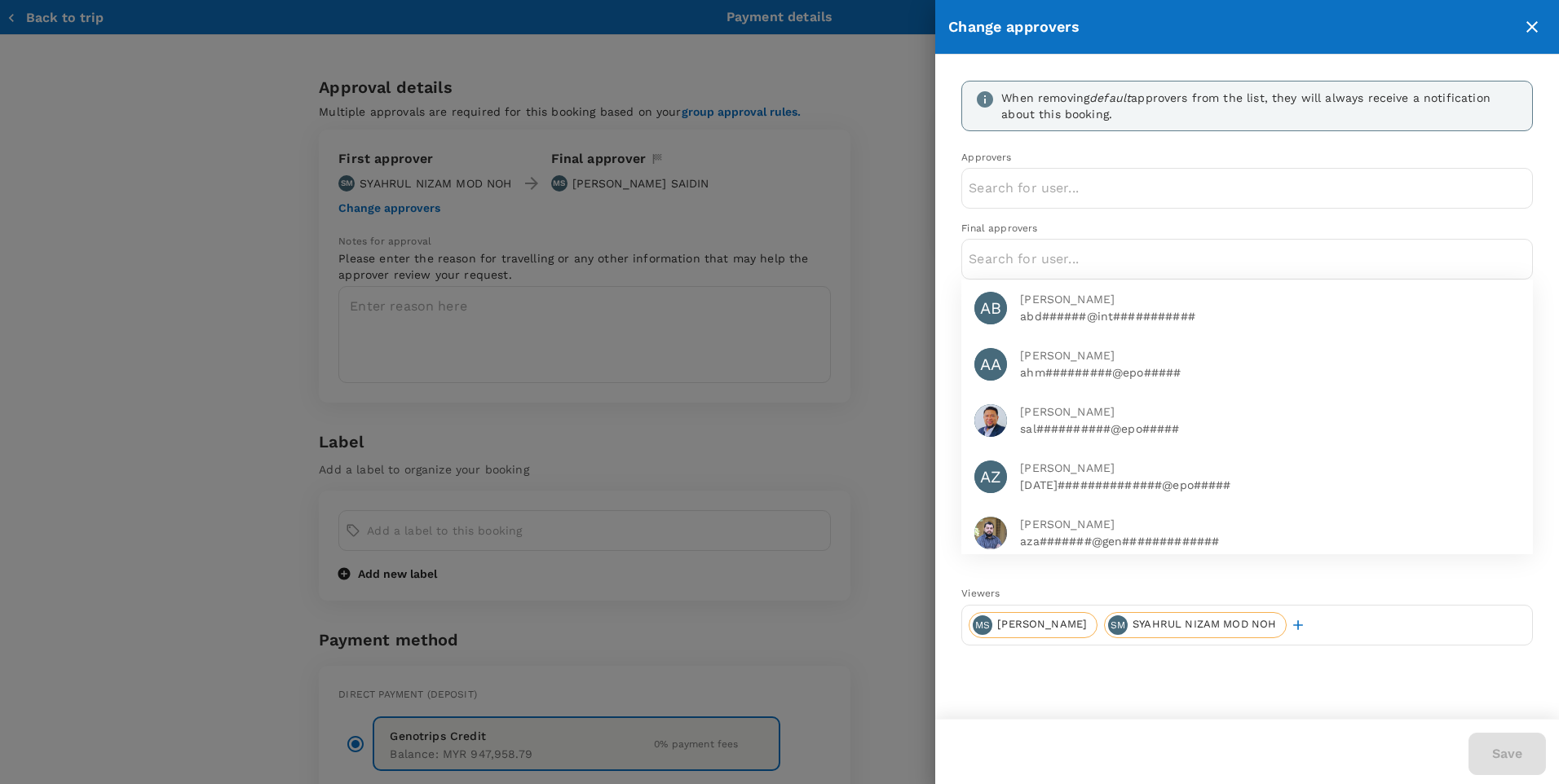 click at bounding box center (1247, 188) 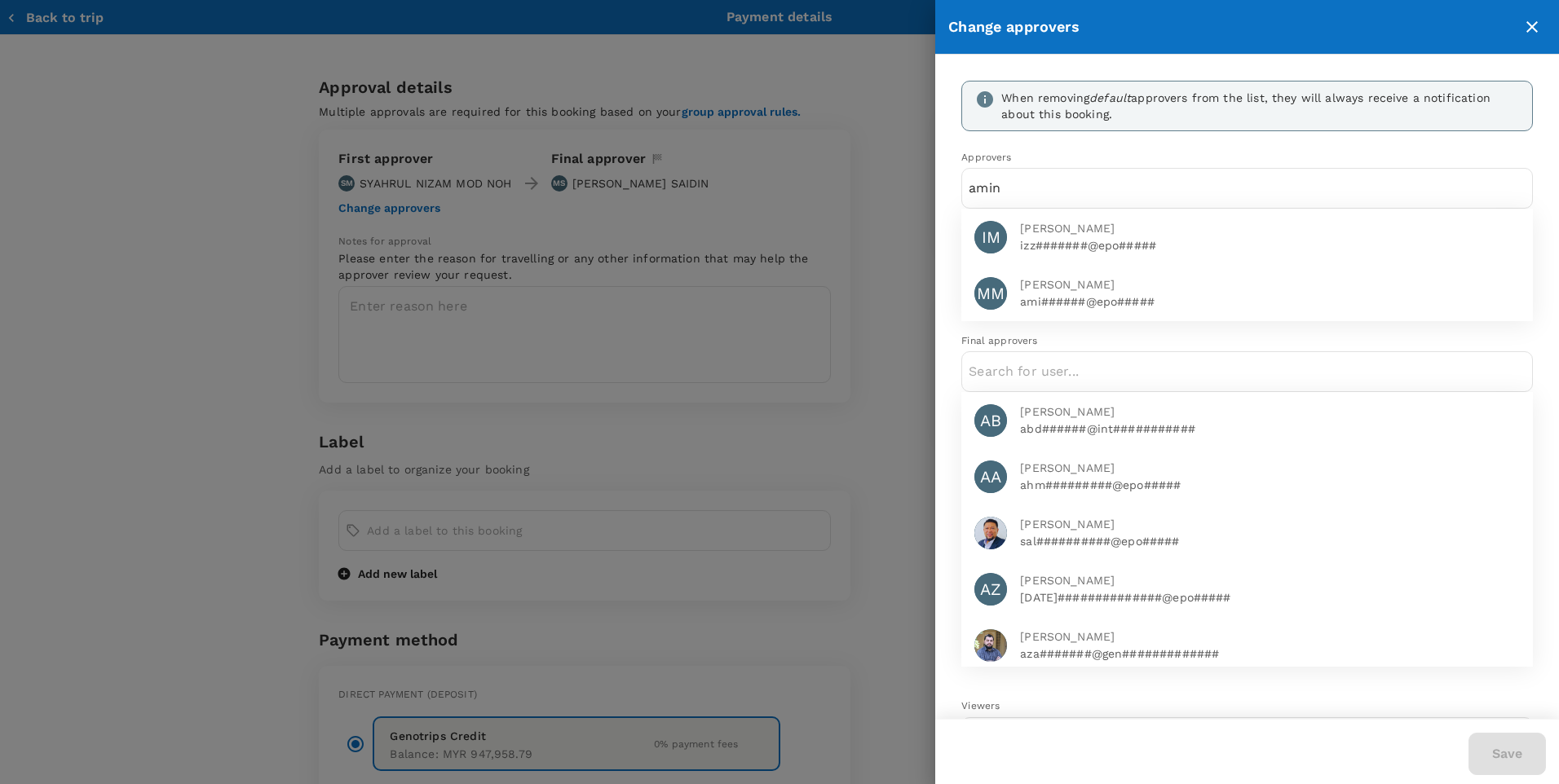 type on "amin" 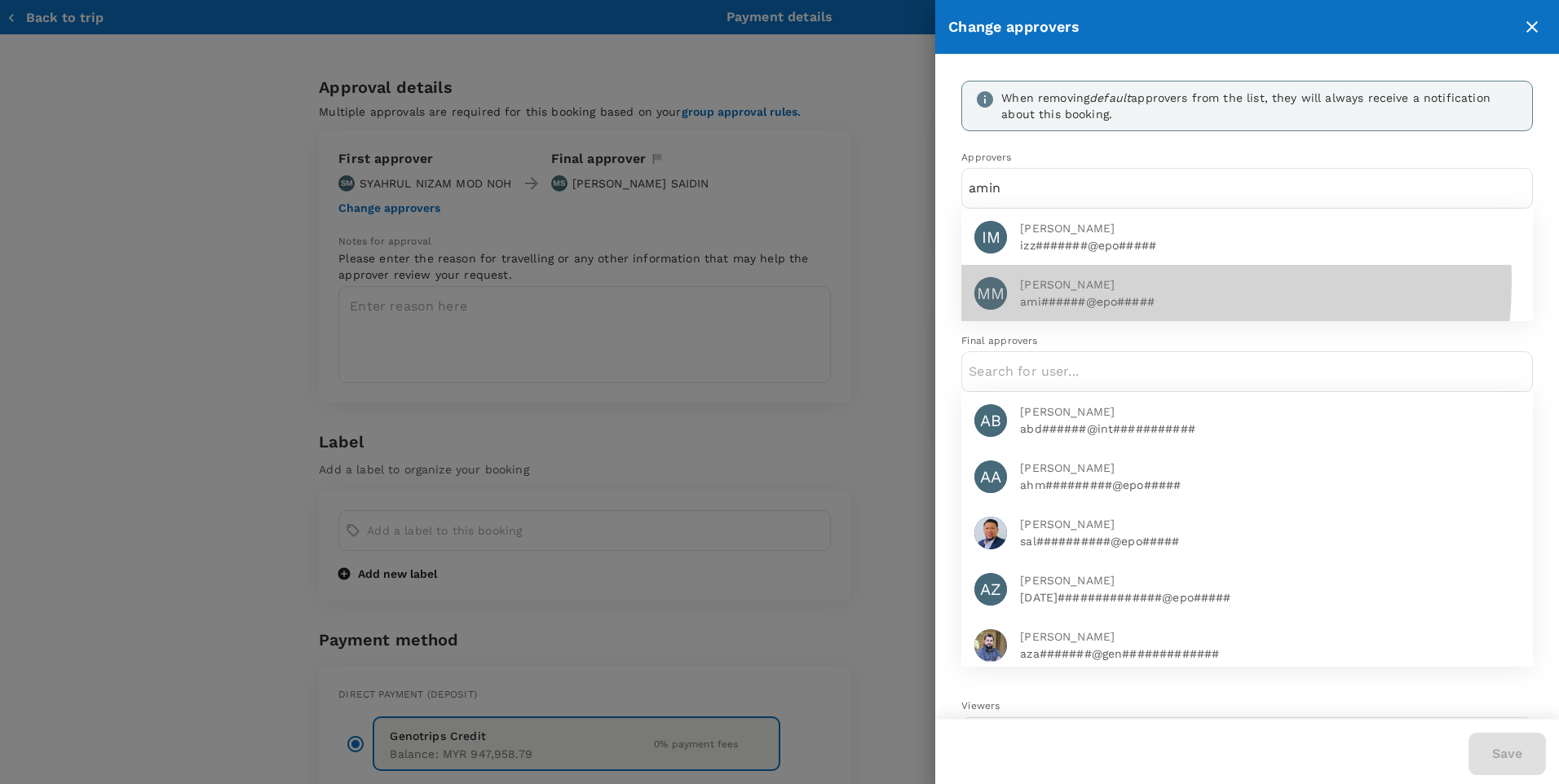click on "MUHAMMAD AMINUDDIN MUSA" at bounding box center [1270, 284] 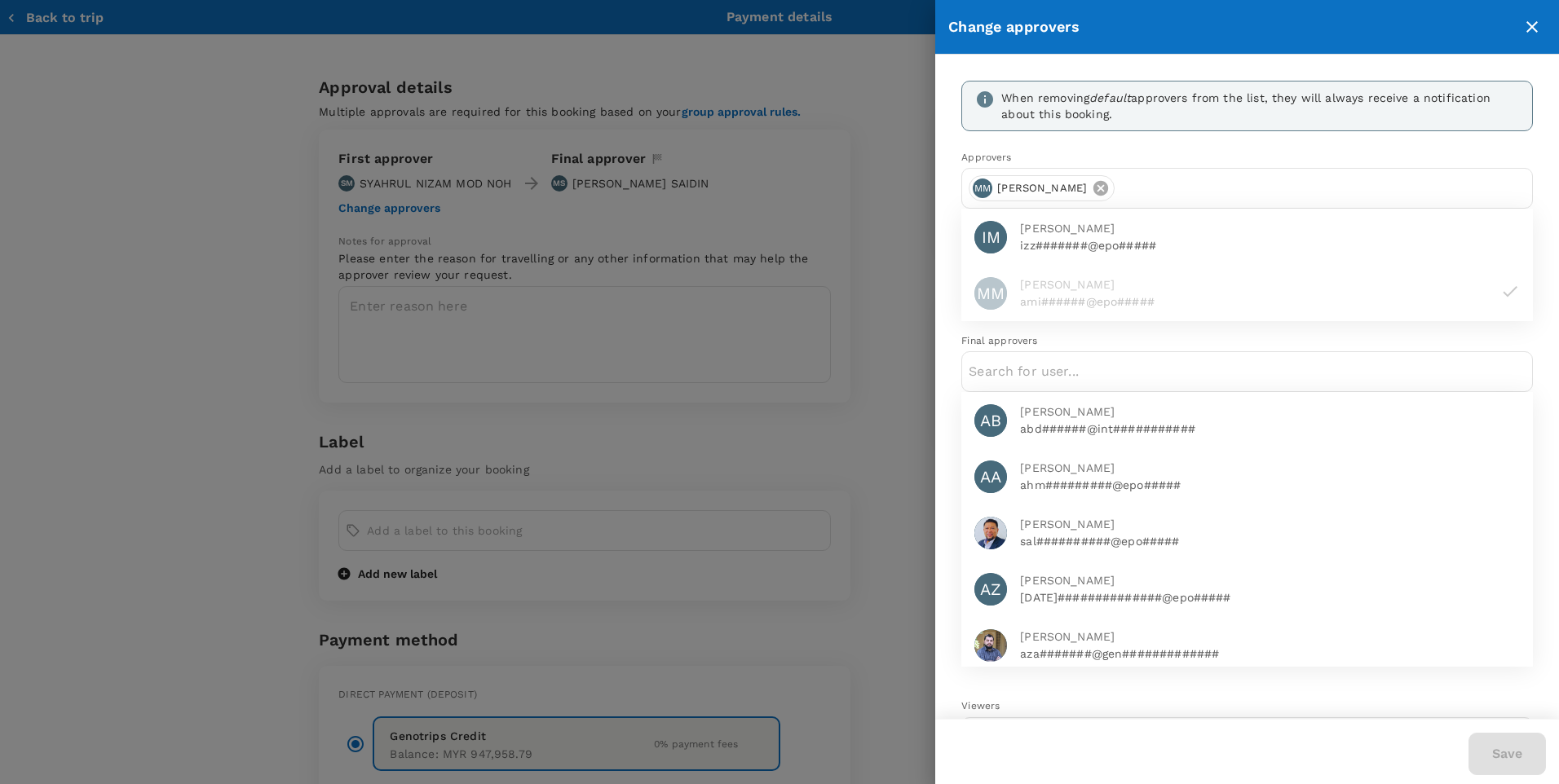 click 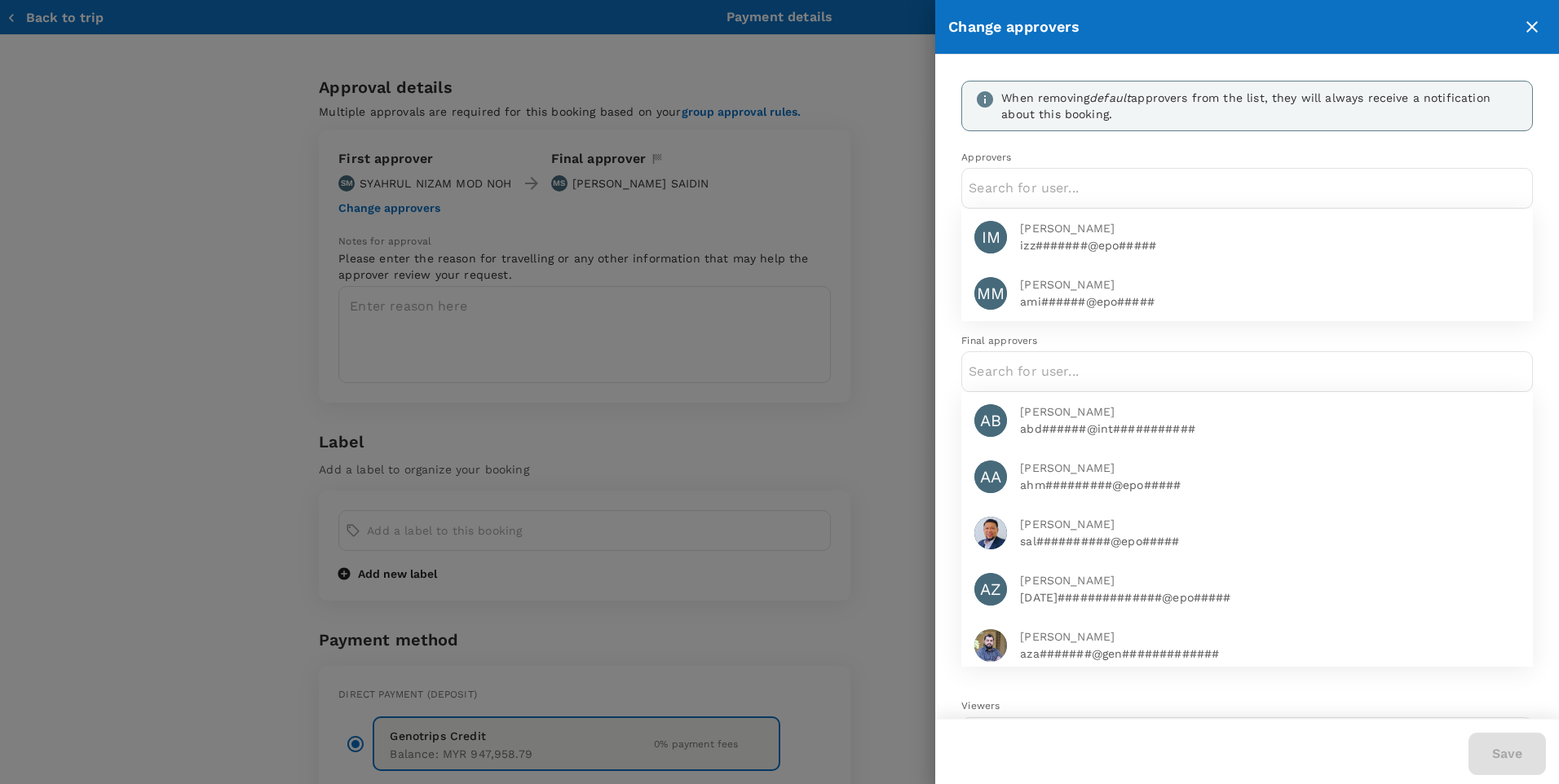 click at bounding box center (1247, 188) 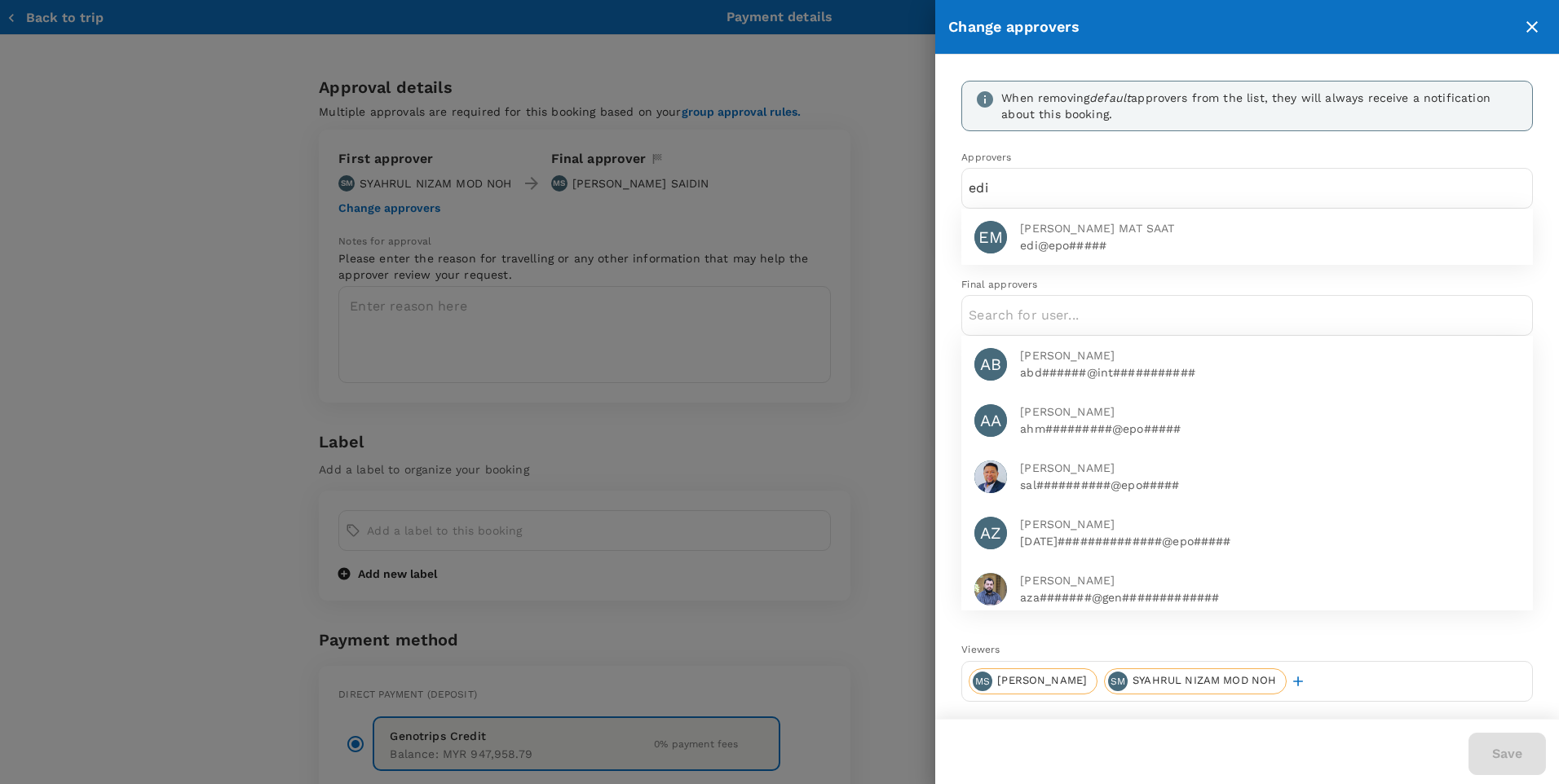 type on "edi" 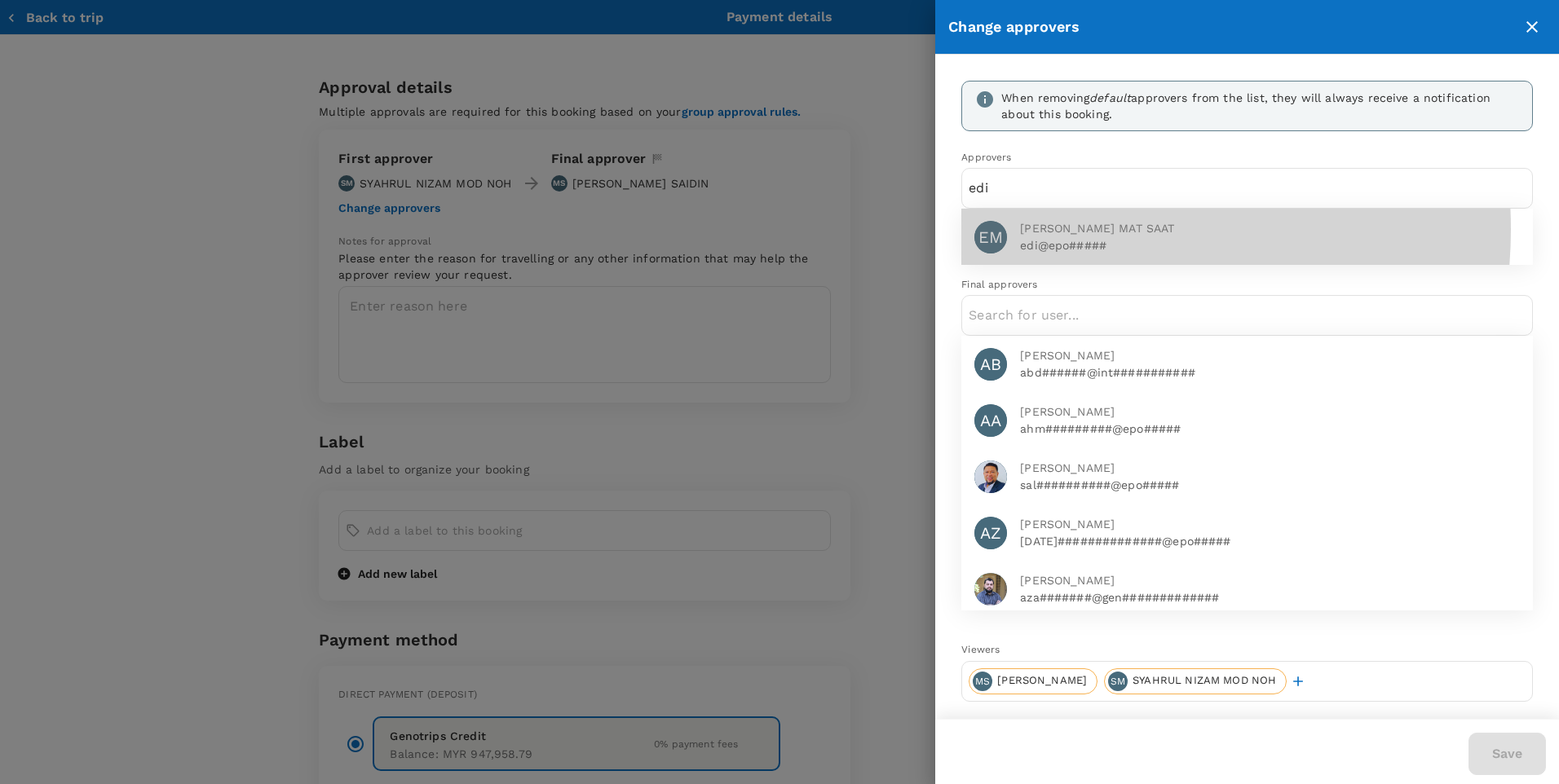 click on "EDI HERMEE MAT SAAT" at bounding box center [1270, 228] 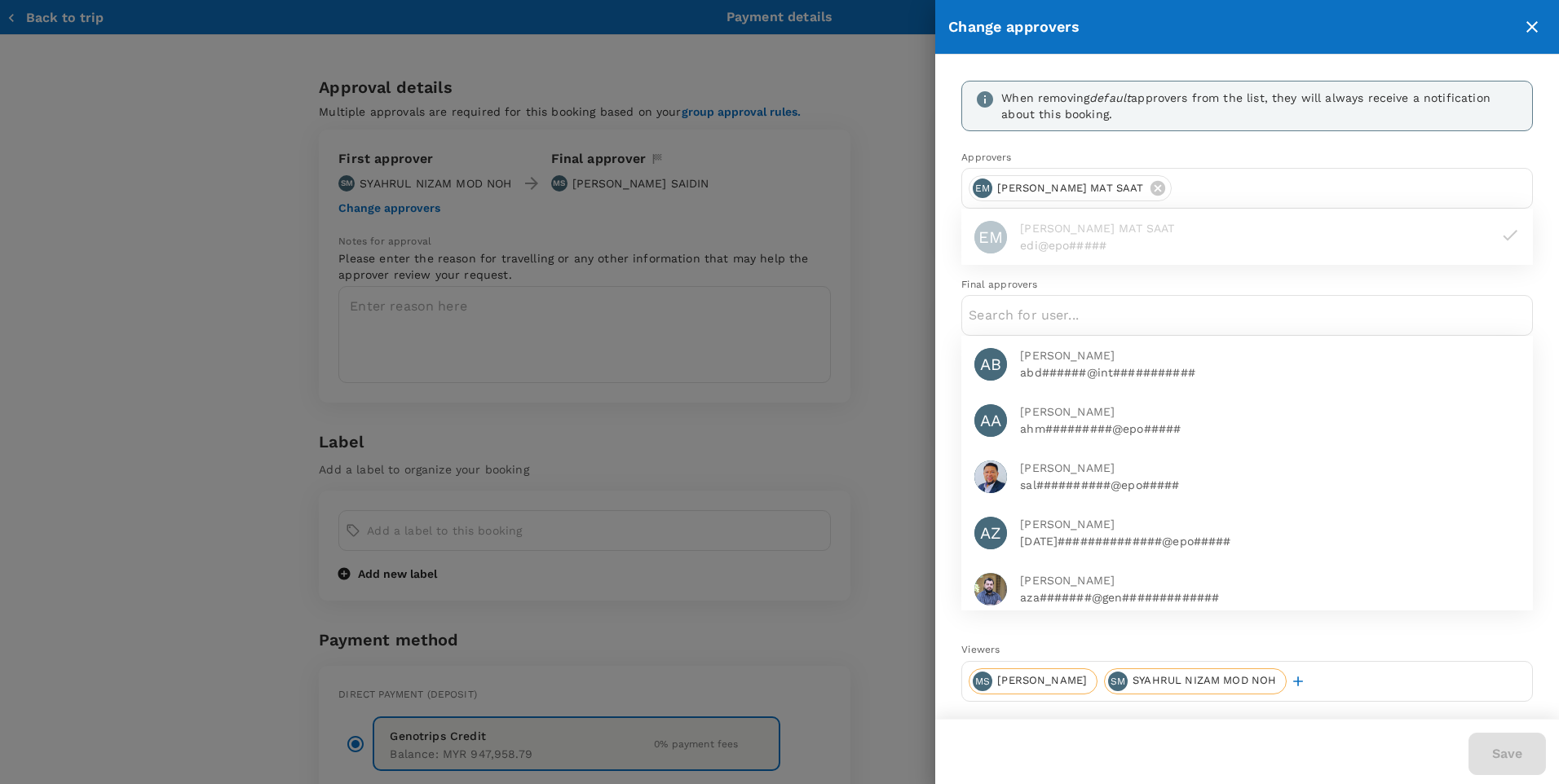 click at bounding box center [1352, 188] 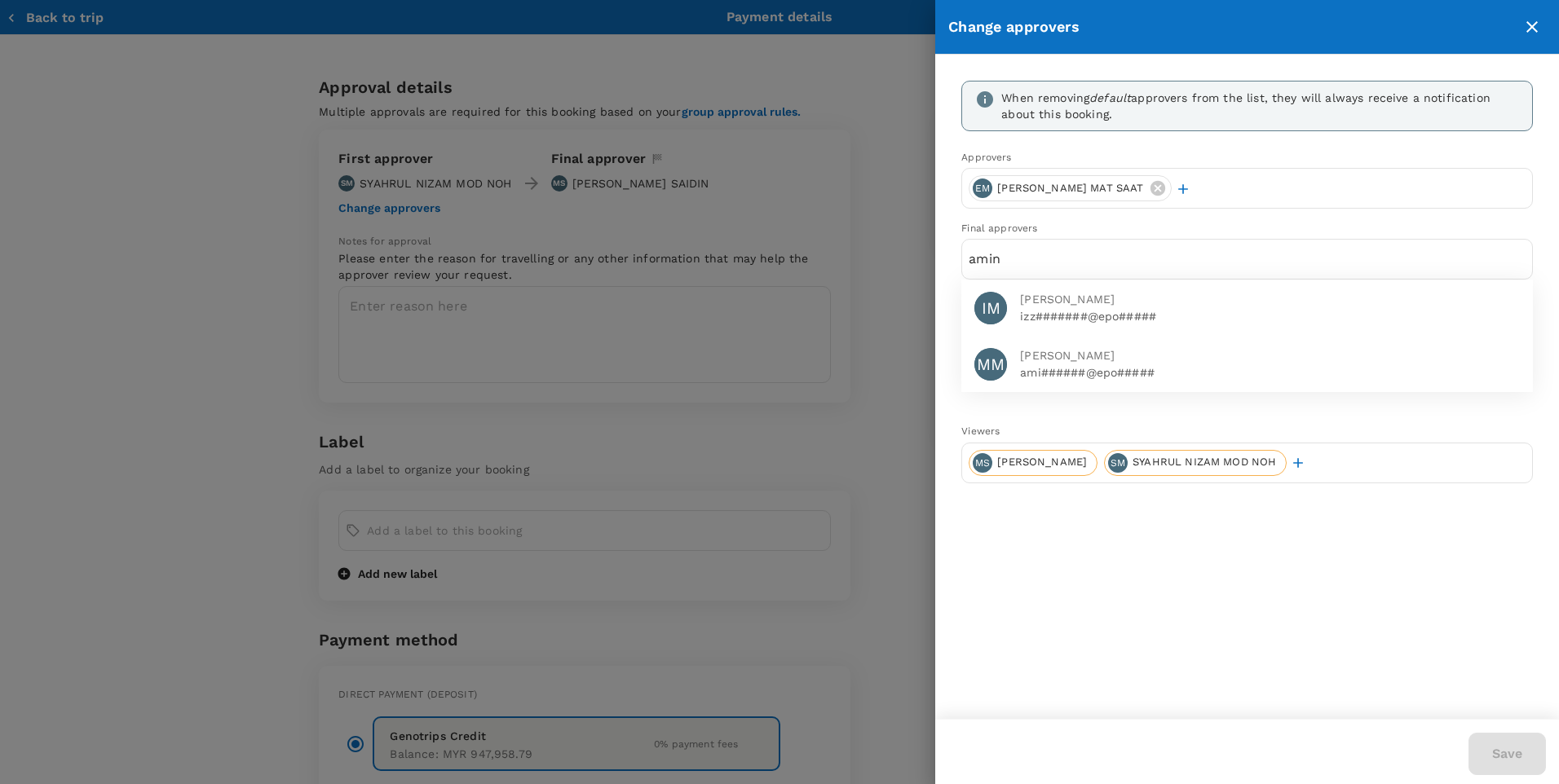 type on "amin" 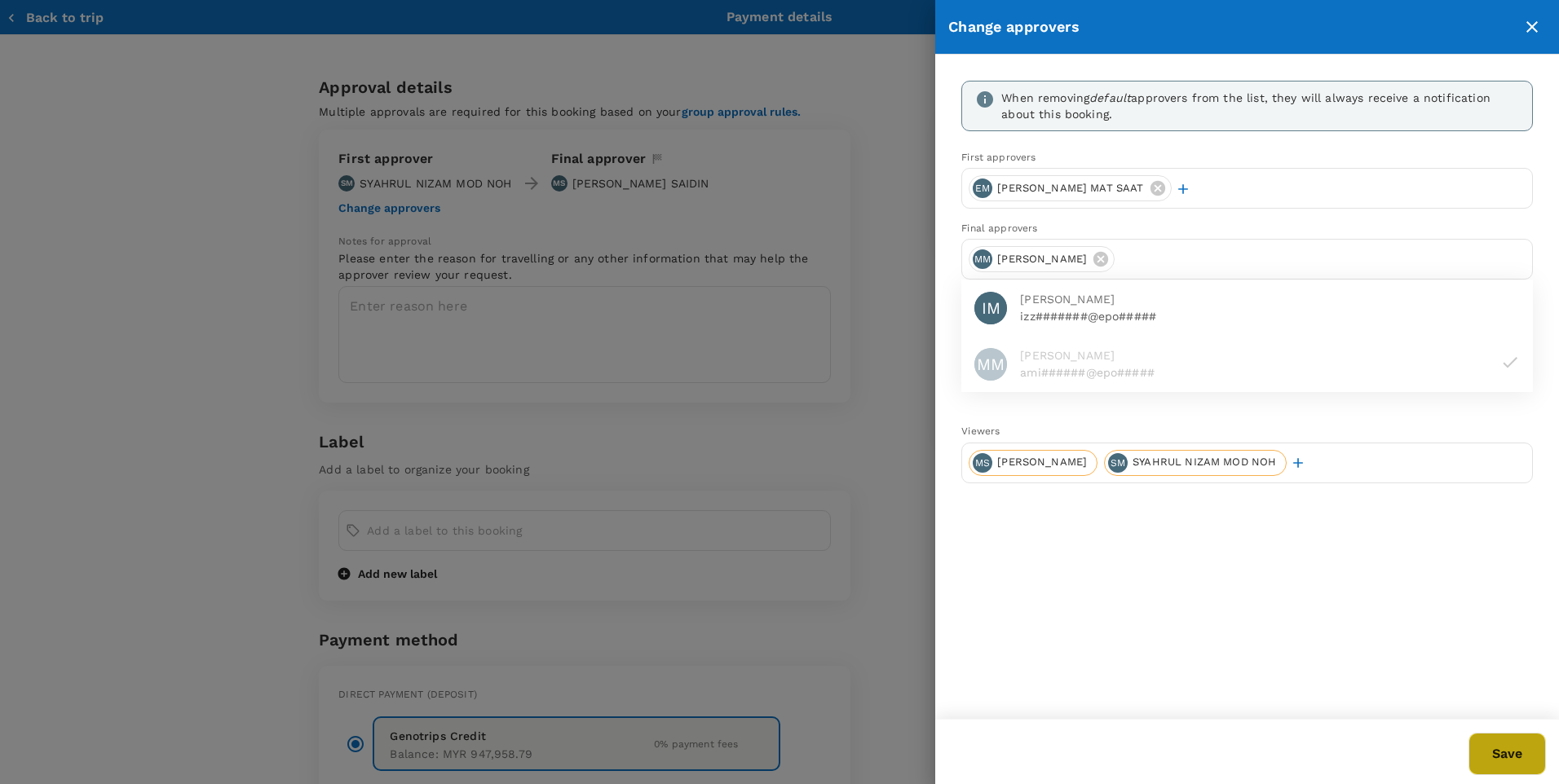 drag, startPoint x: 1525, startPoint y: 760, endPoint x: 1441, endPoint y: 704, distance: 100.95544 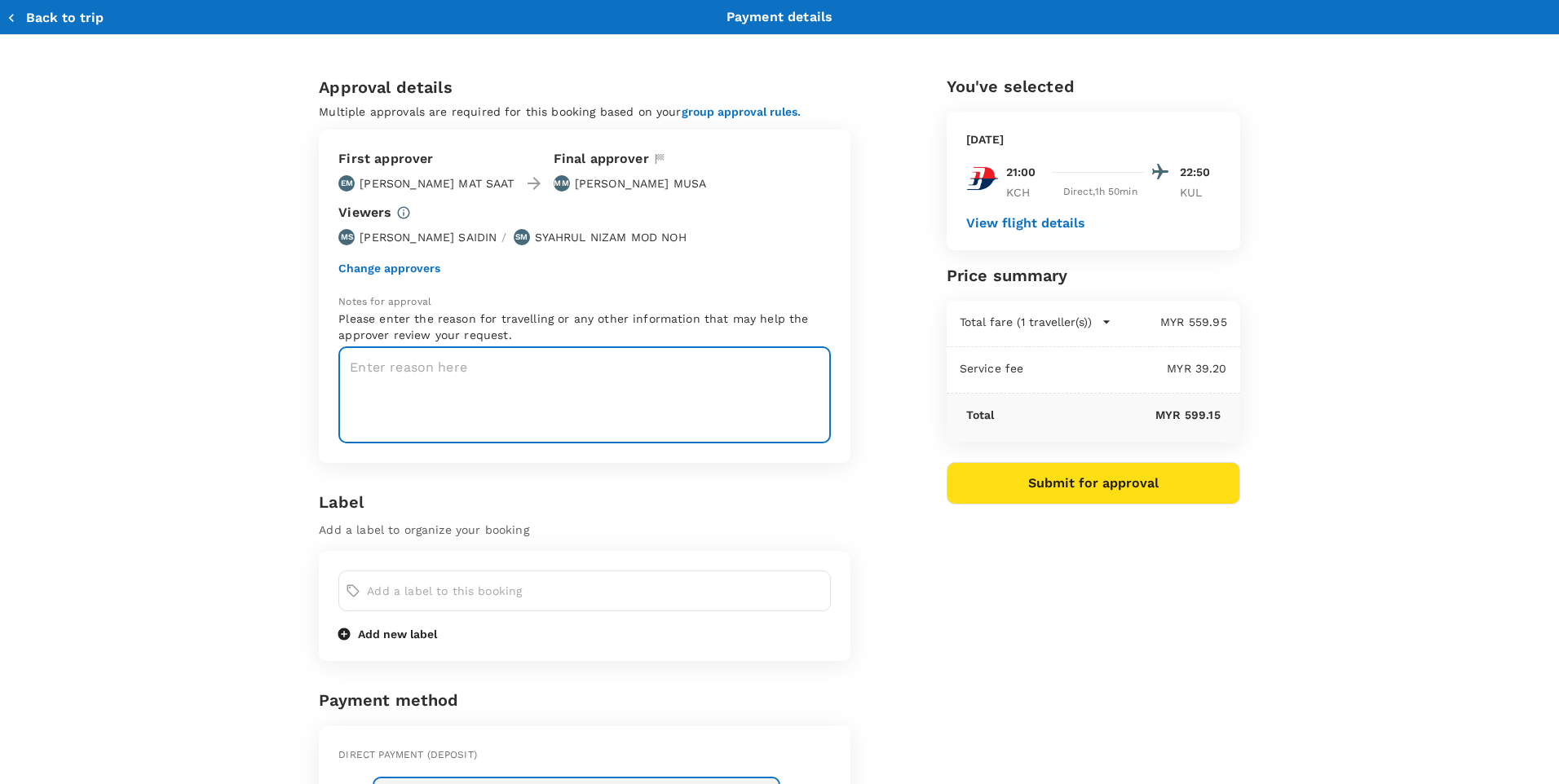 click at bounding box center [585, 394] 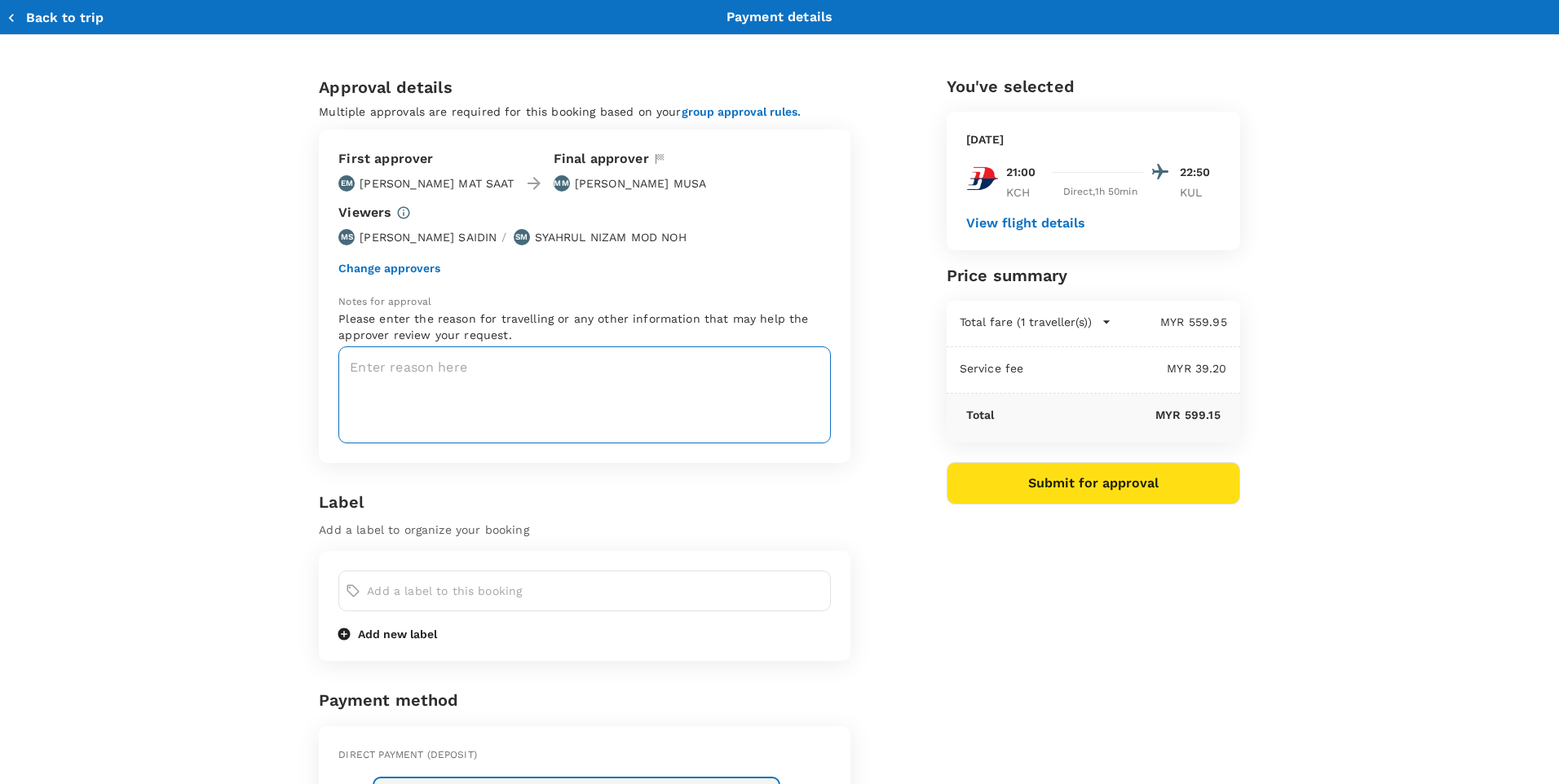 click at bounding box center [585, 394] 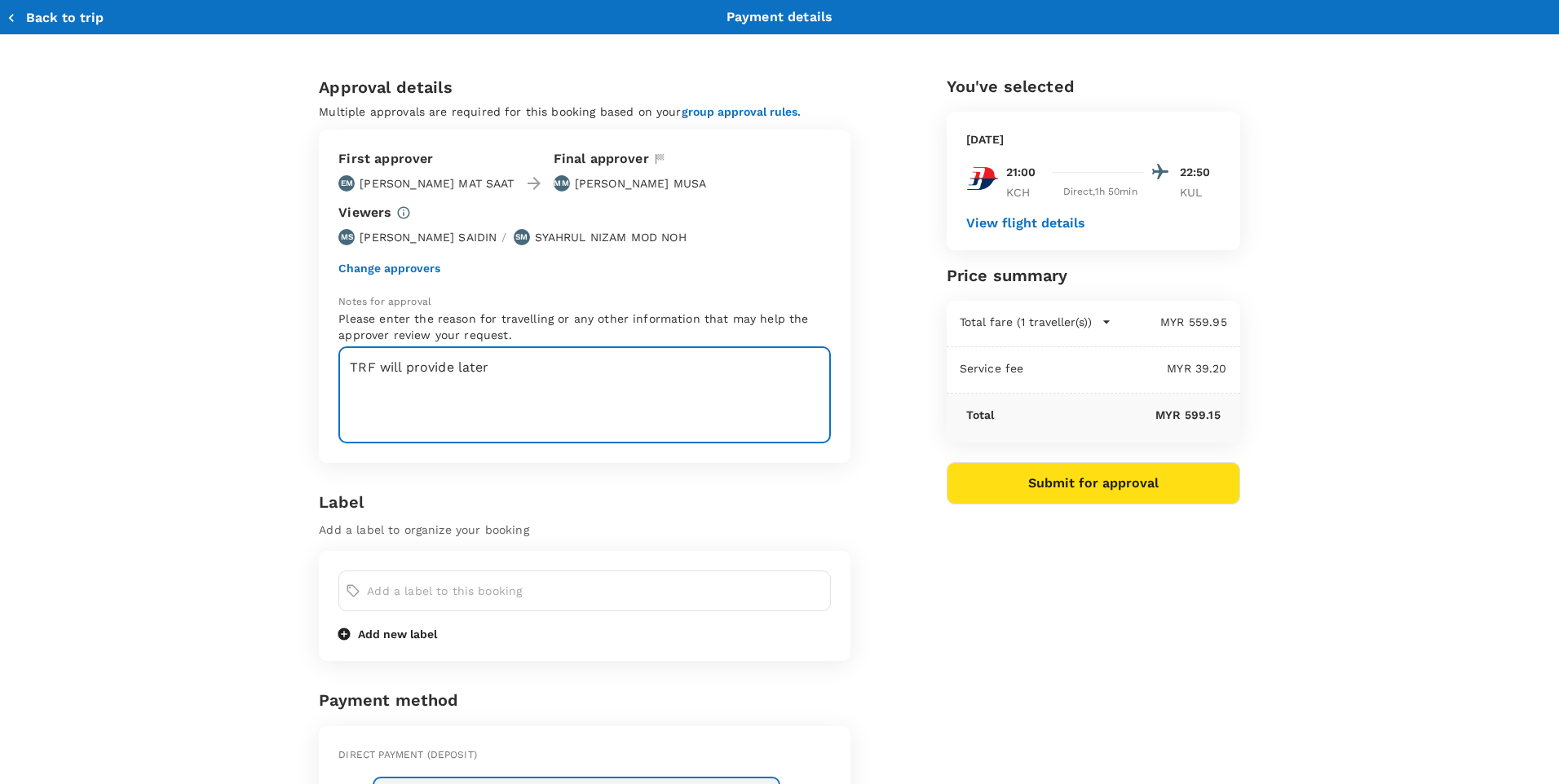 click on "TRF will provide later" at bounding box center (585, 394) 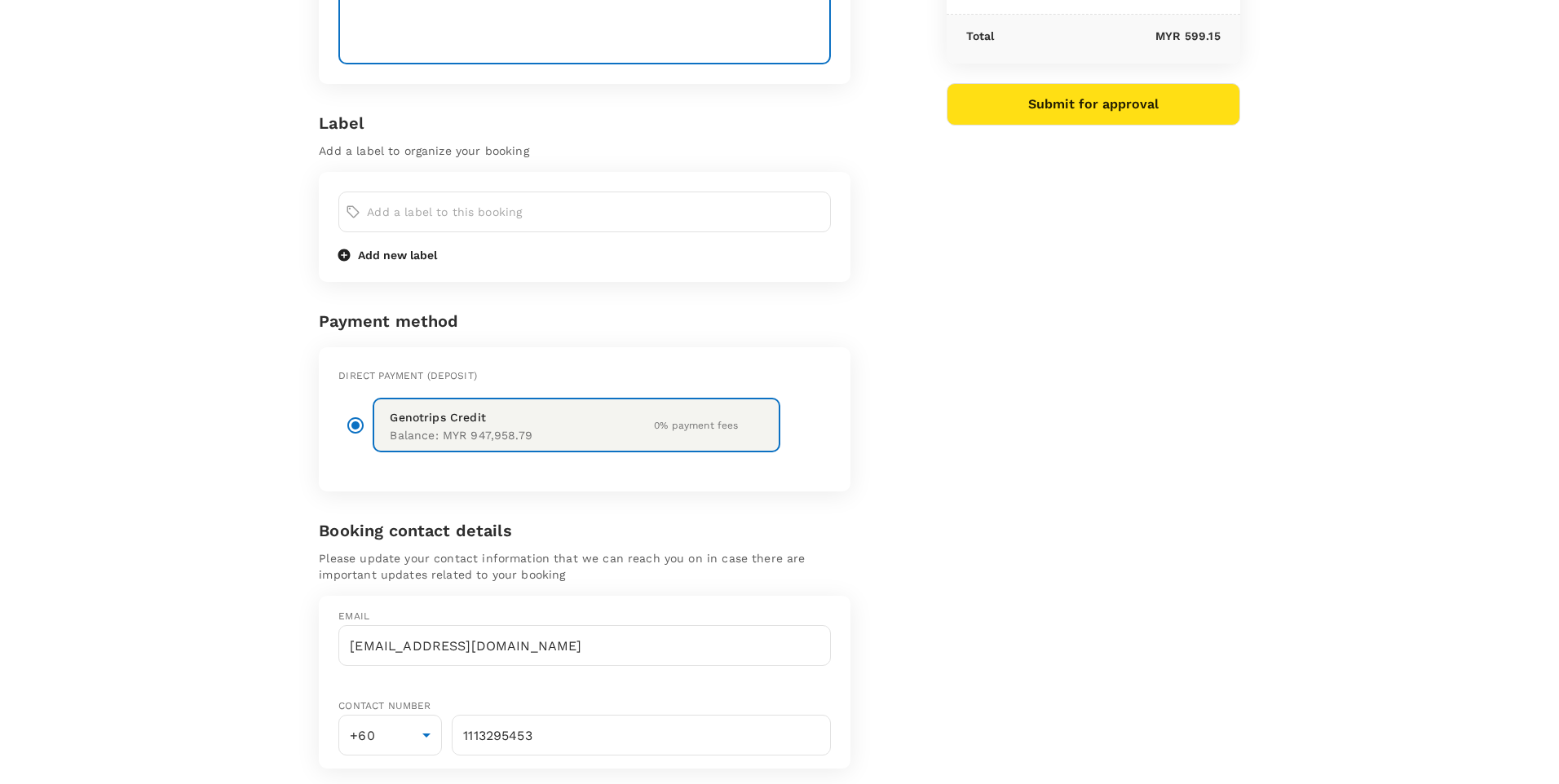 scroll, scrollTop: 407, scrollLeft: 0, axis: vertical 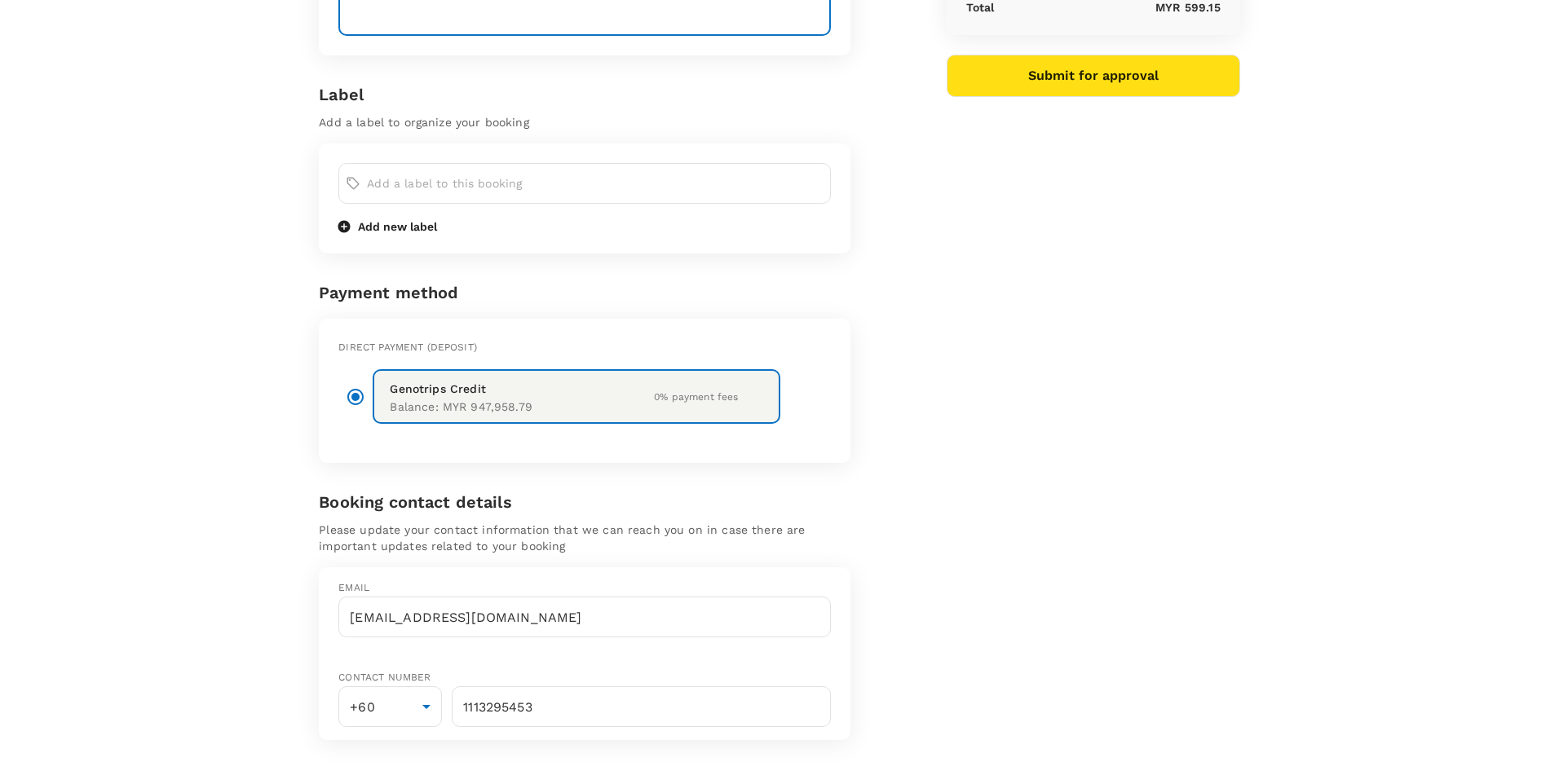 type on "TRF will be provide later" 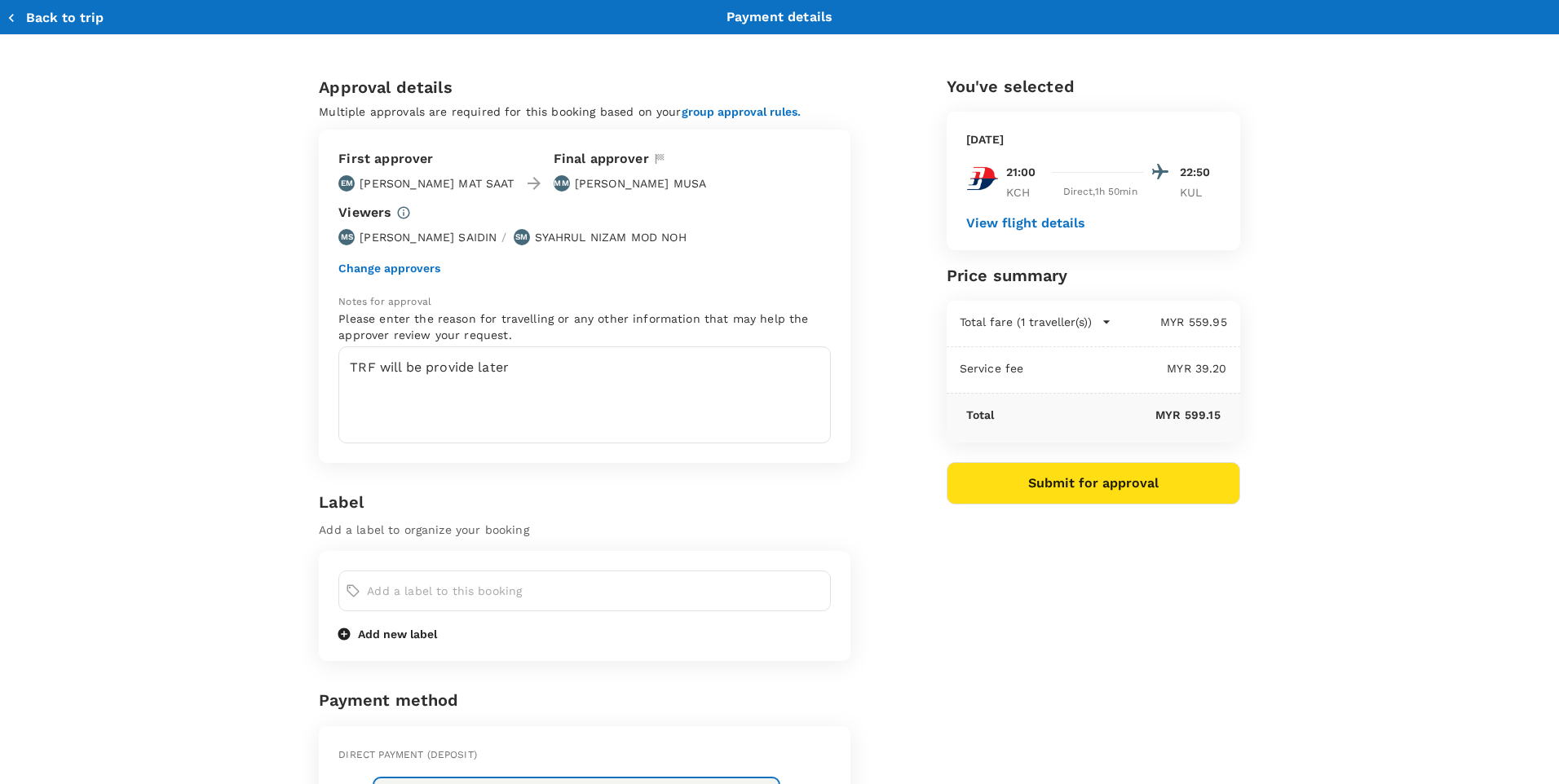 scroll, scrollTop: 0, scrollLeft: 0, axis: both 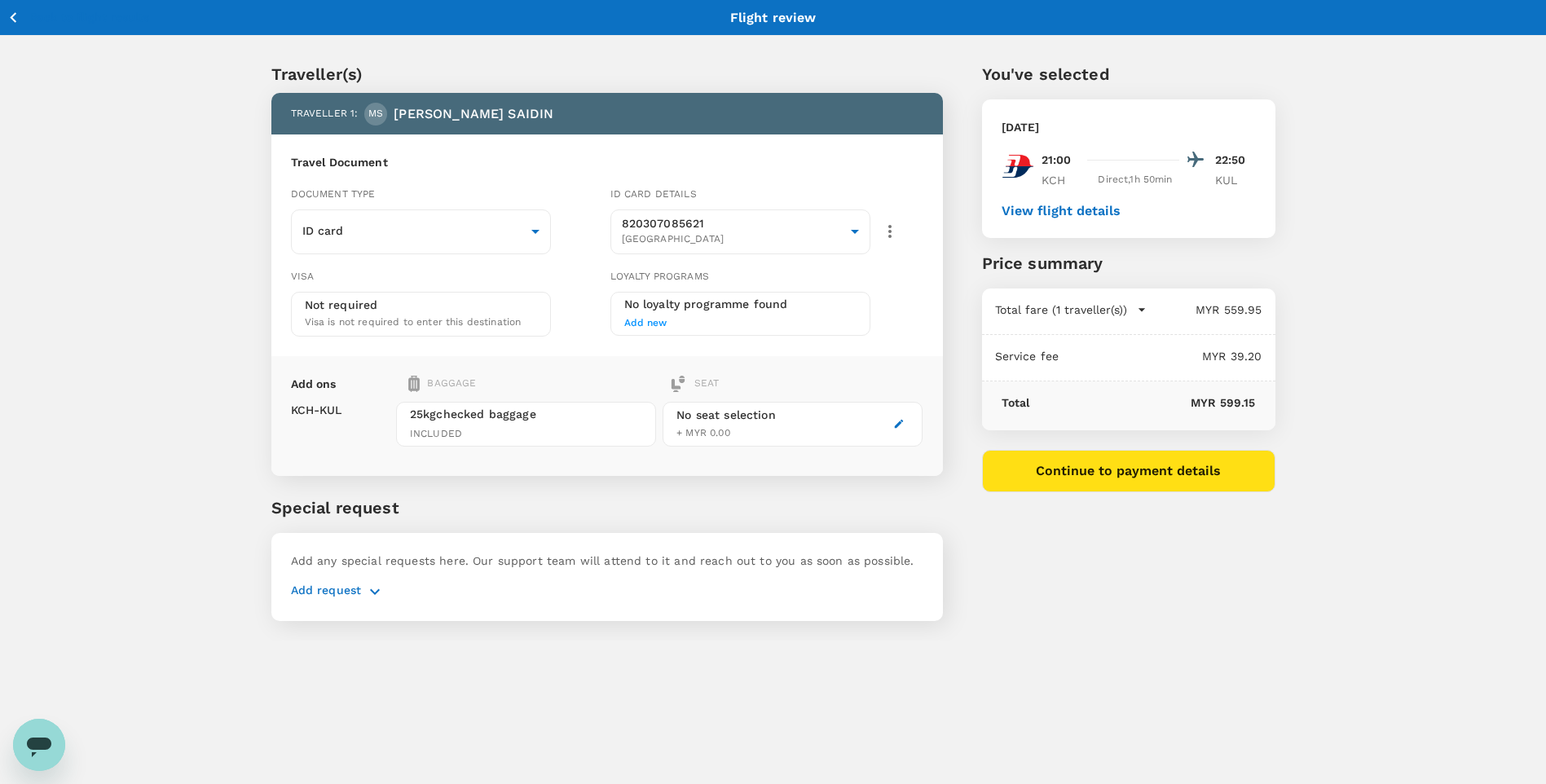 click on "Flight review" at bounding box center (773, 18) 